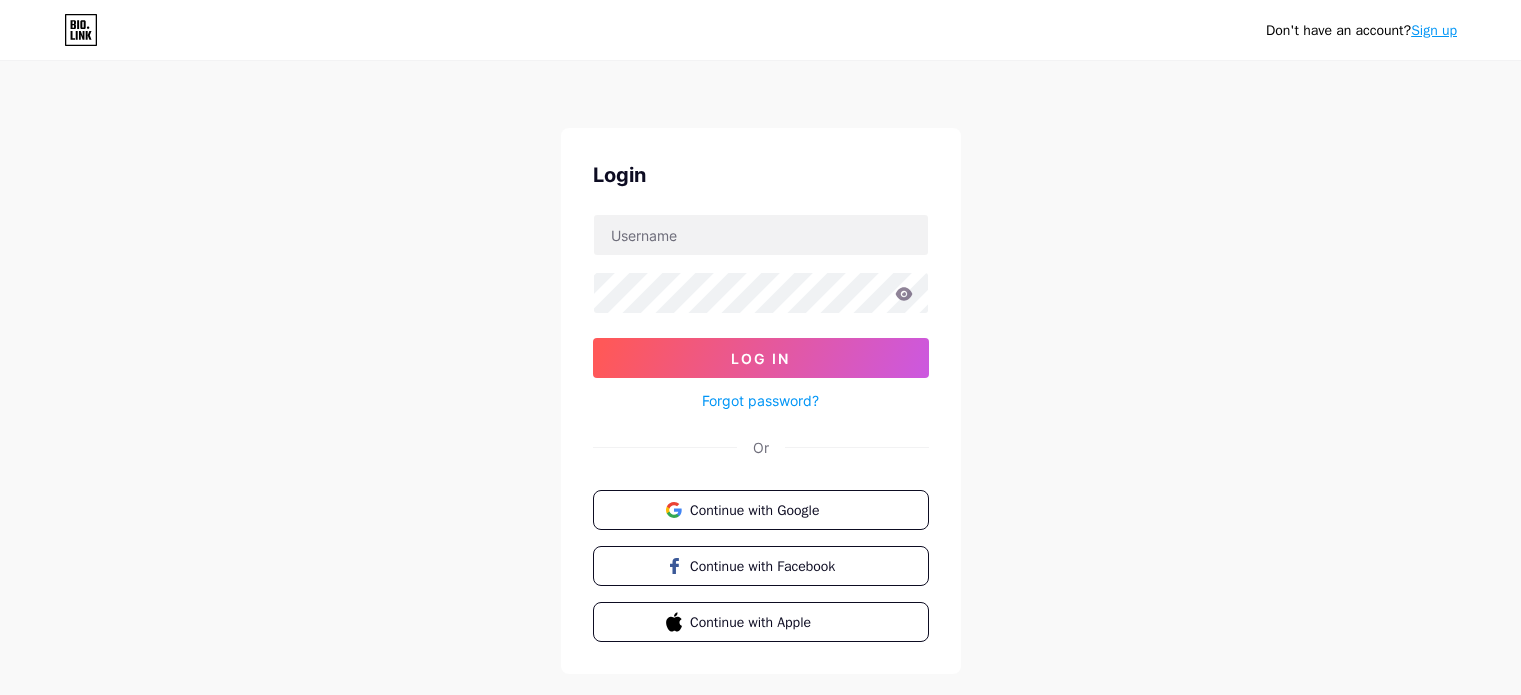 scroll, scrollTop: 0, scrollLeft: 0, axis: both 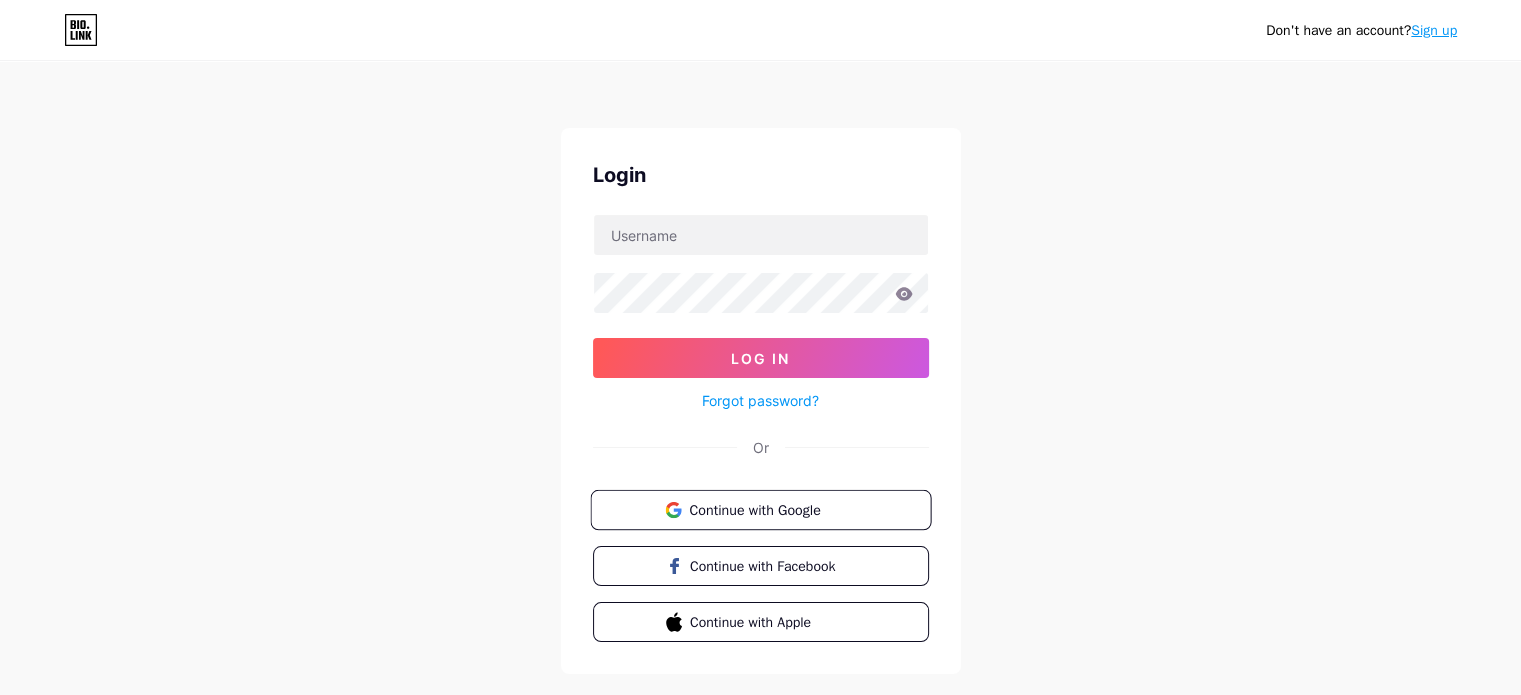 click on "Continue with Google" at bounding box center (772, 509) 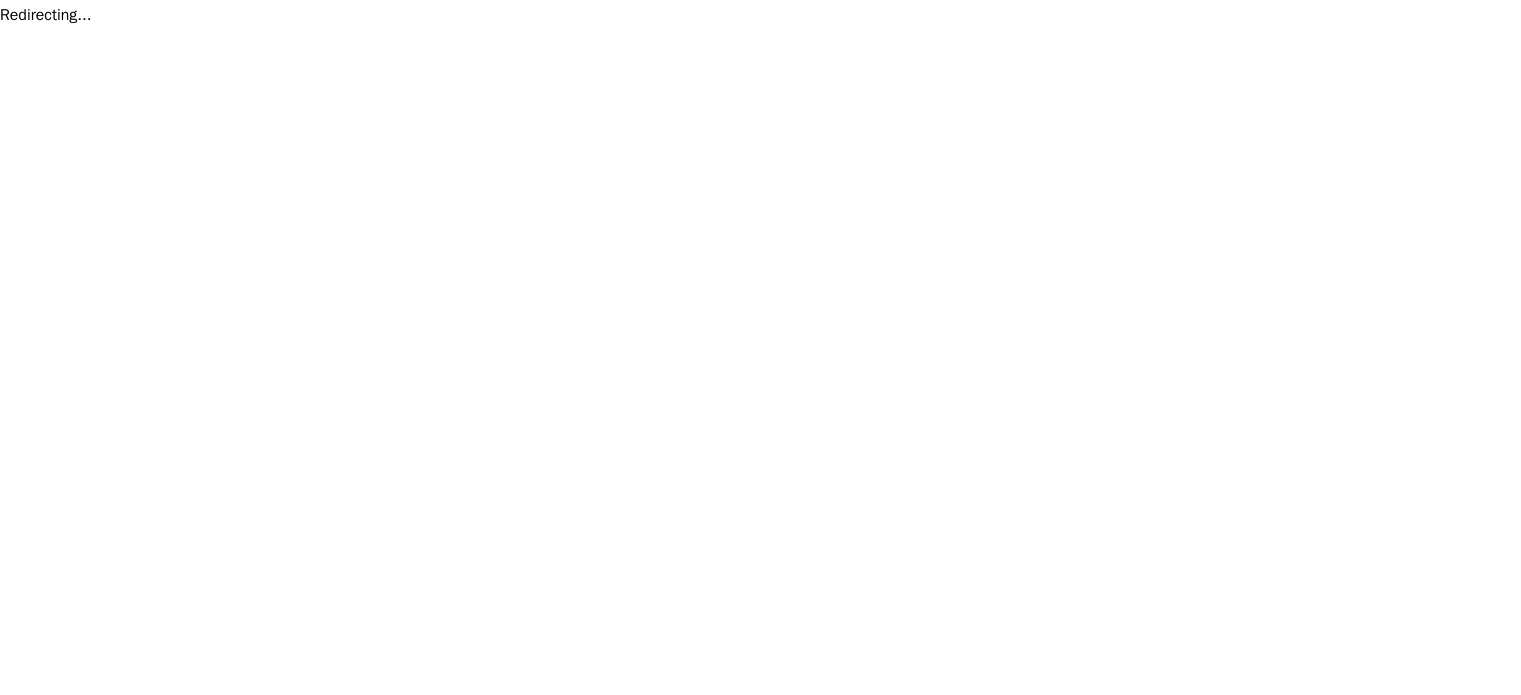 scroll, scrollTop: 0, scrollLeft: 0, axis: both 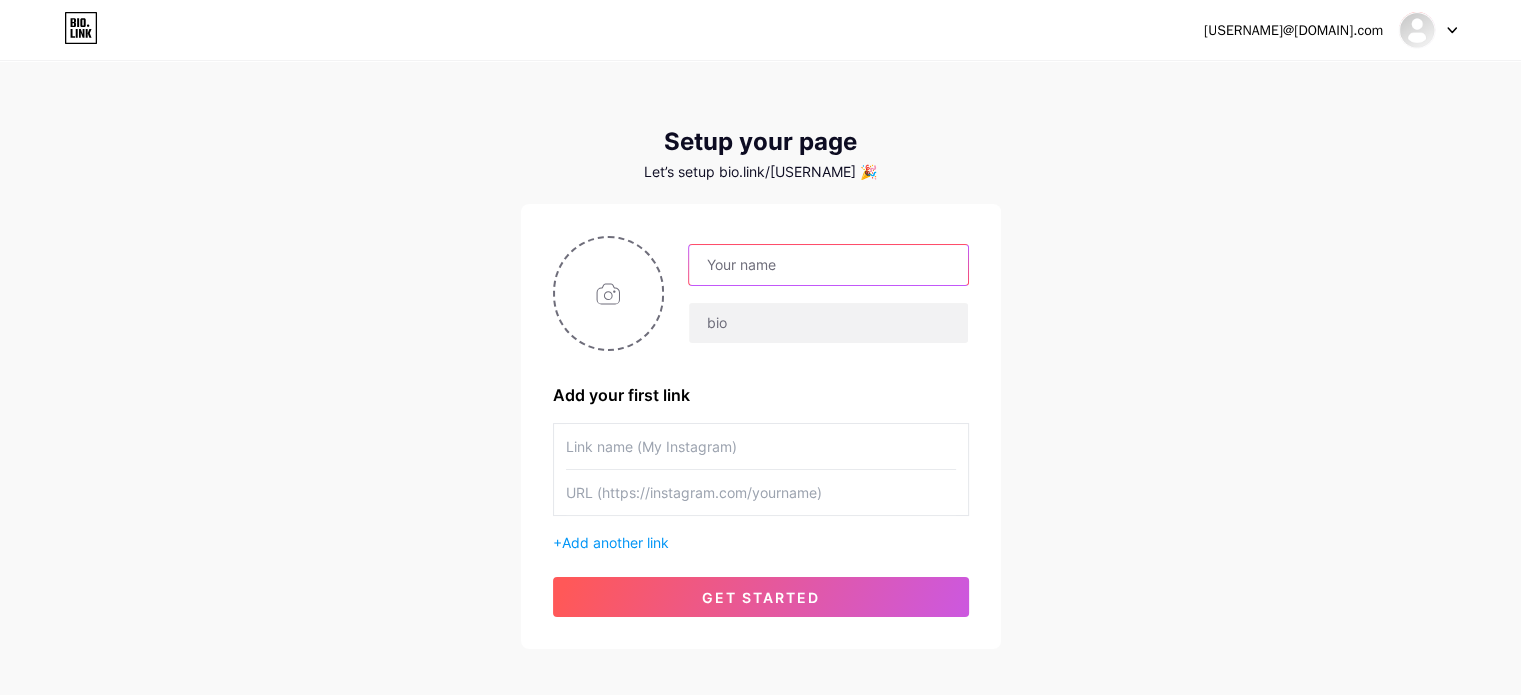 click at bounding box center (828, 265) 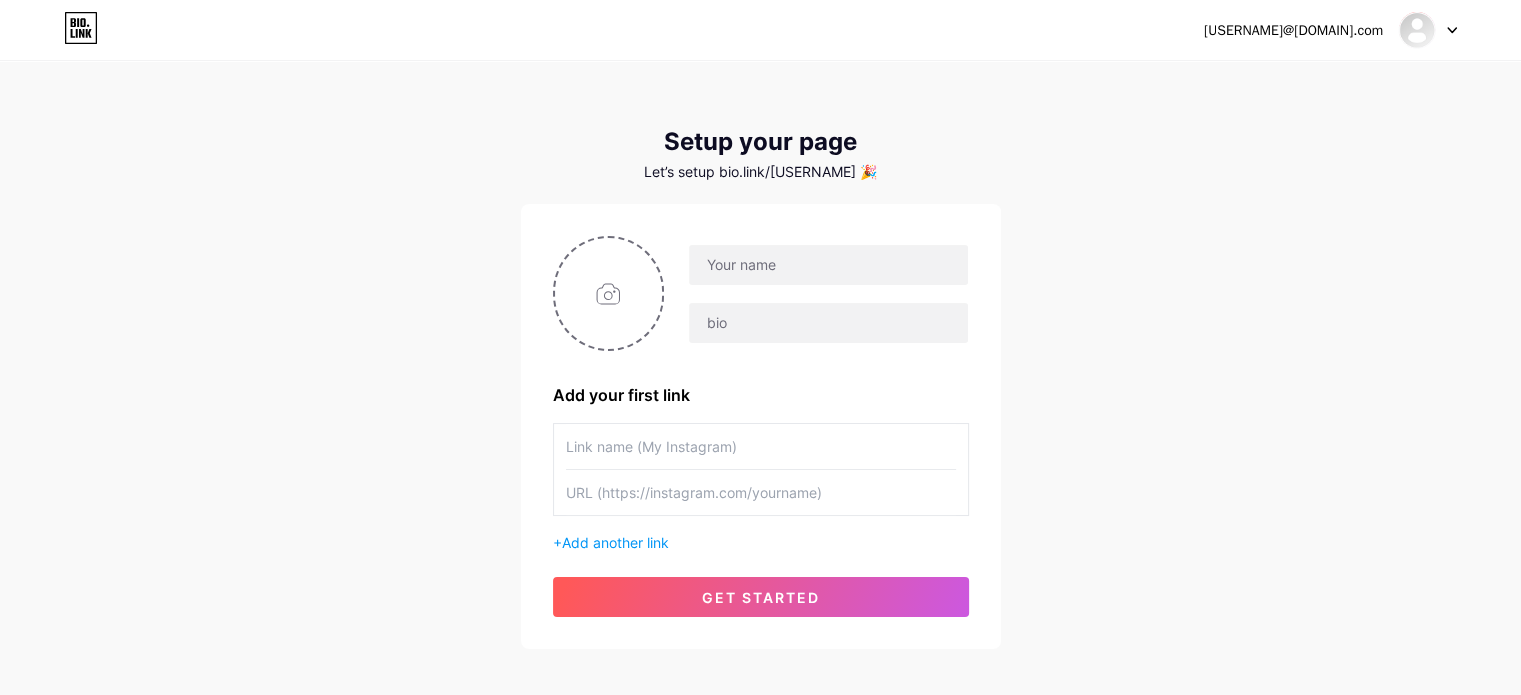 click at bounding box center (761, 446) 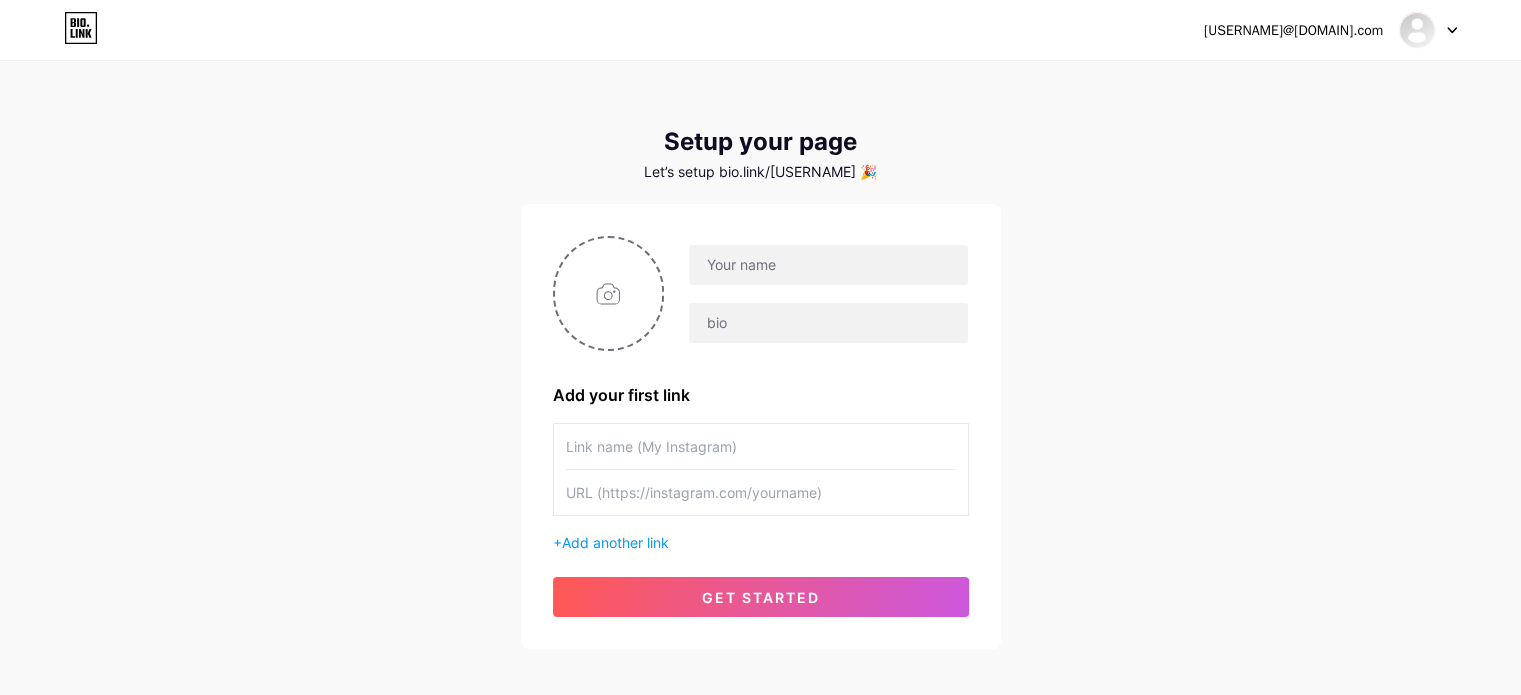 click at bounding box center [761, 293] 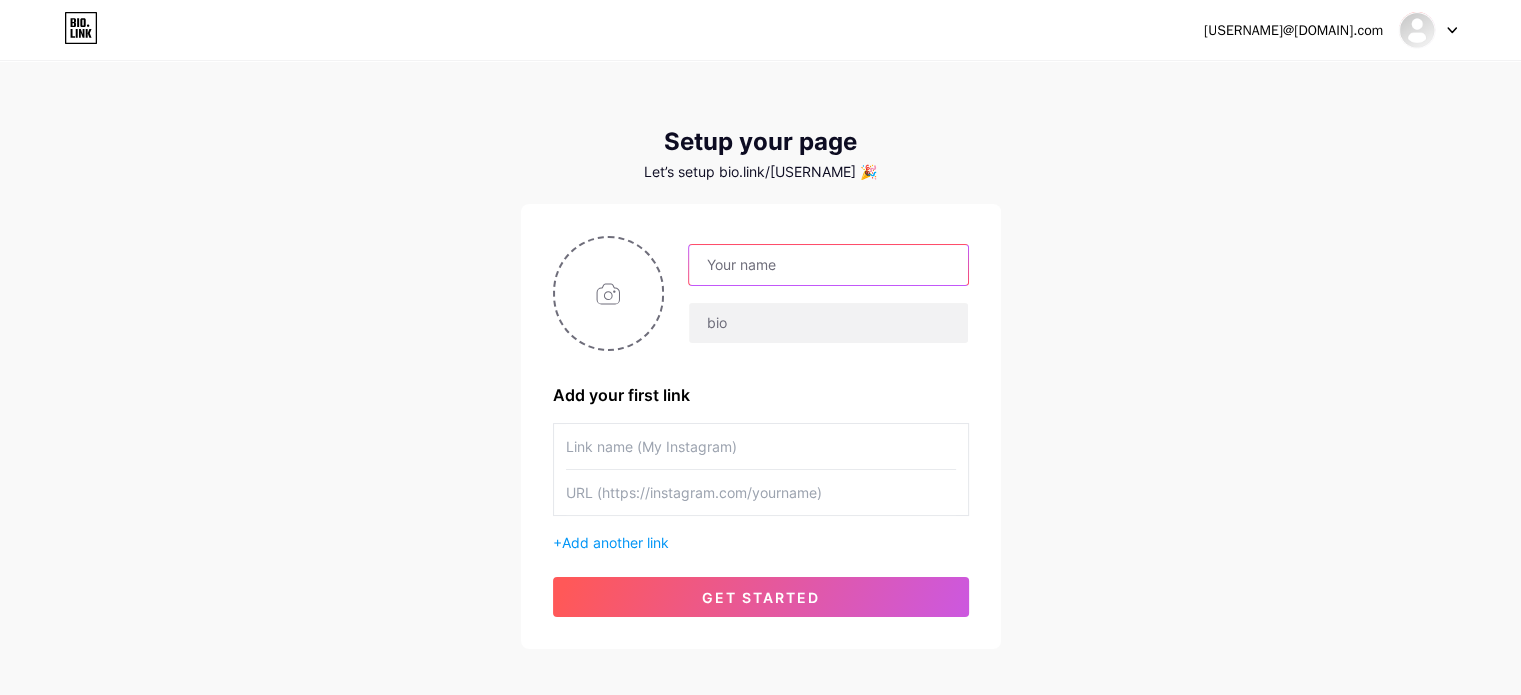 click at bounding box center (828, 265) 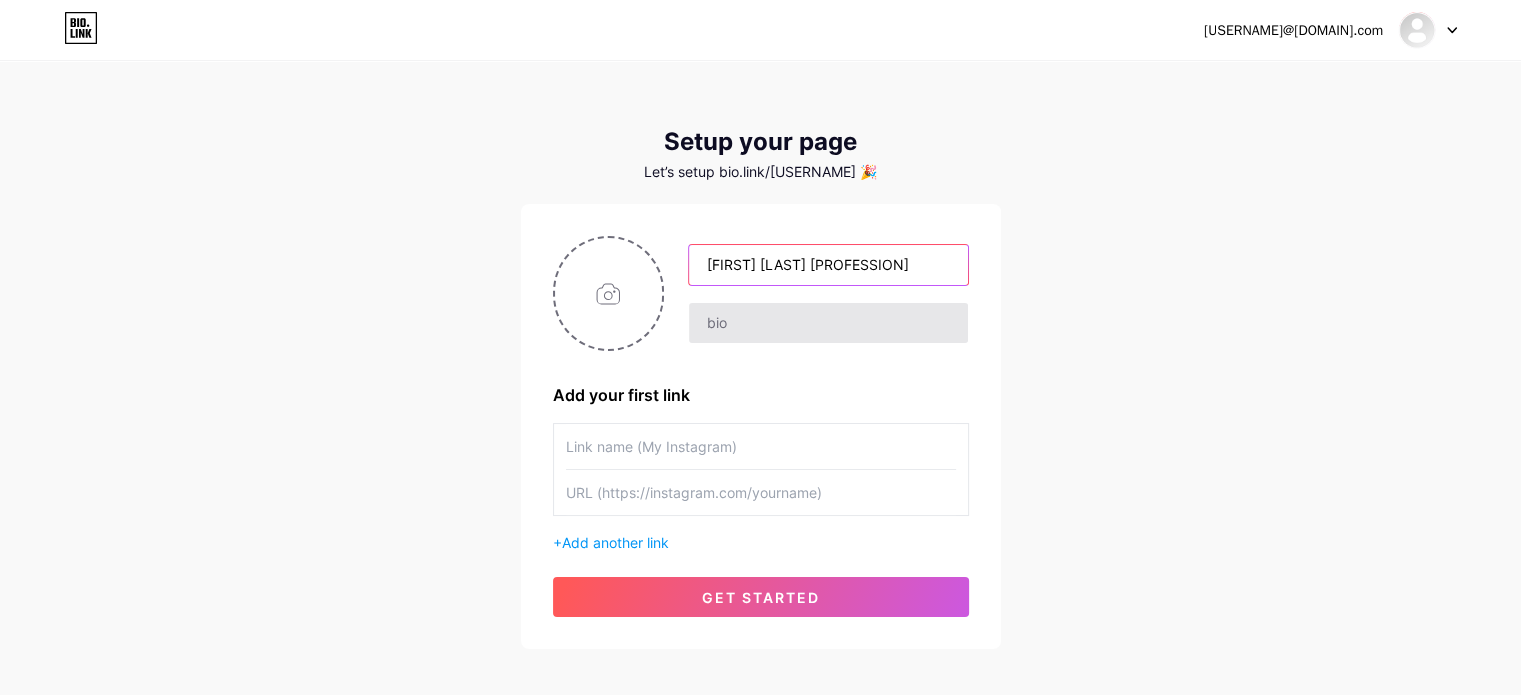 type on "[FIRST] [LAST] [PROFESSION]" 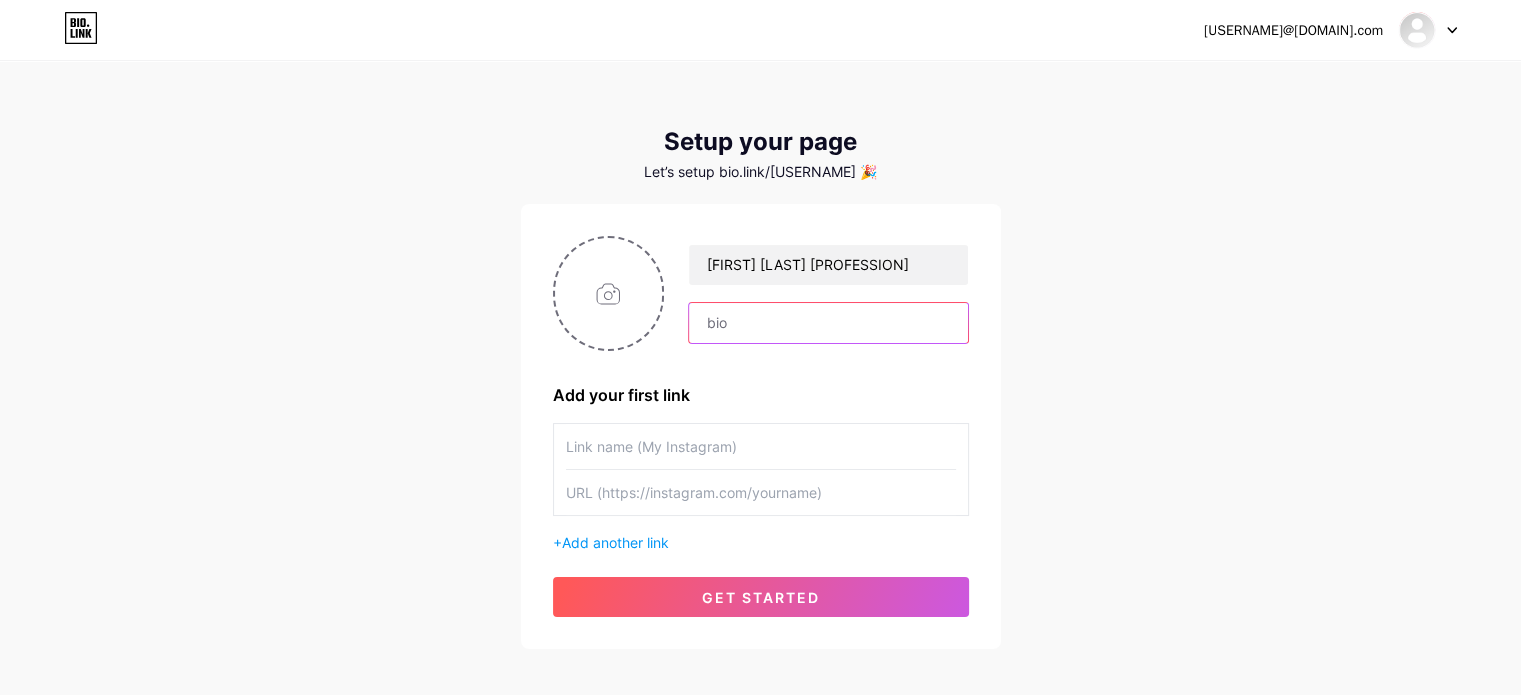 click at bounding box center [828, 323] 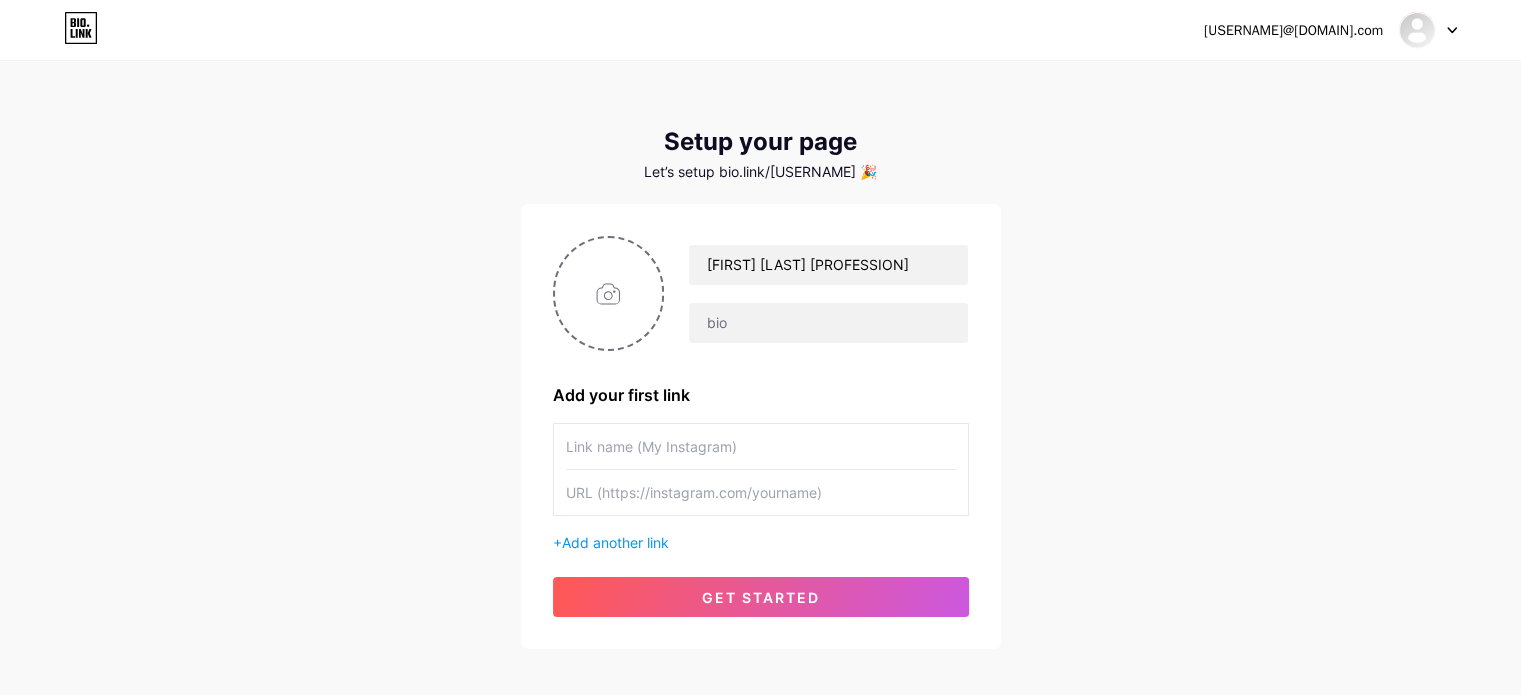 click at bounding box center (761, 446) 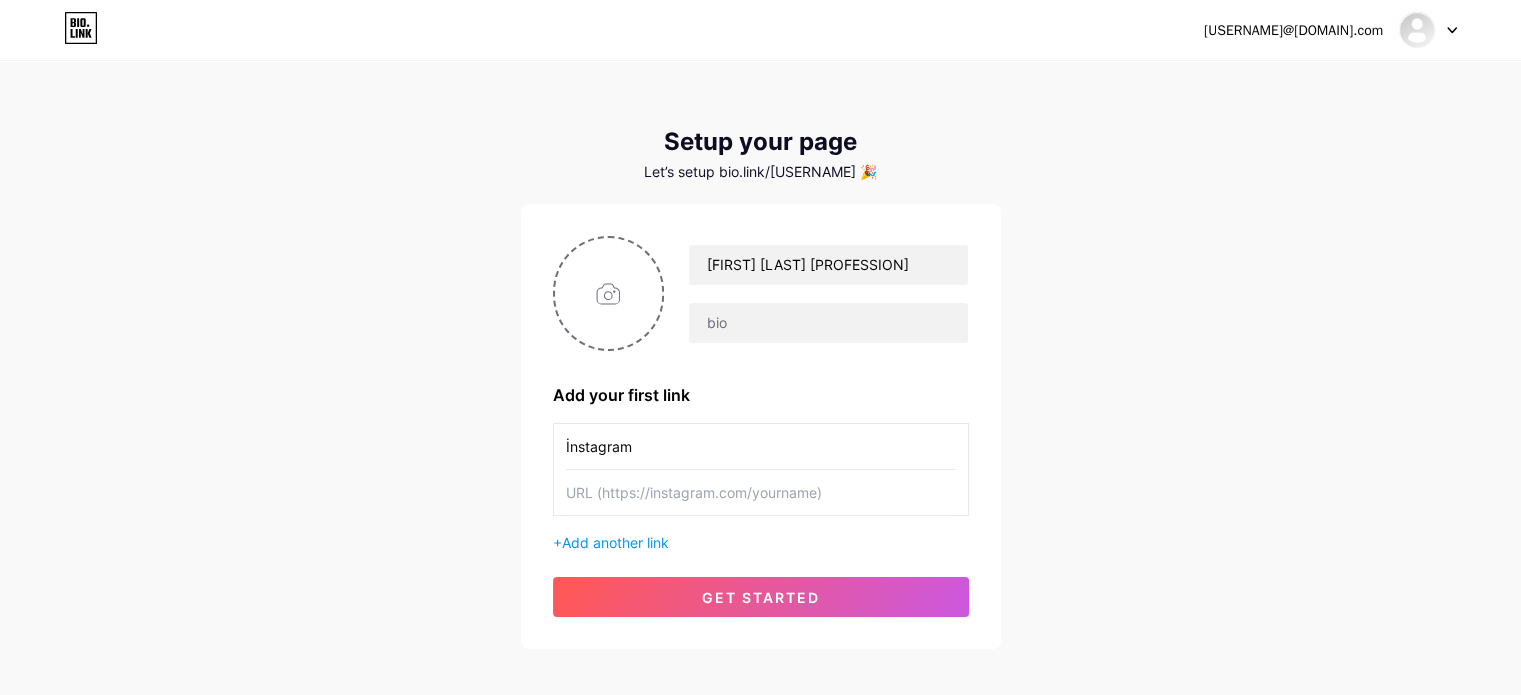 type on "İnstagram" 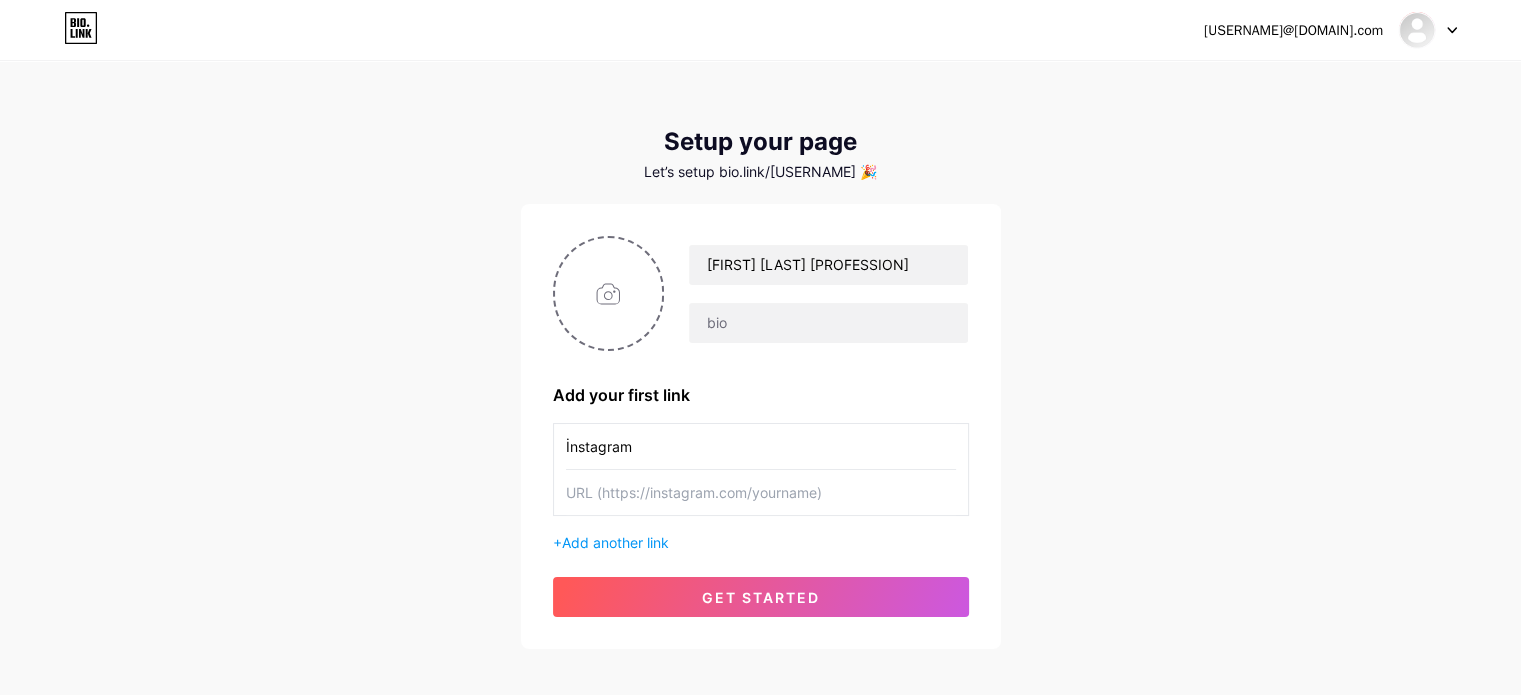 click at bounding box center (761, 492) 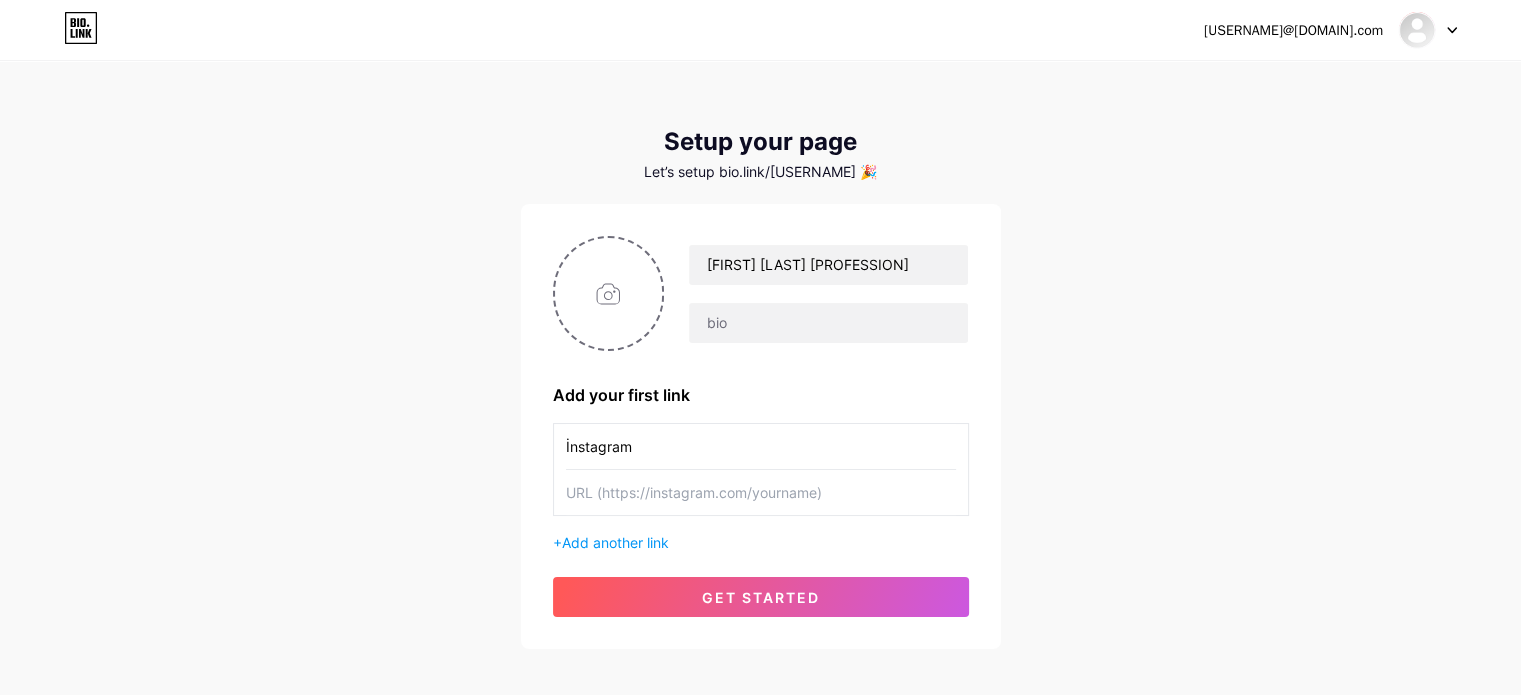 paste on "https://www.instagram.com/[USERNAME]" 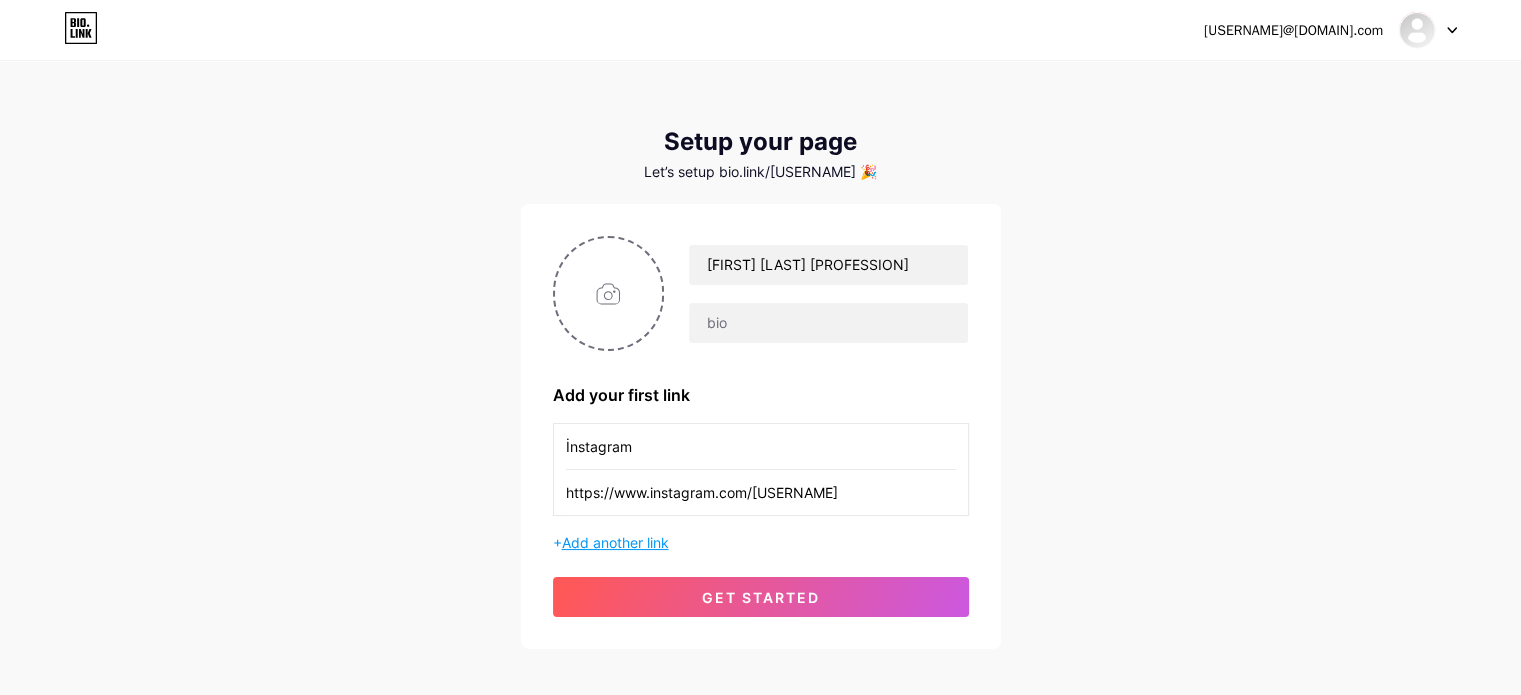 type on "https://www.instagram.com/[USERNAME]" 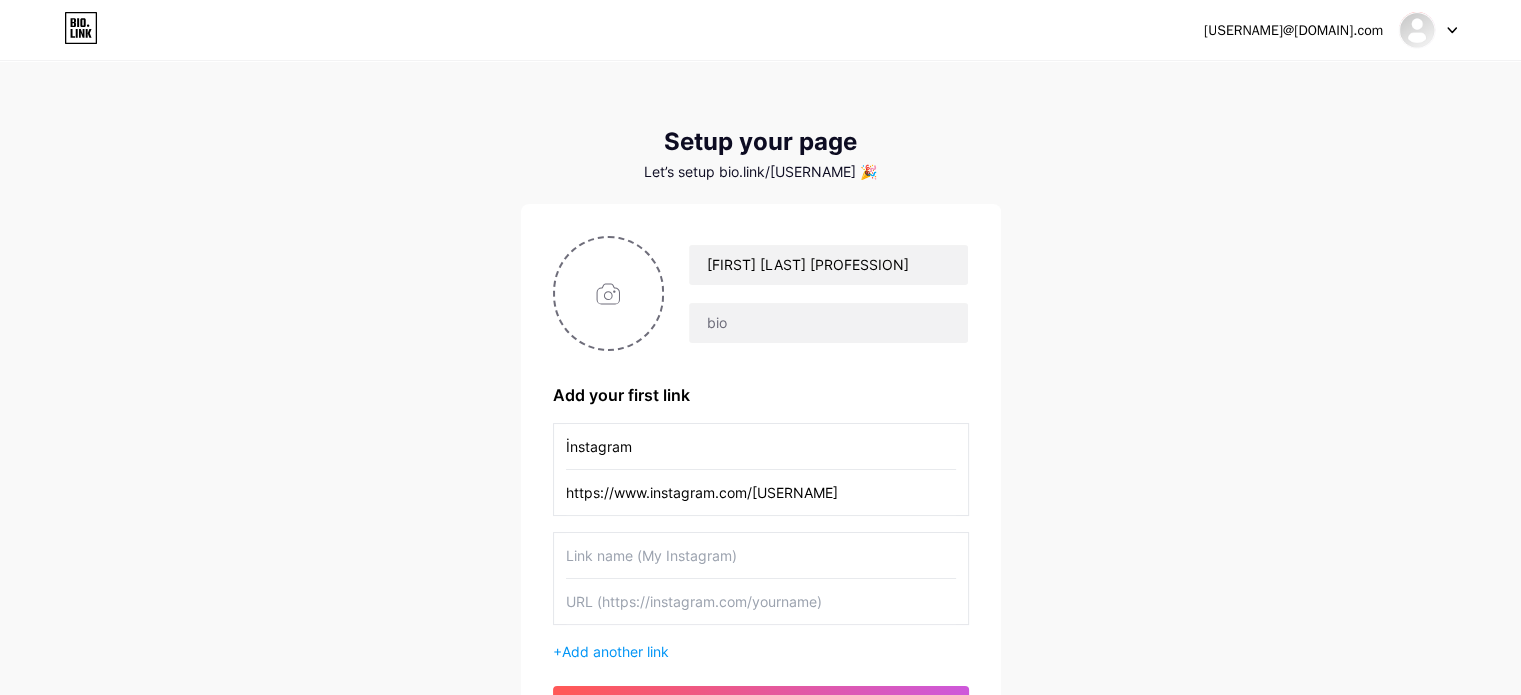 click at bounding box center [761, 555] 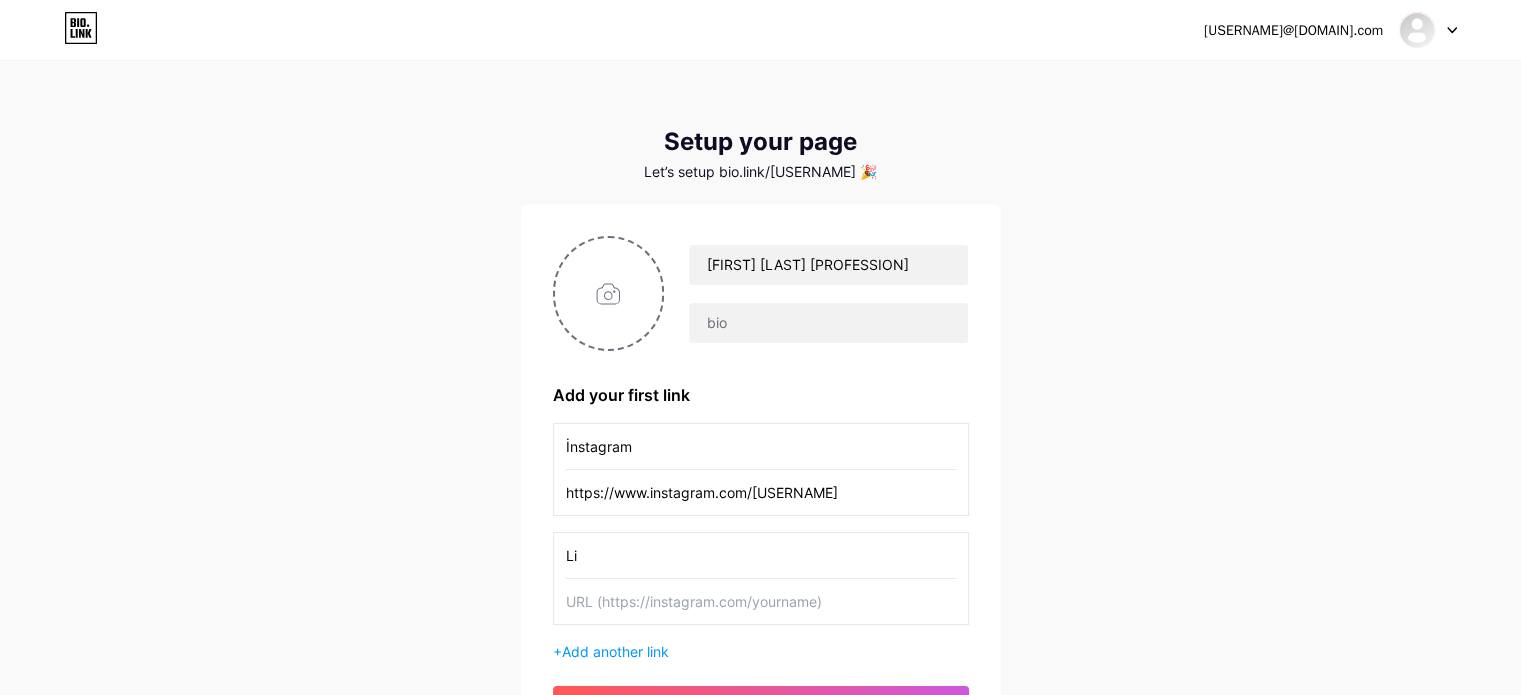 type on "L" 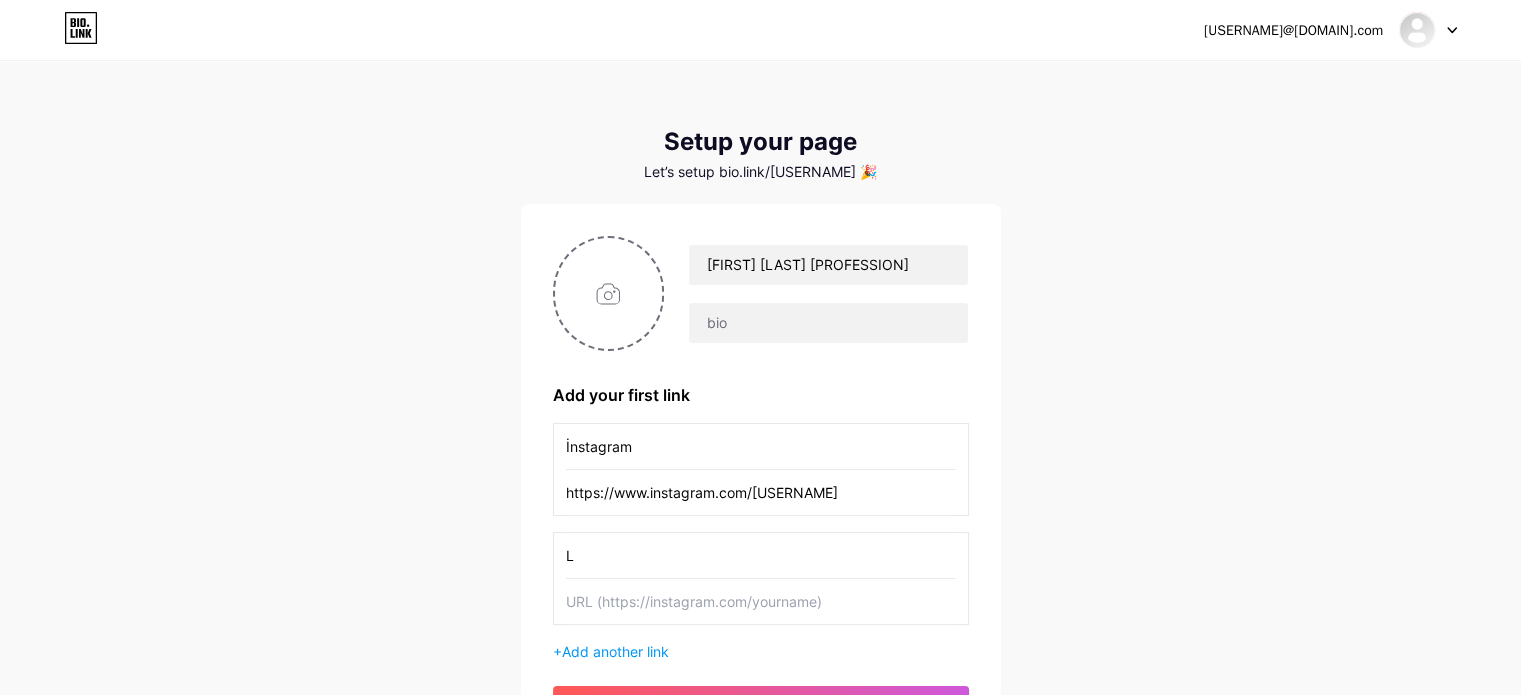 type 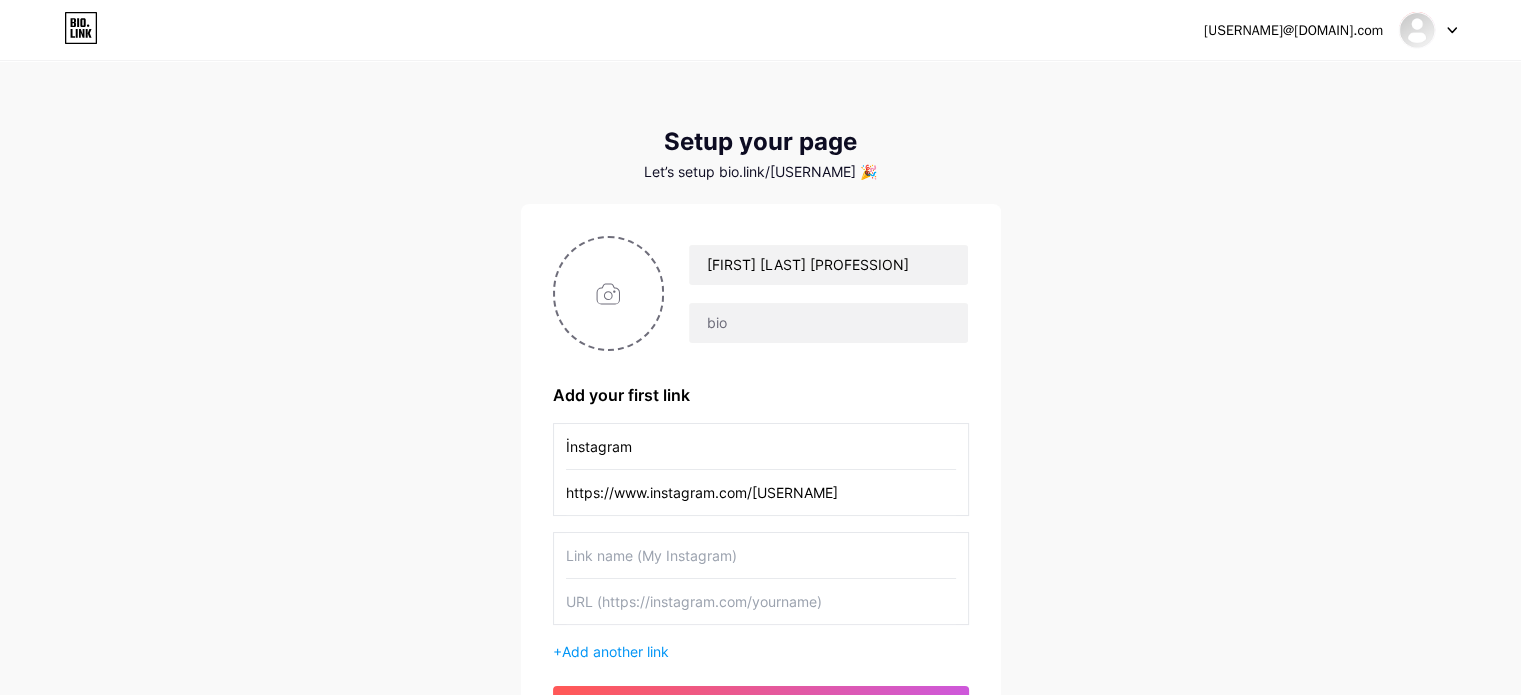 click at bounding box center [761, 555] 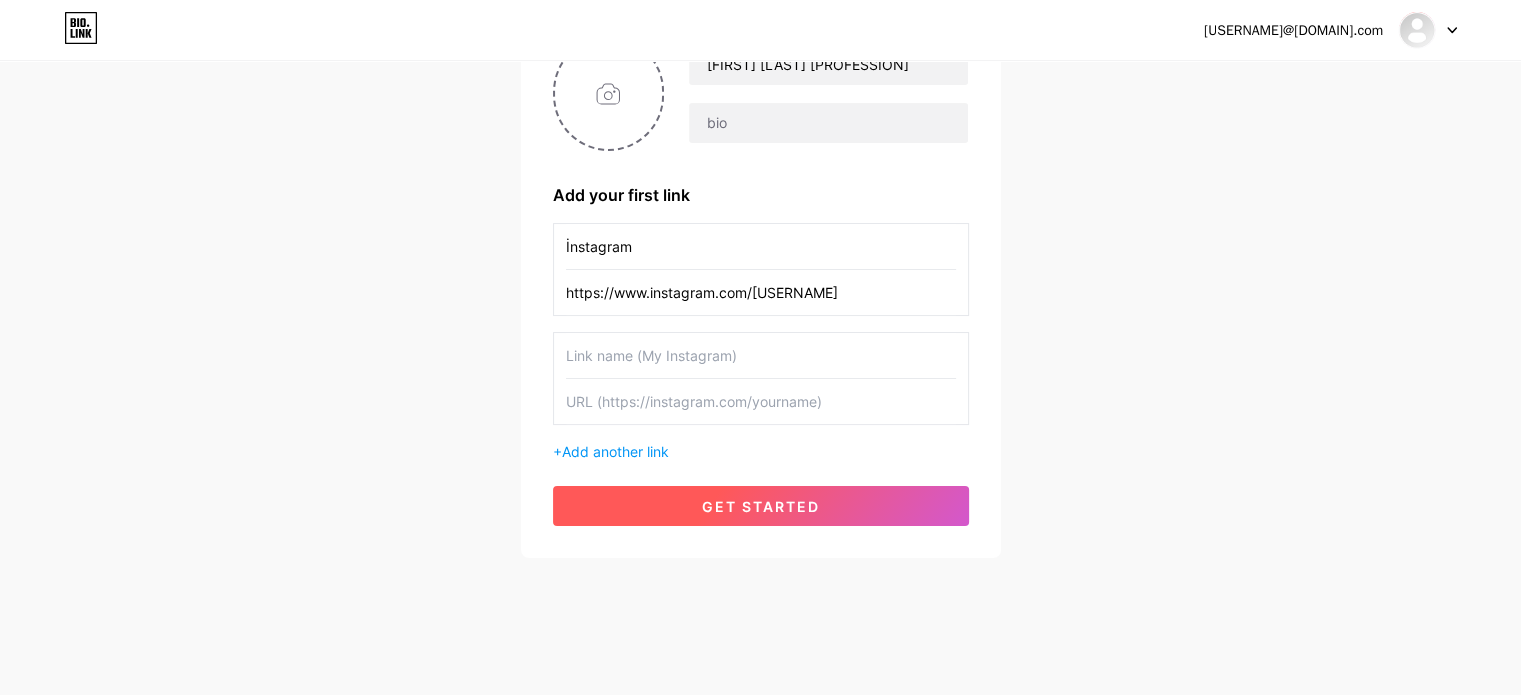 click on "get started" at bounding box center [761, 506] 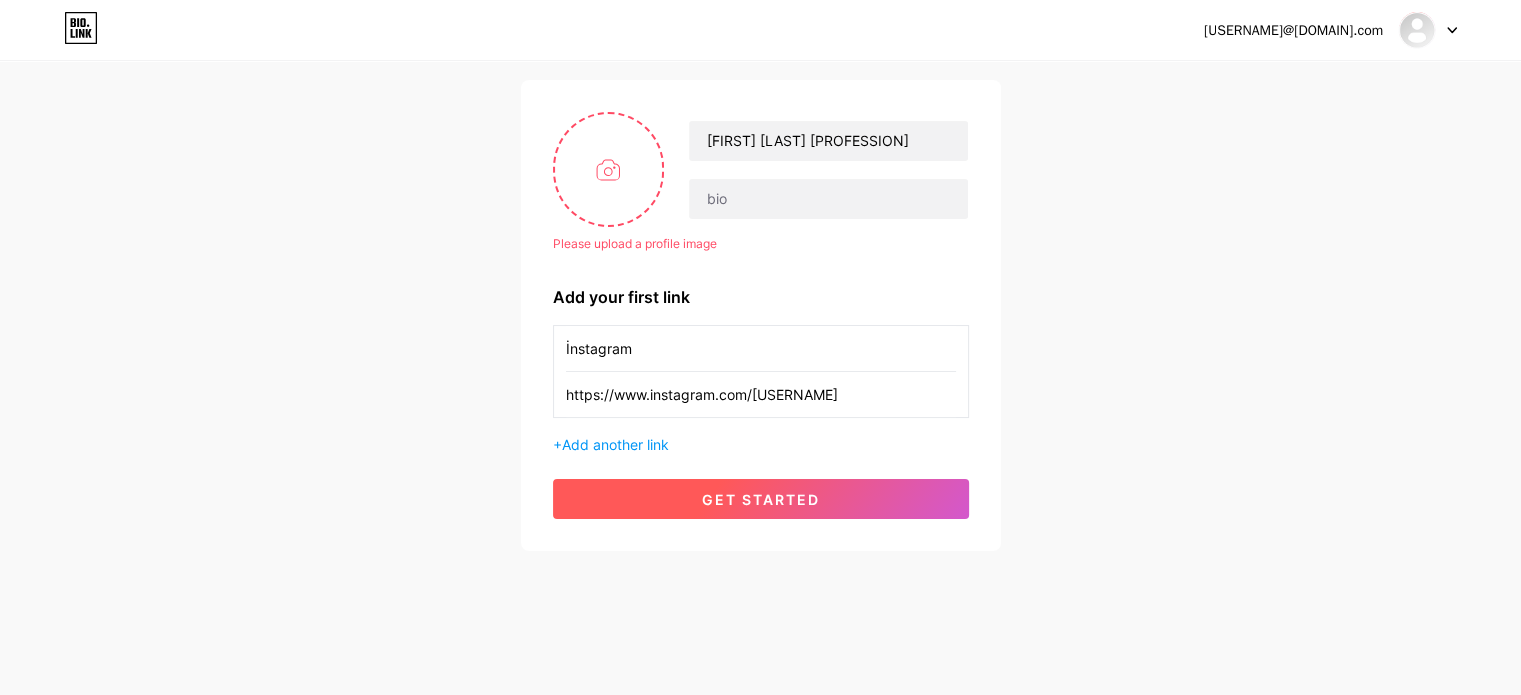 scroll, scrollTop: 123, scrollLeft: 0, axis: vertical 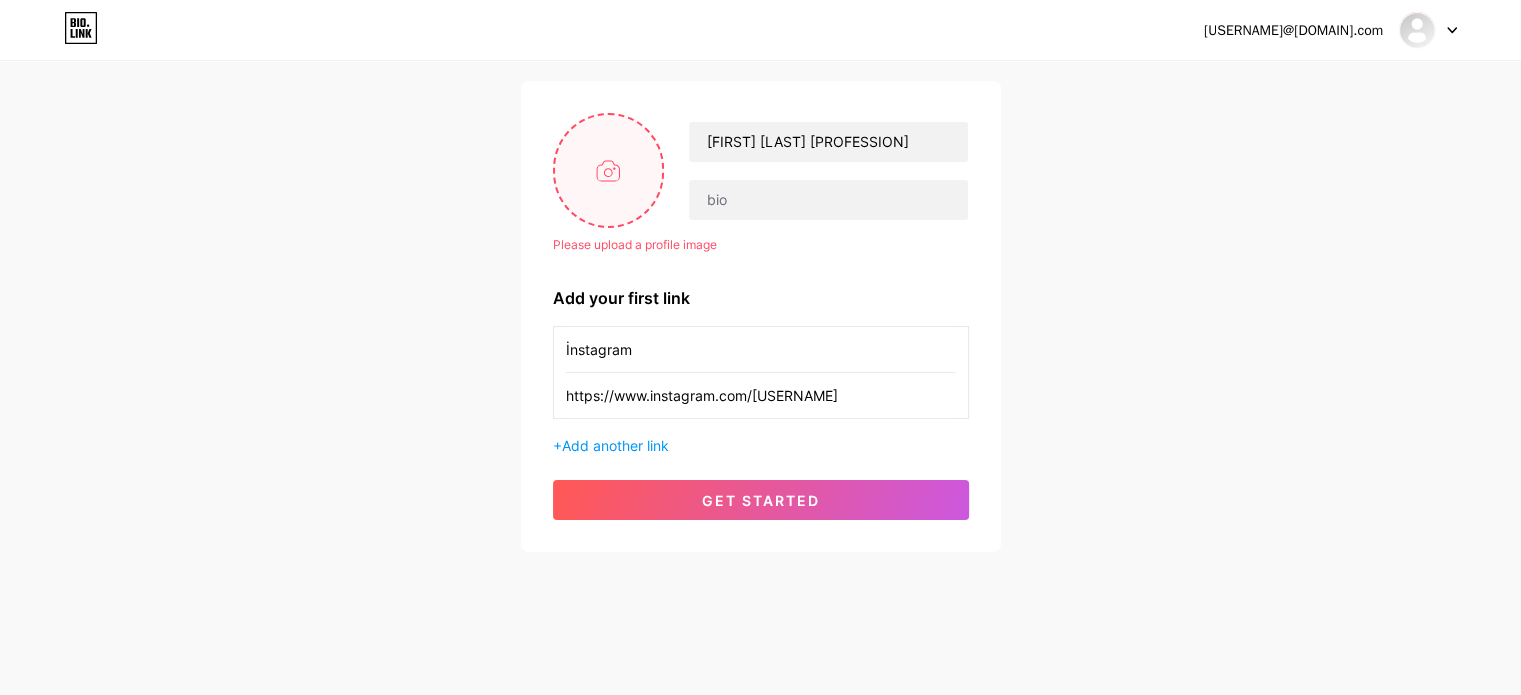 click at bounding box center (609, 170) 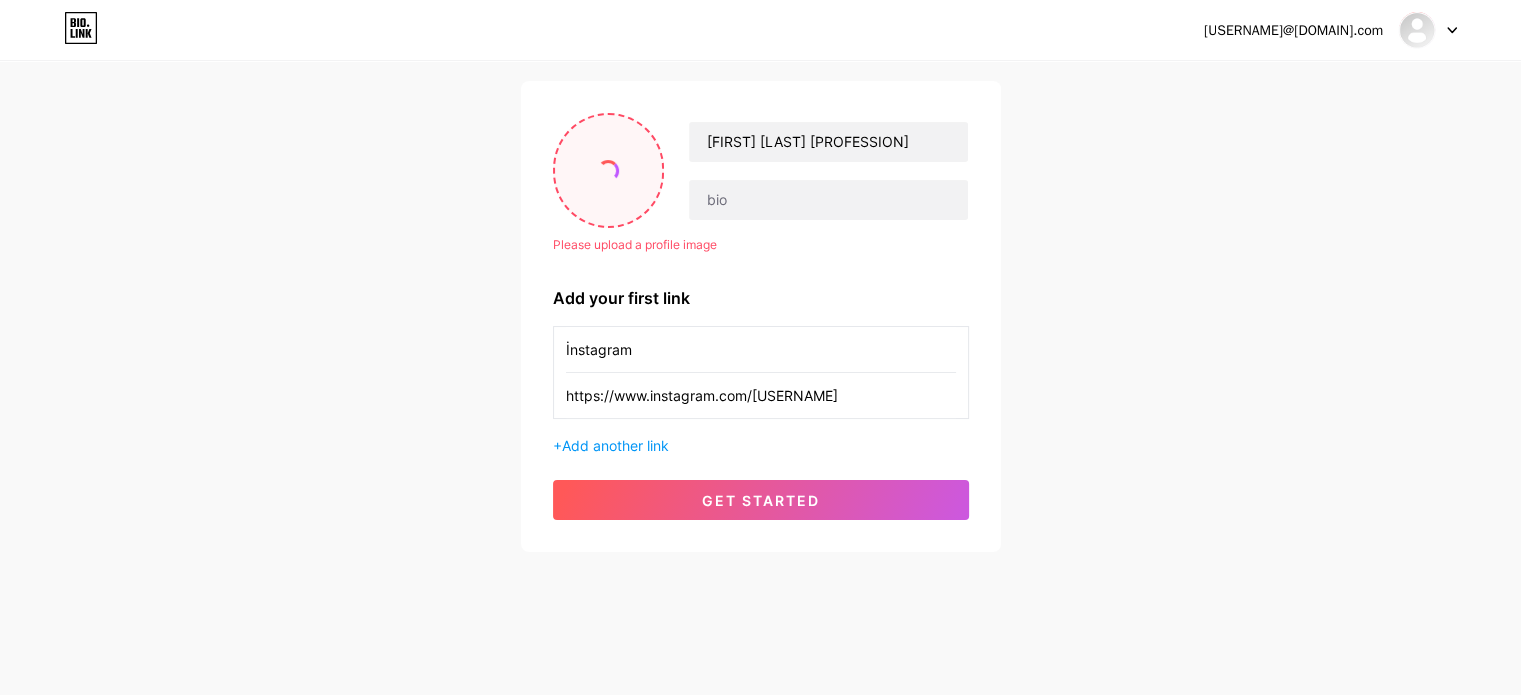 scroll, scrollTop: 97, scrollLeft: 0, axis: vertical 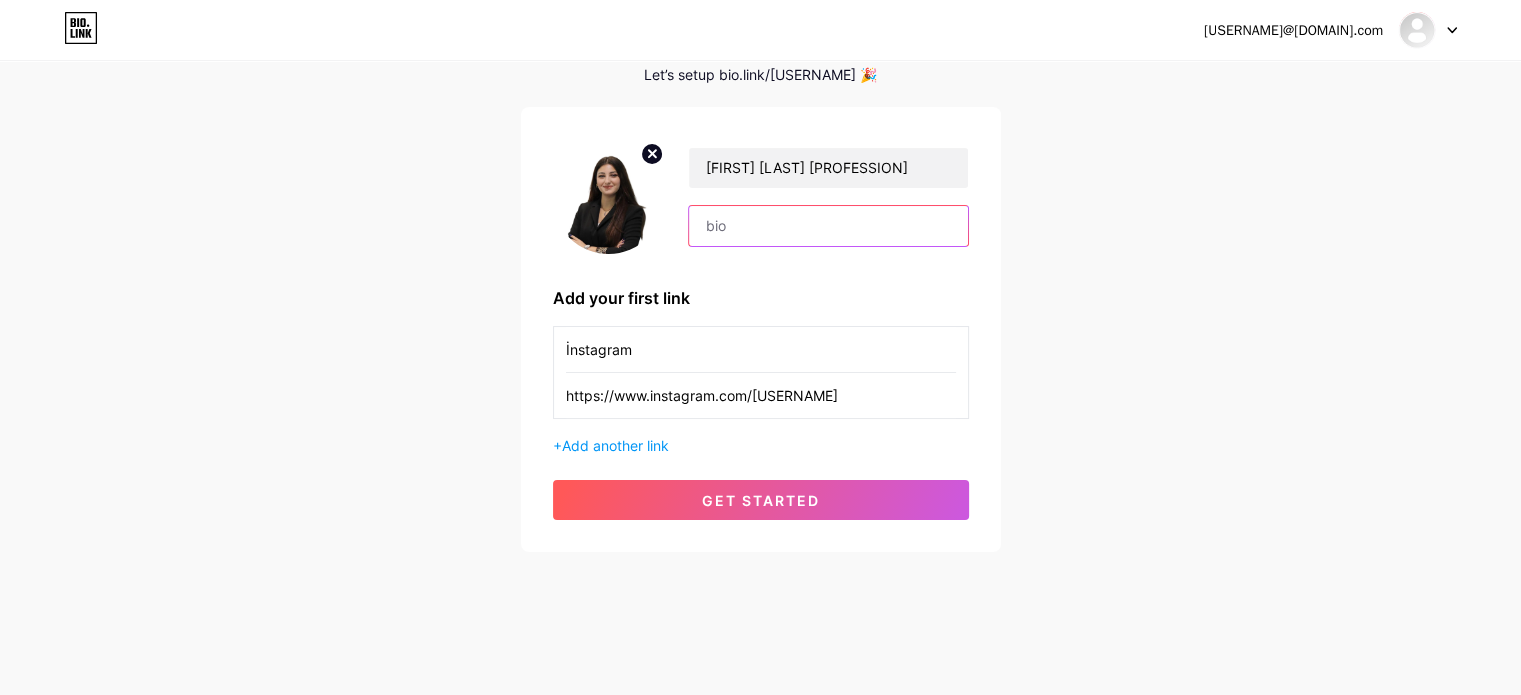 click at bounding box center [828, 226] 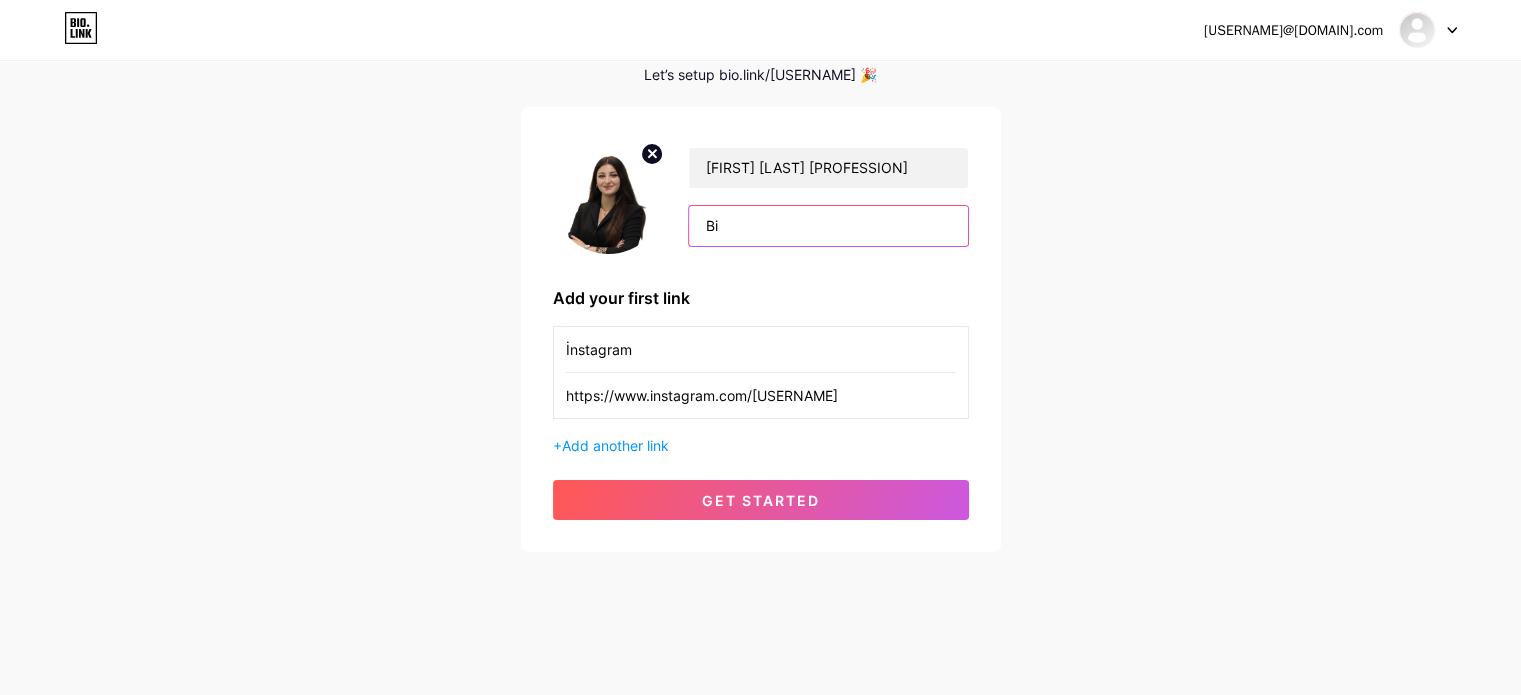 type on "B" 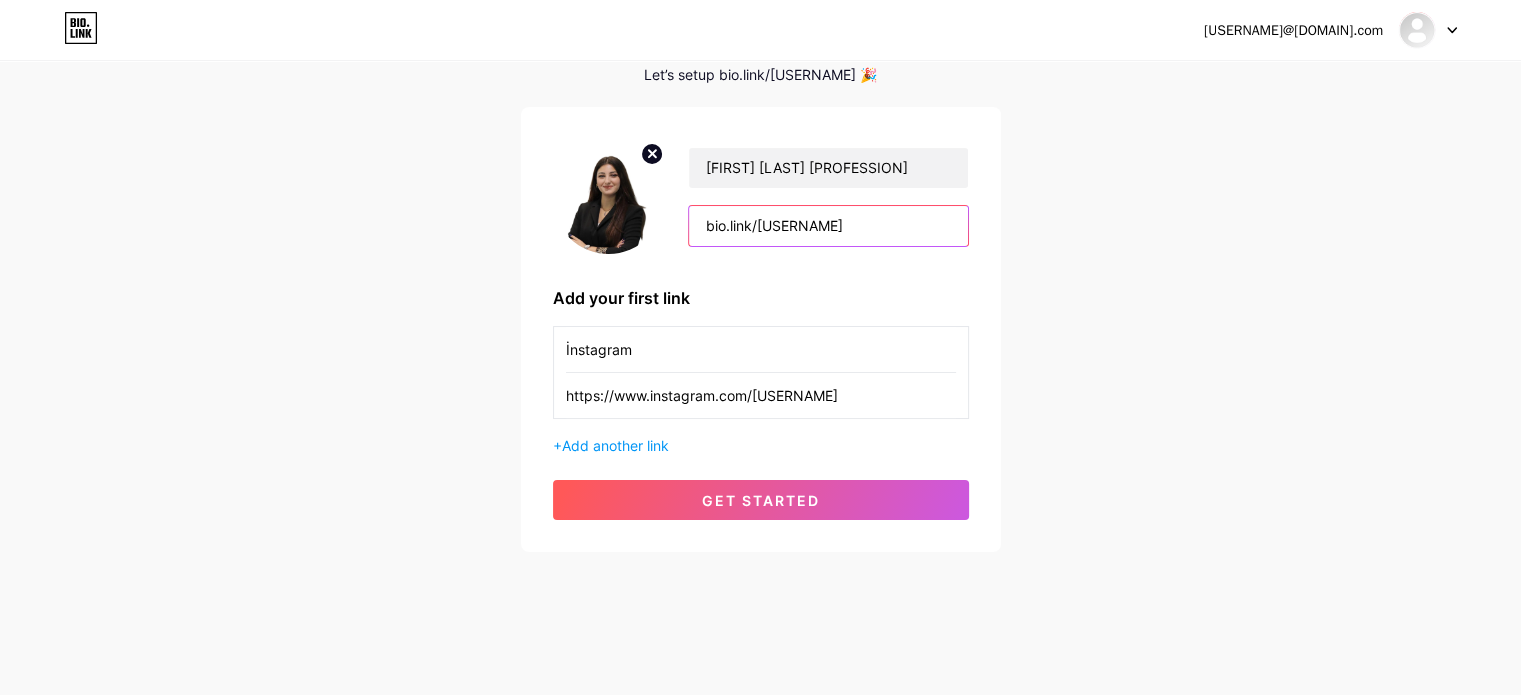 click on "bio.link/[USERNAME]" at bounding box center (828, 226) 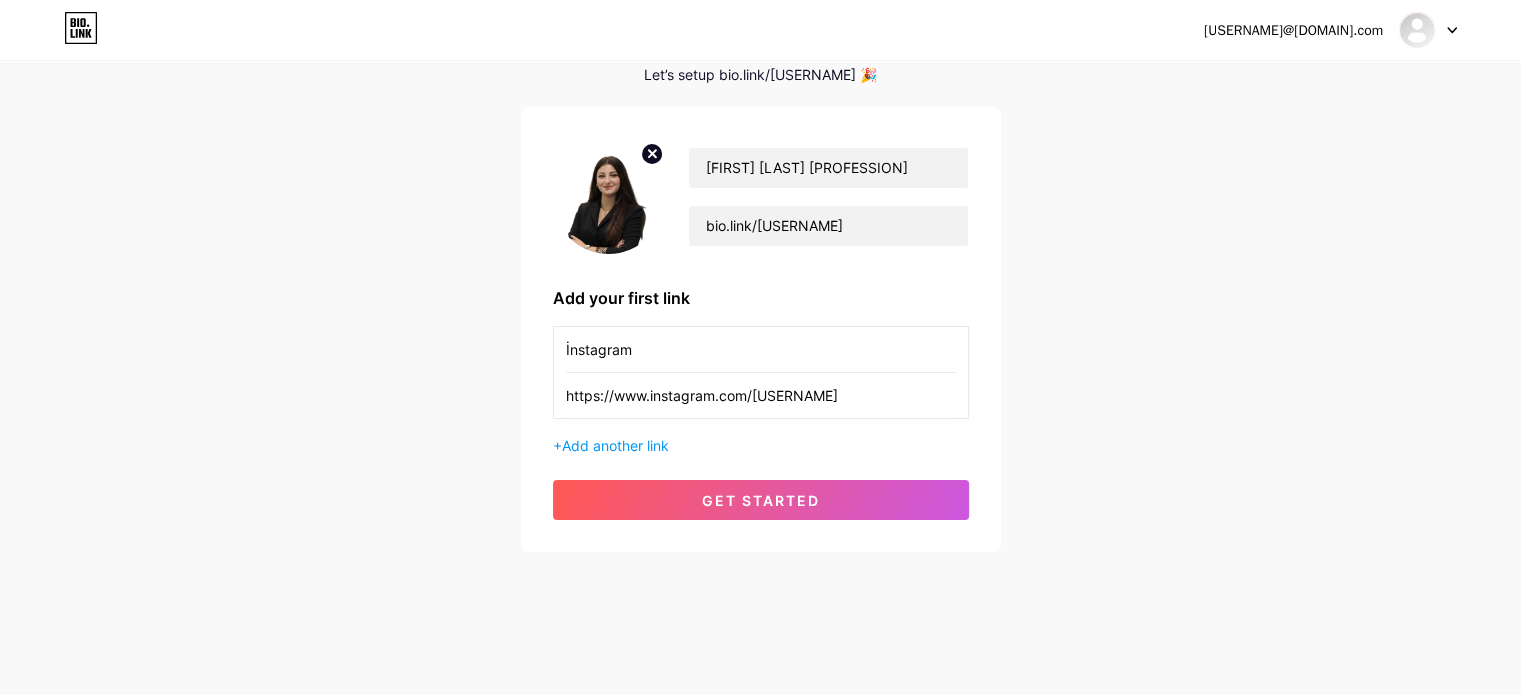 click on "Add your first link" at bounding box center [761, 298] 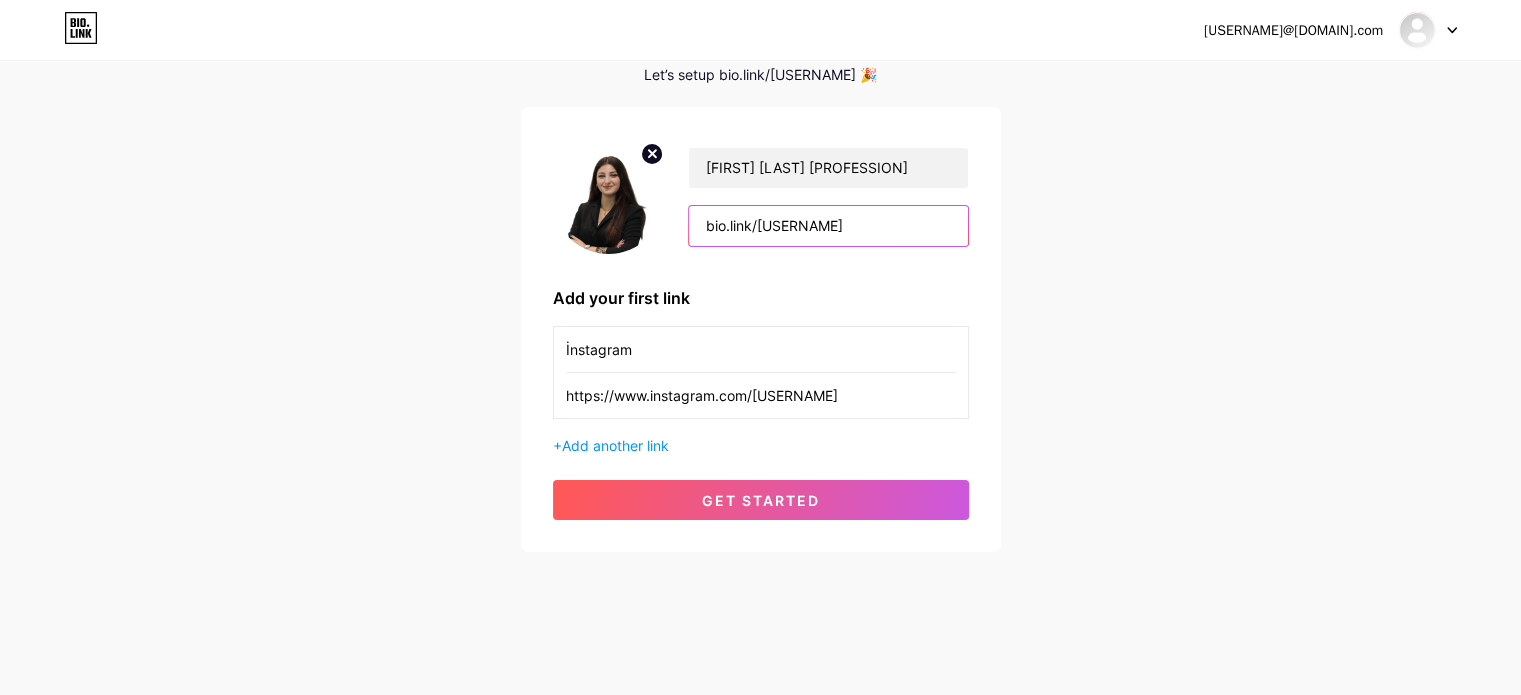 click on "bio.link/[USERNAME]" at bounding box center (828, 226) 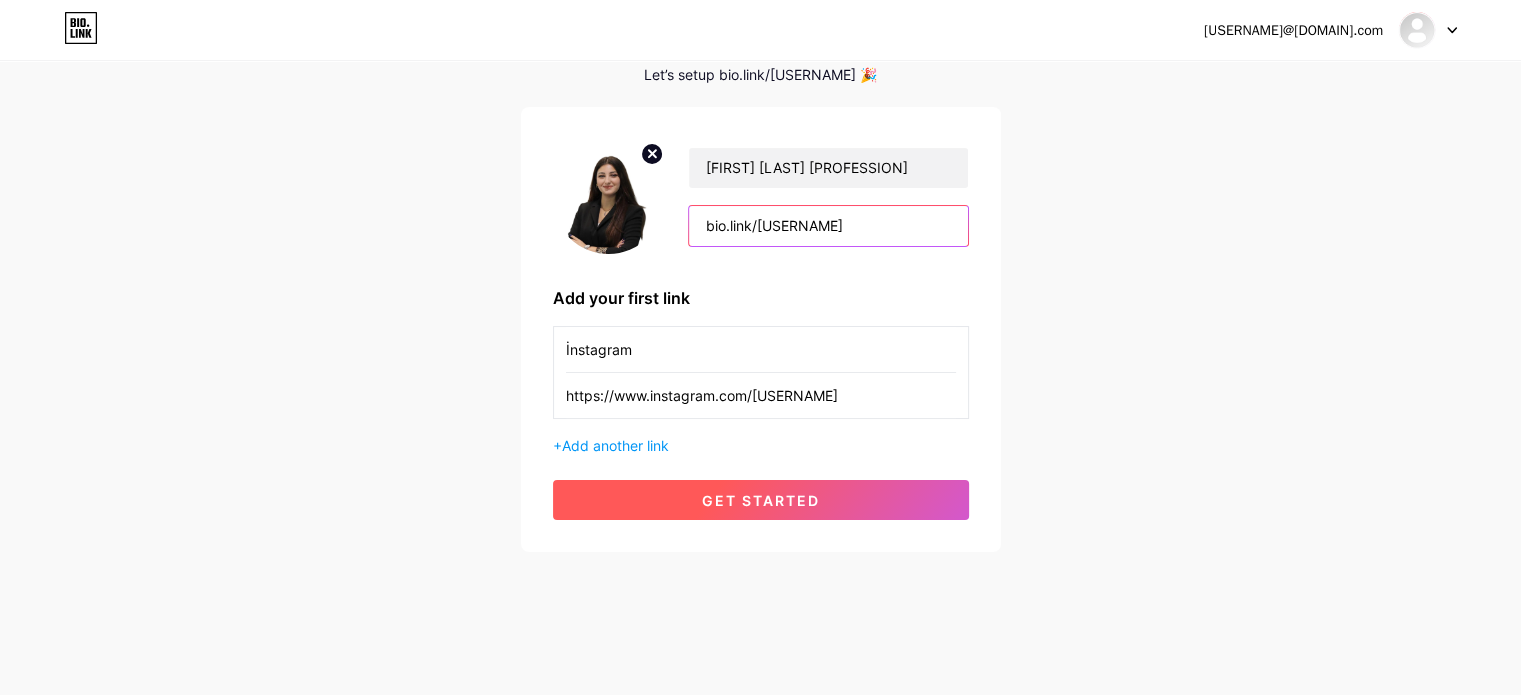 type on "bio.link/[USERNAME]" 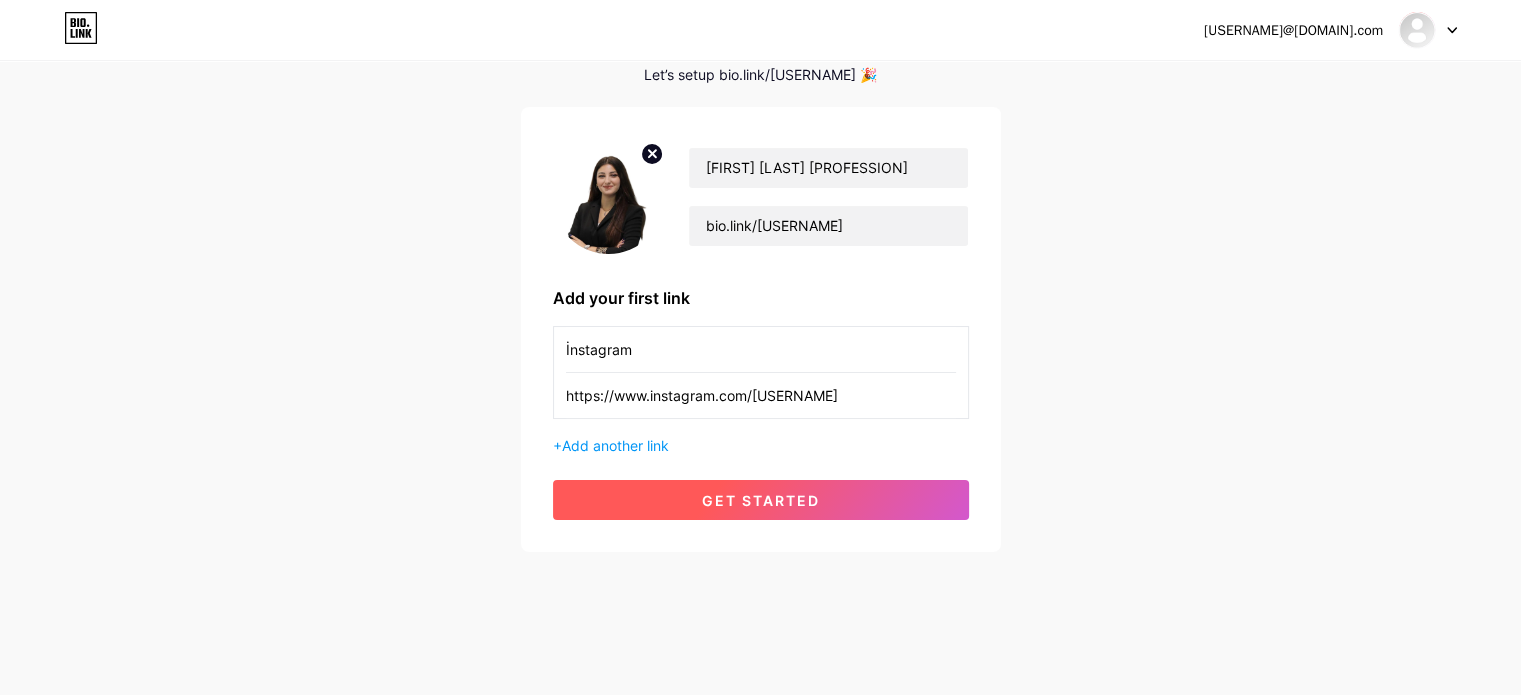 click on "get started" at bounding box center (761, 500) 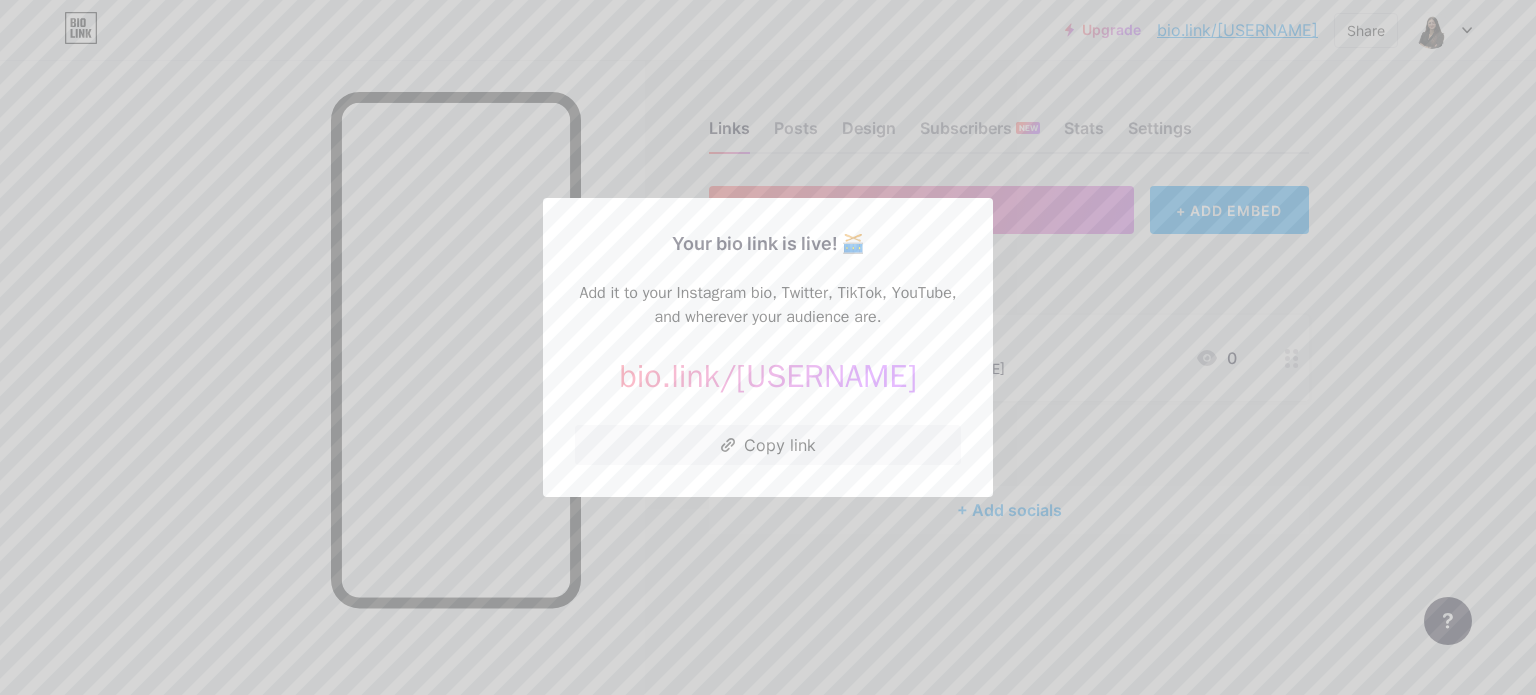 click at bounding box center [768, 347] 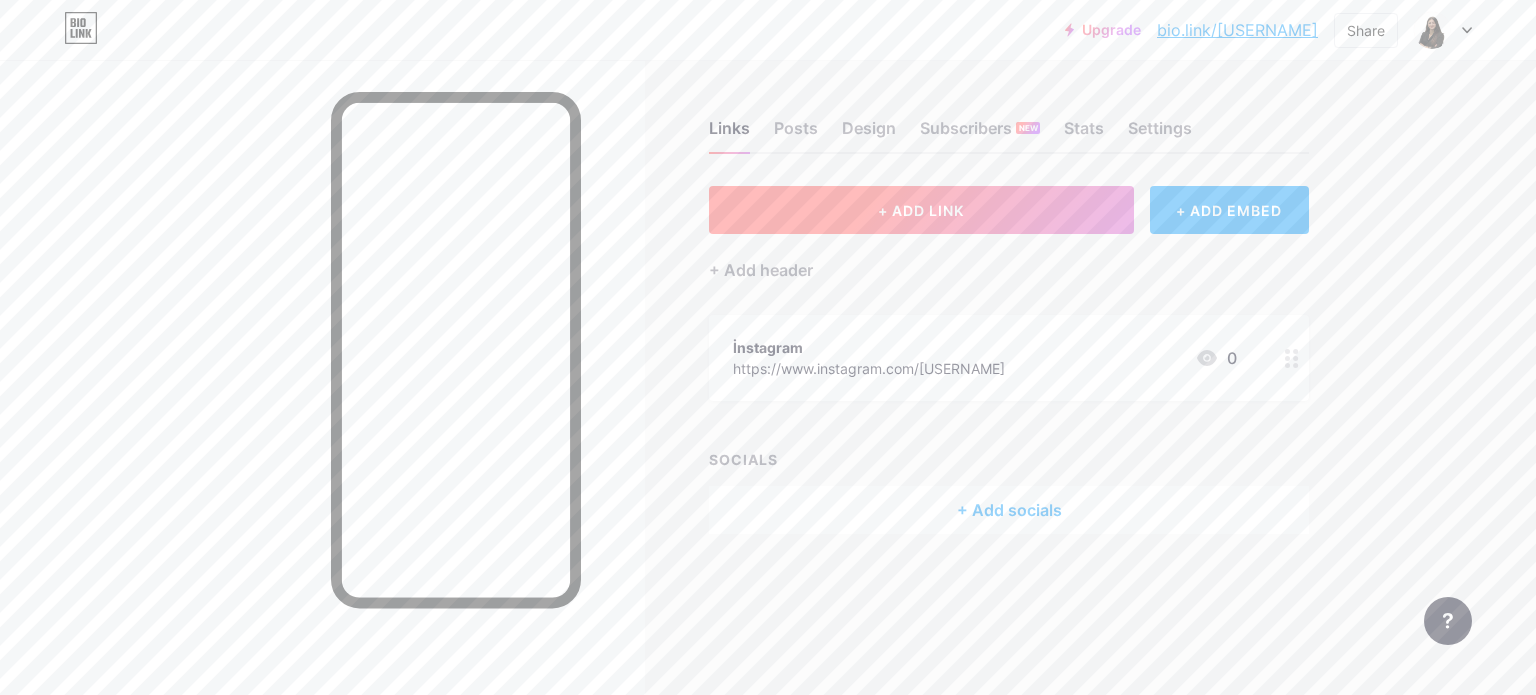 click on "+ ADD LINK" at bounding box center (921, 210) 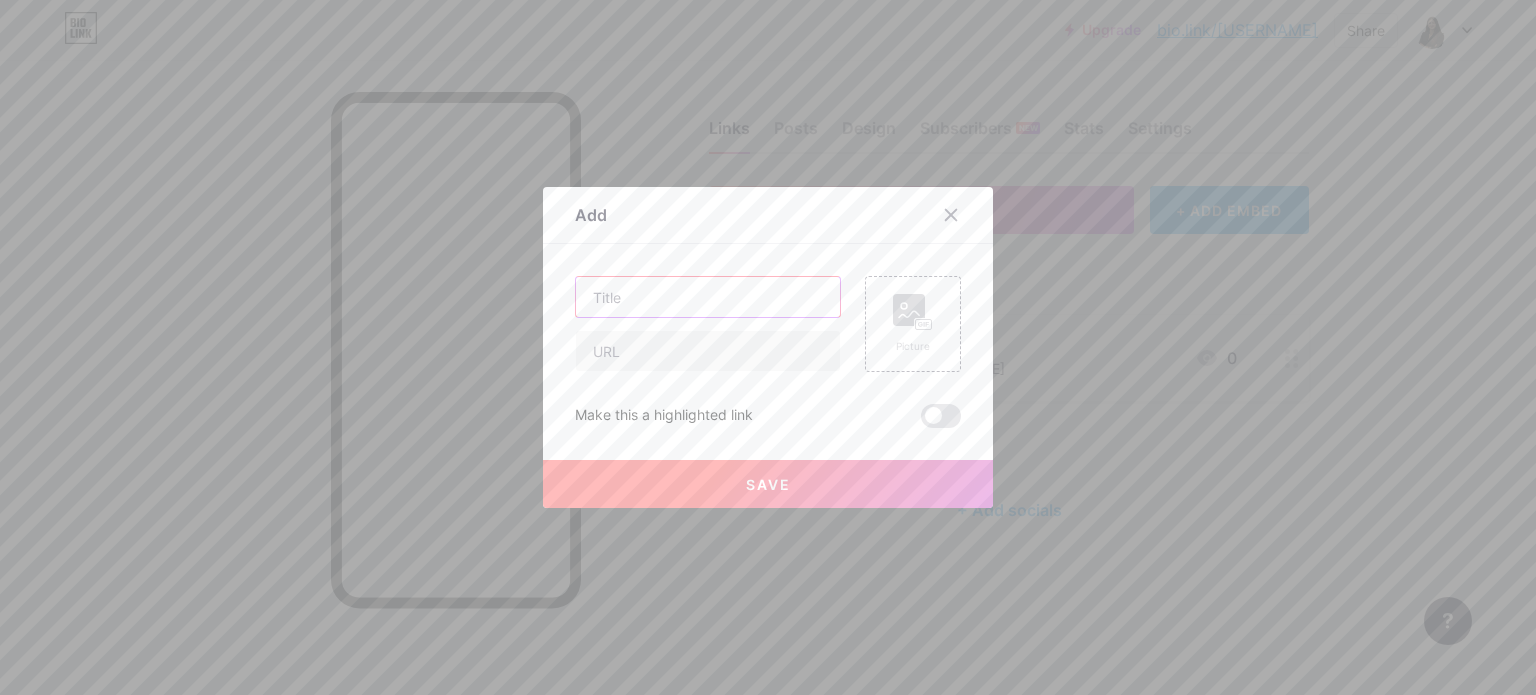 click at bounding box center (708, 297) 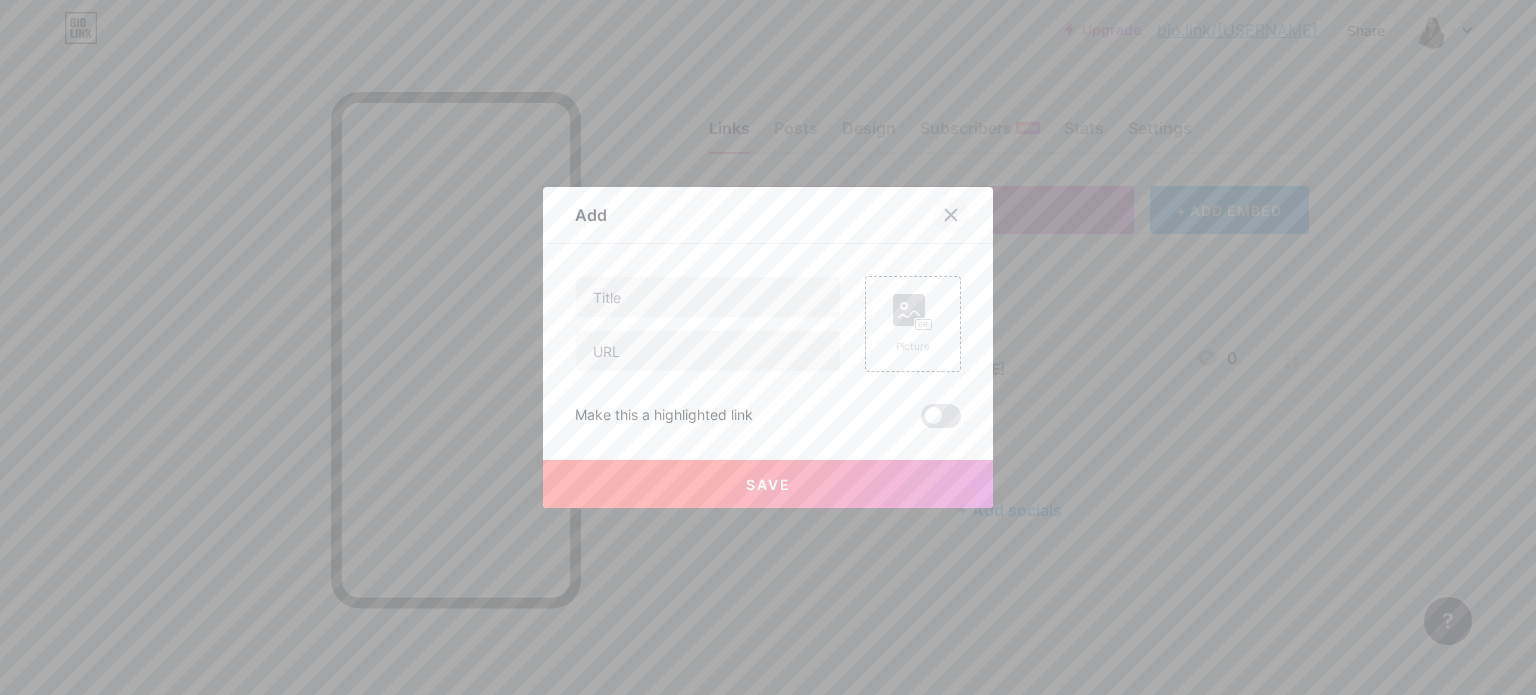 click at bounding box center (951, 215) 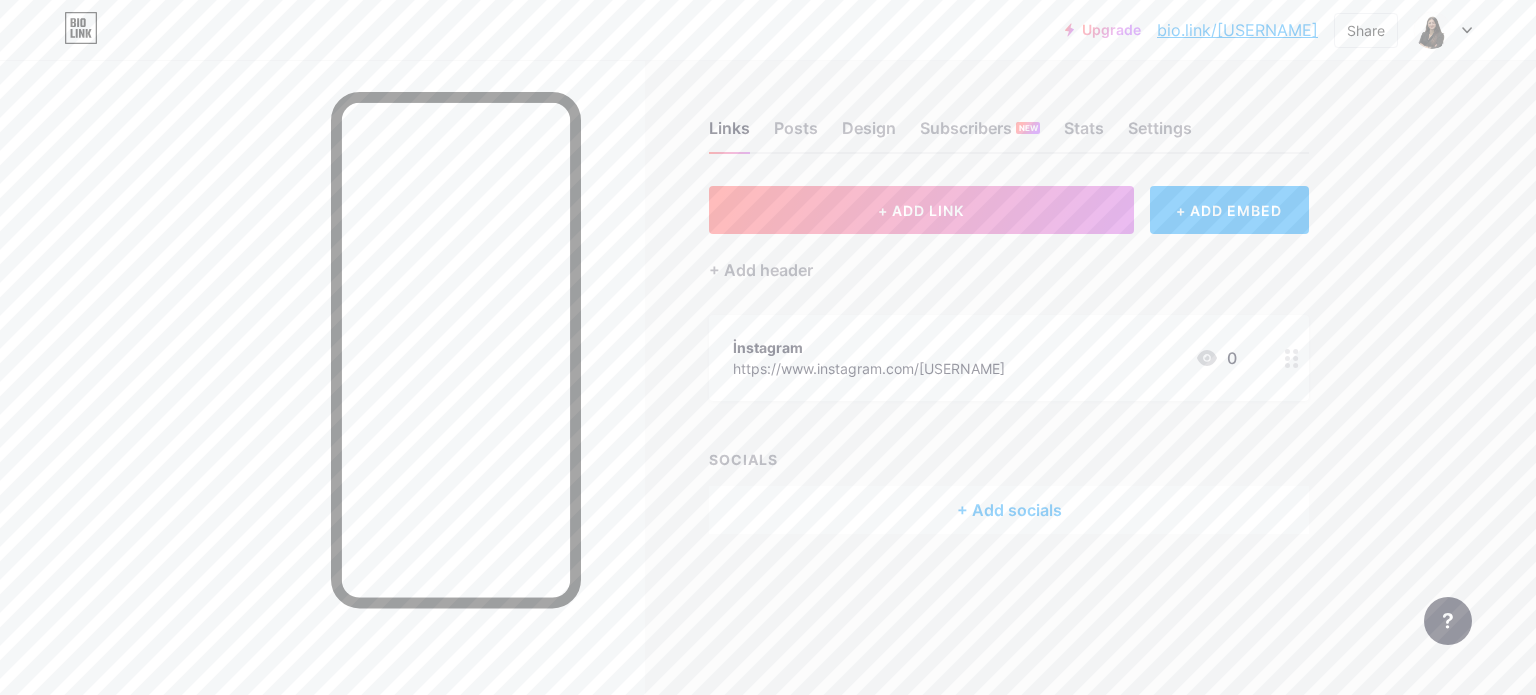 click on "+ ADD LINK" at bounding box center [921, 210] 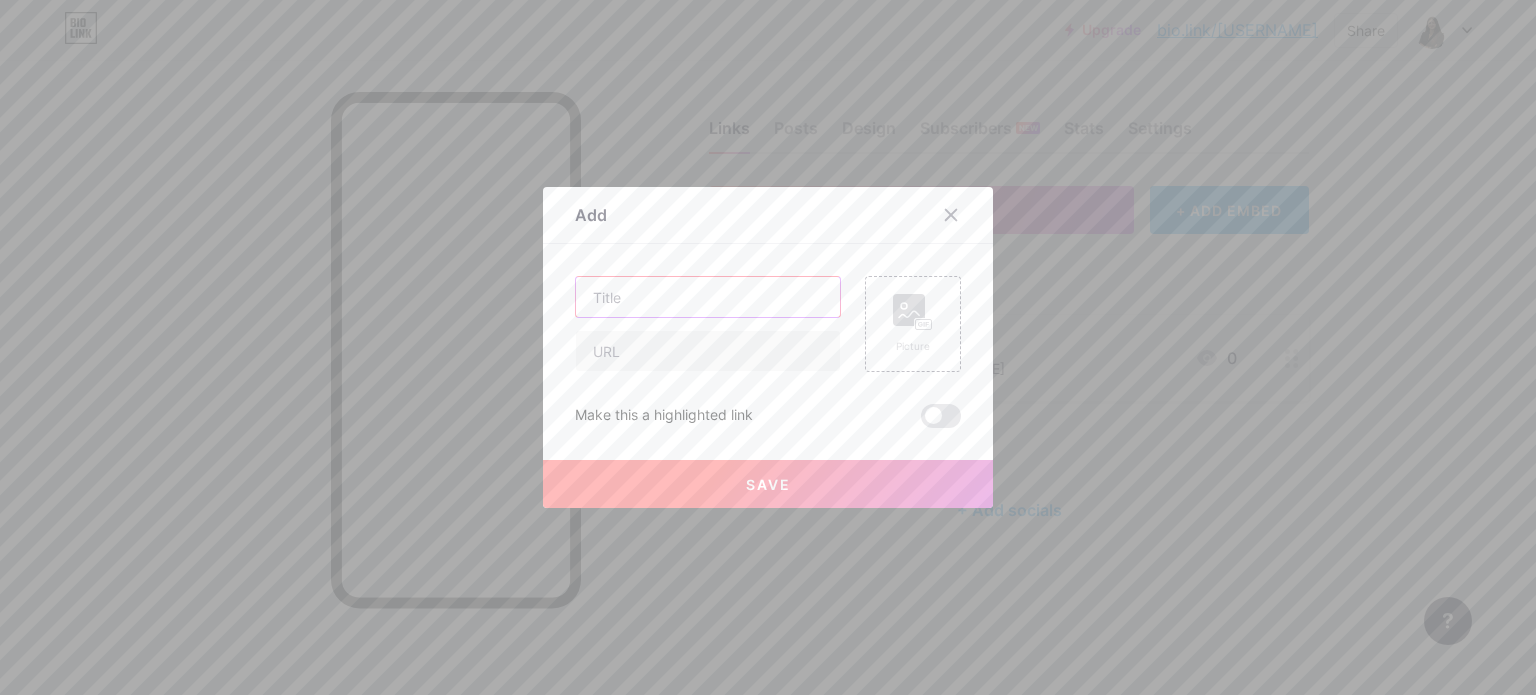 click at bounding box center [708, 297] 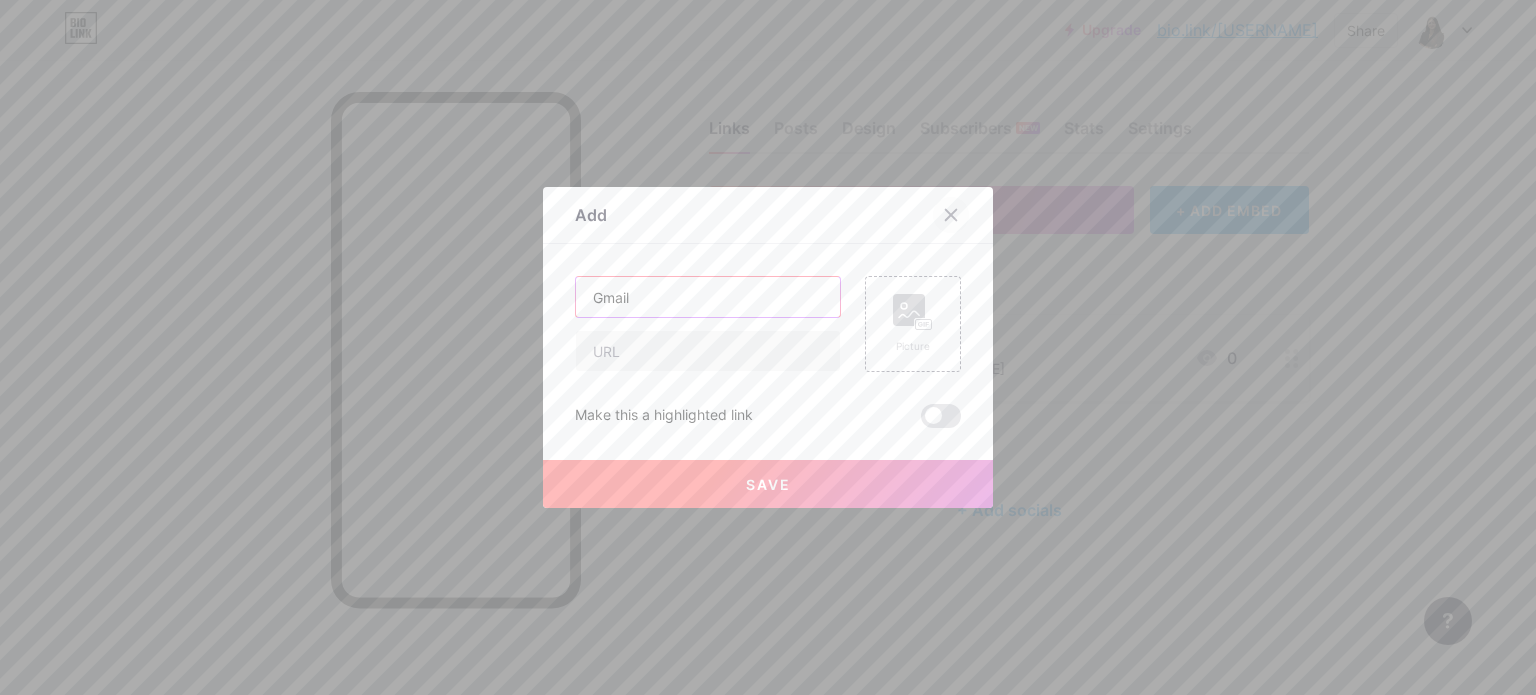 type on "Gmail" 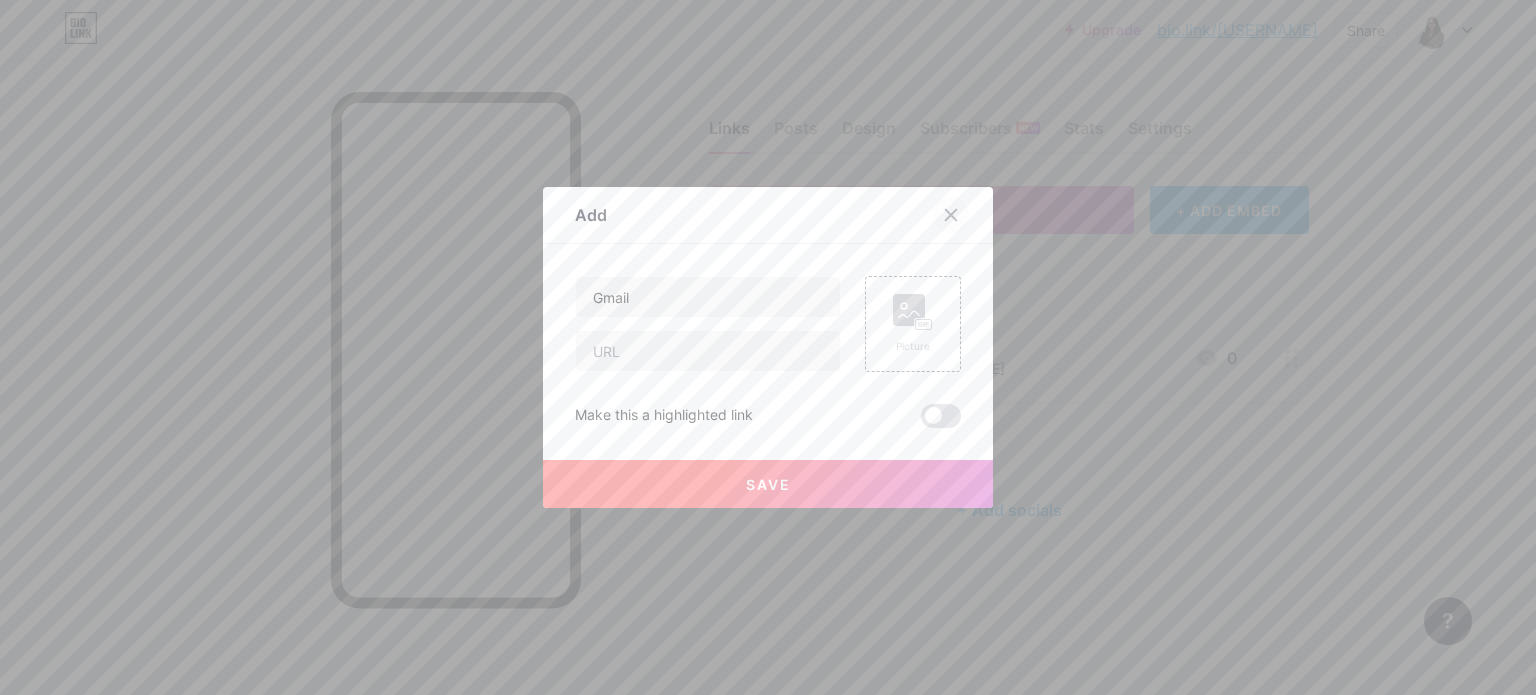 click 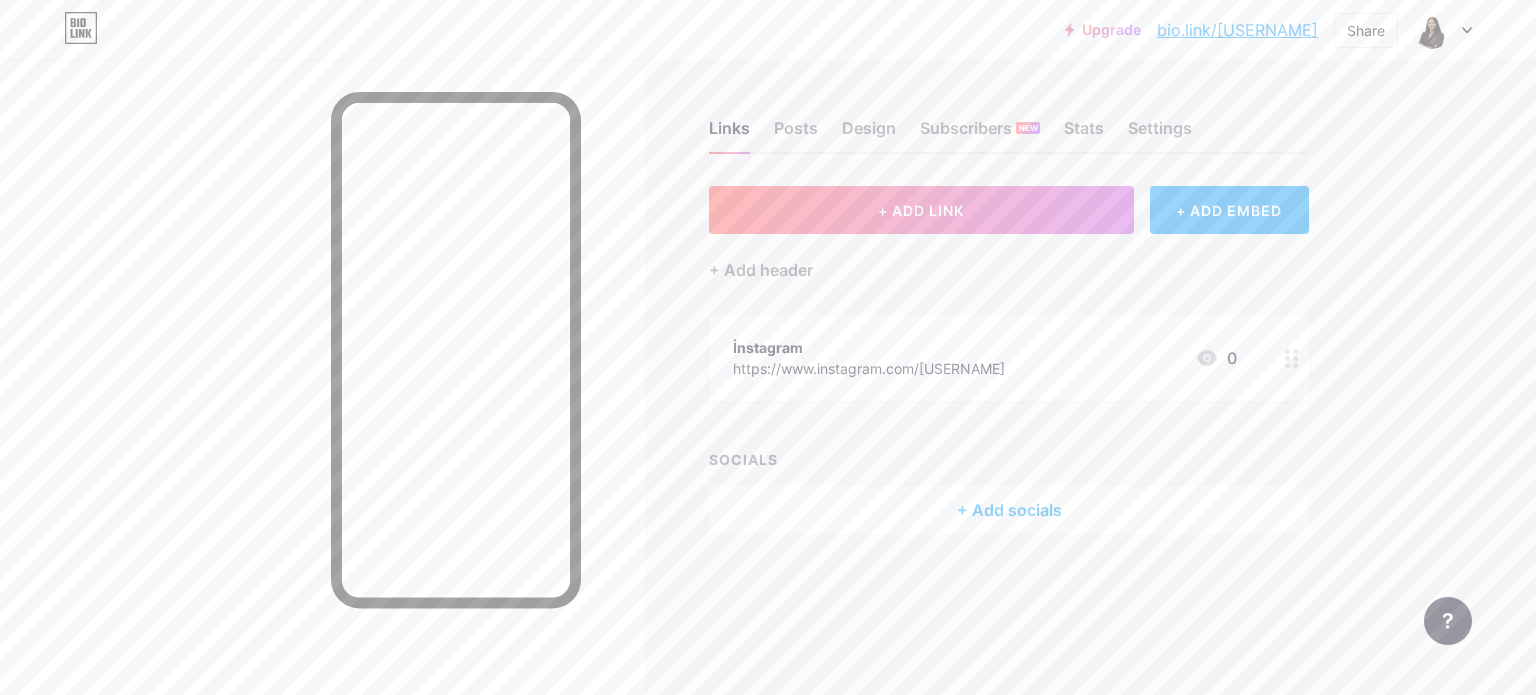 click on "+ Add socials" at bounding box center (1009, 510) 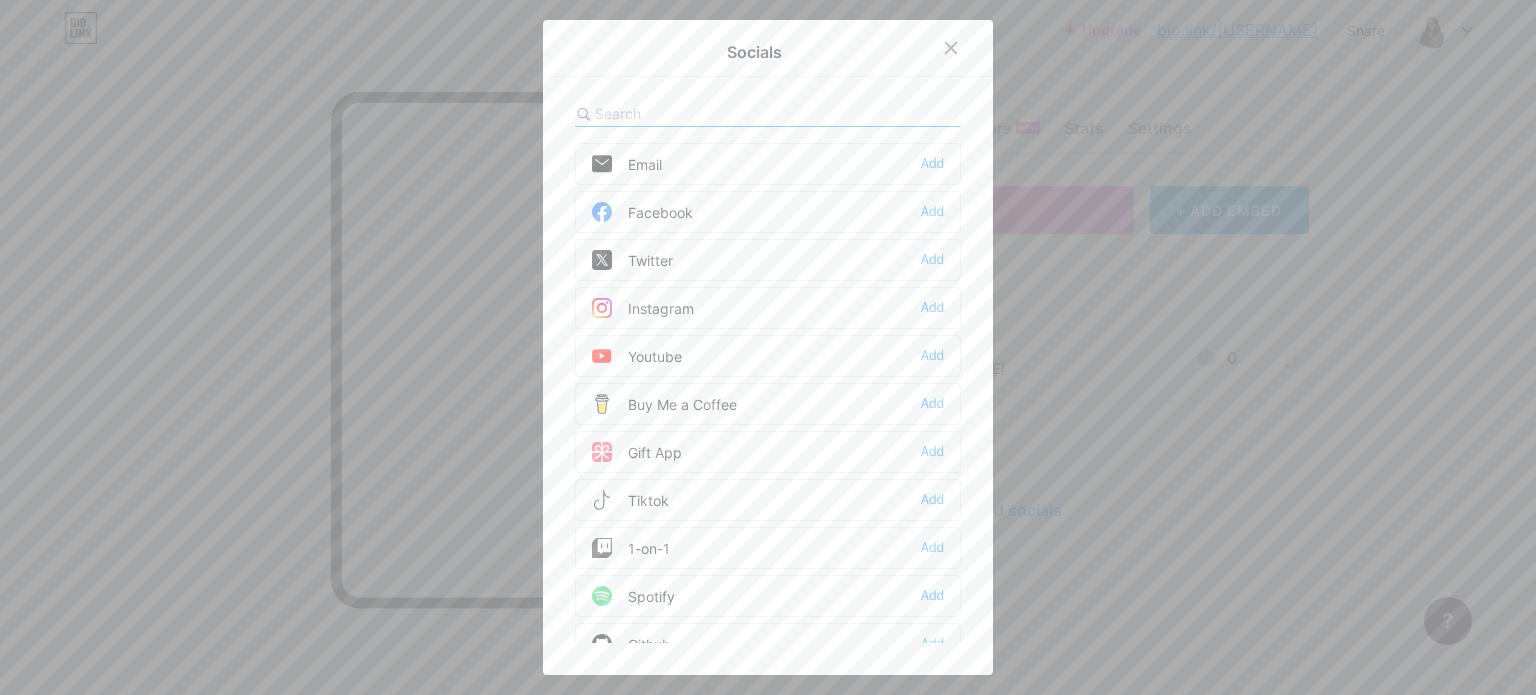 click at bounding box center (705, 113) 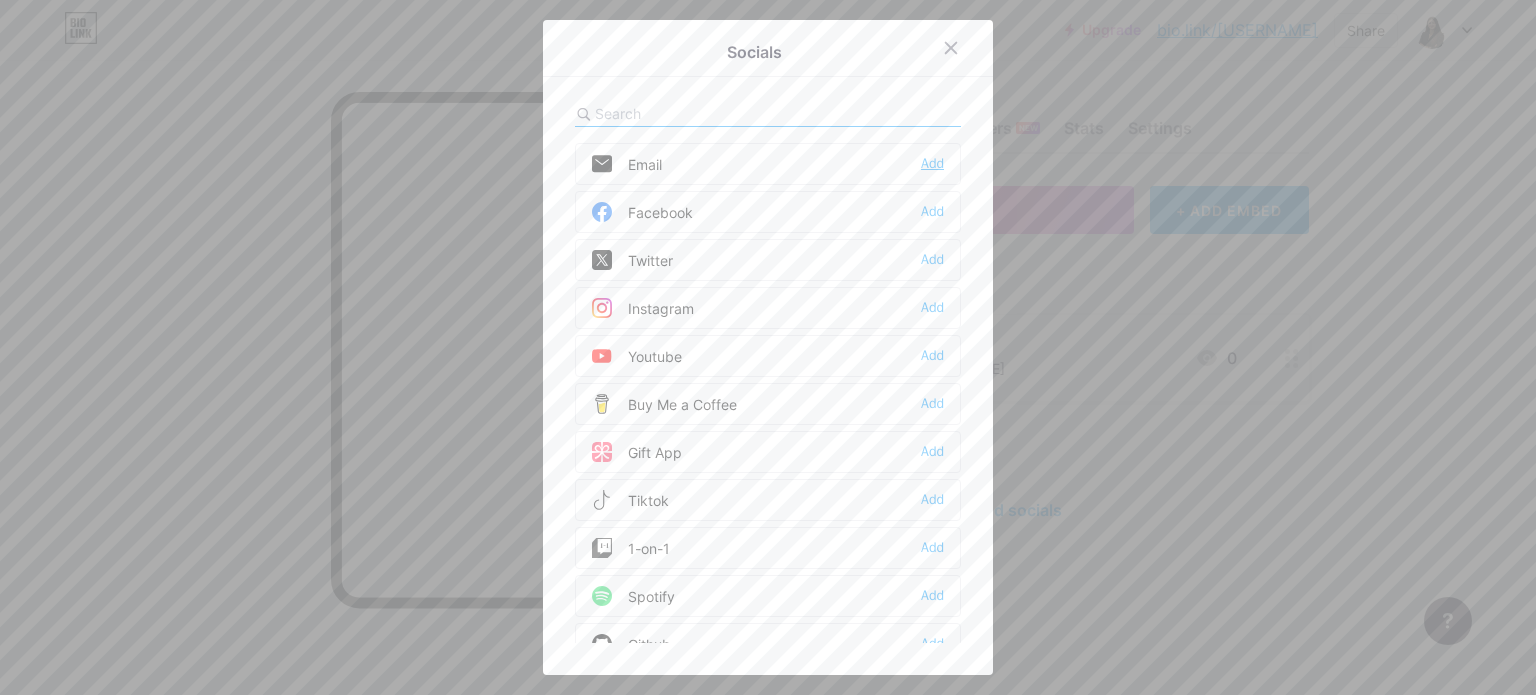 click on "Add" at bounding box center [932, 164] 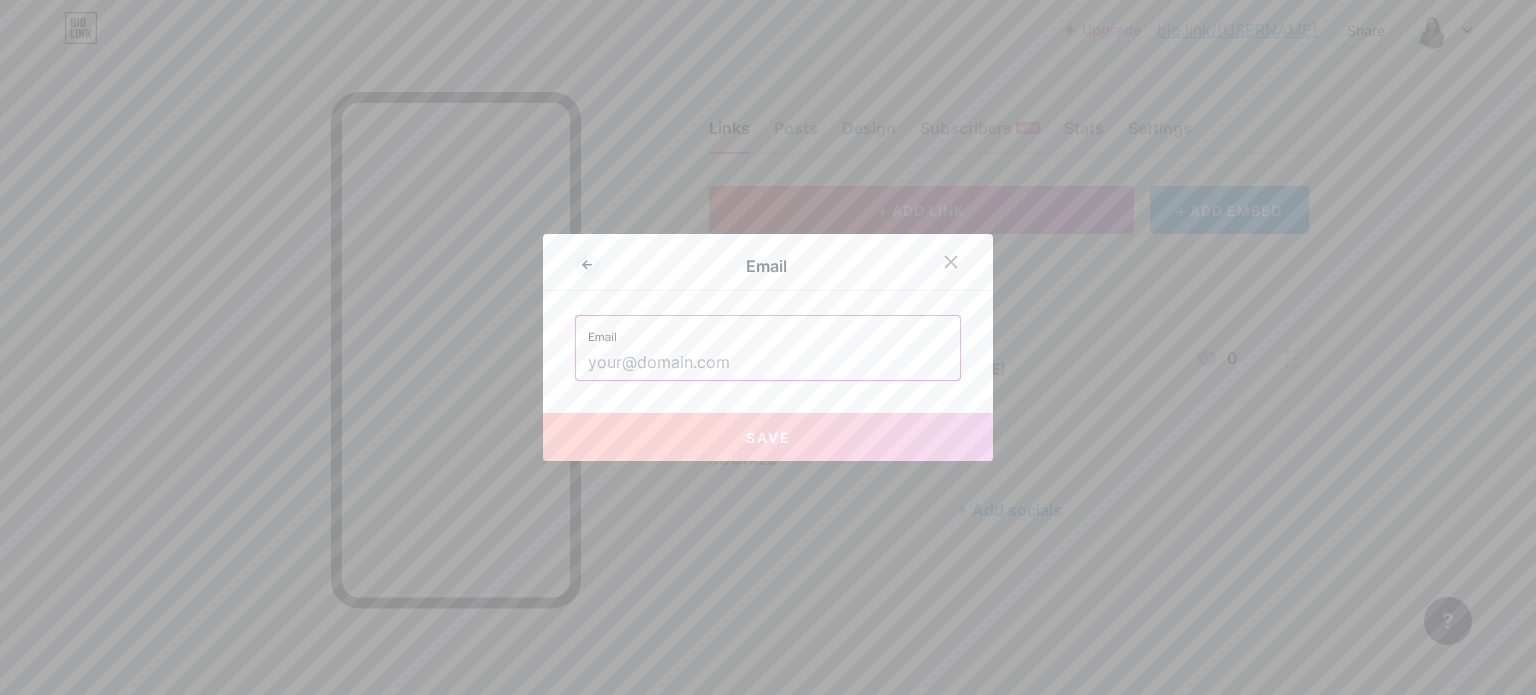 click on "Save" at bounding box center [768, 437] 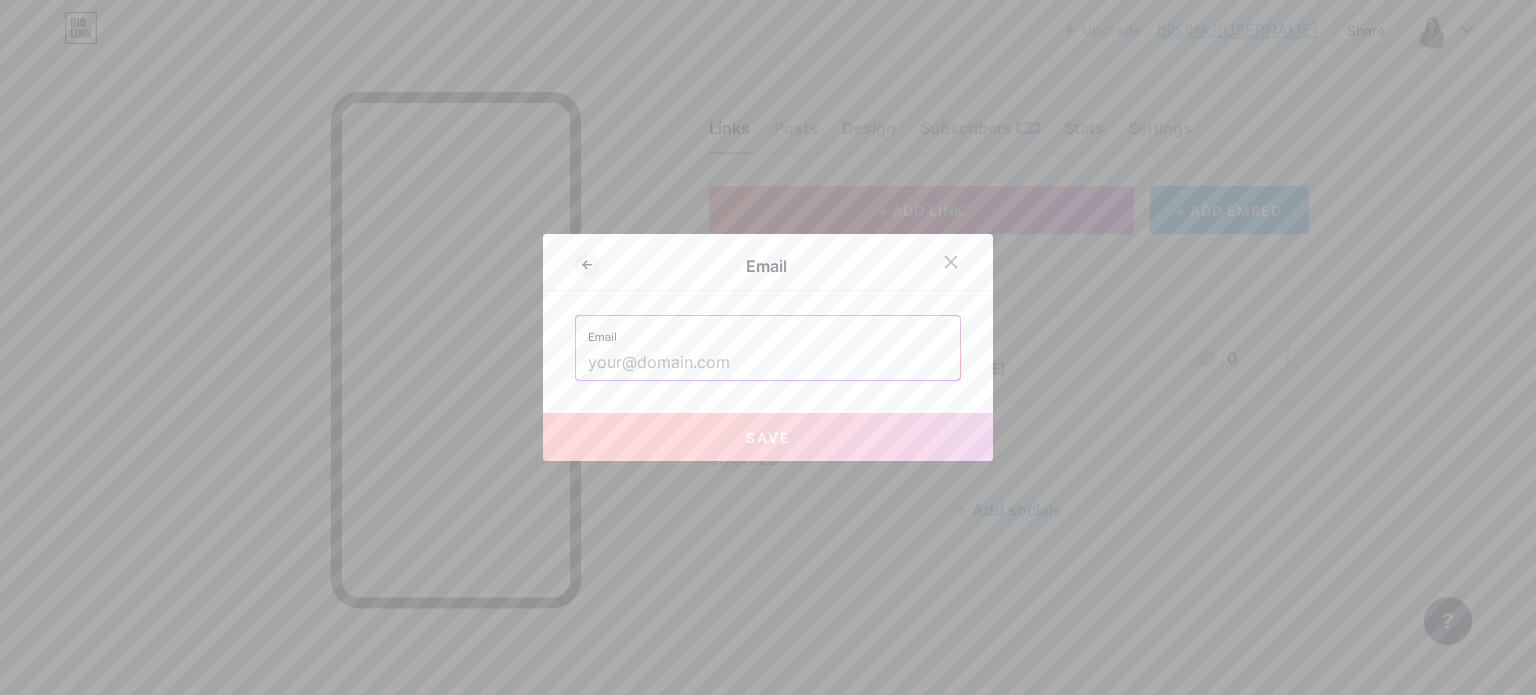 type on "[USERNAME]@[DOMAIN].com" 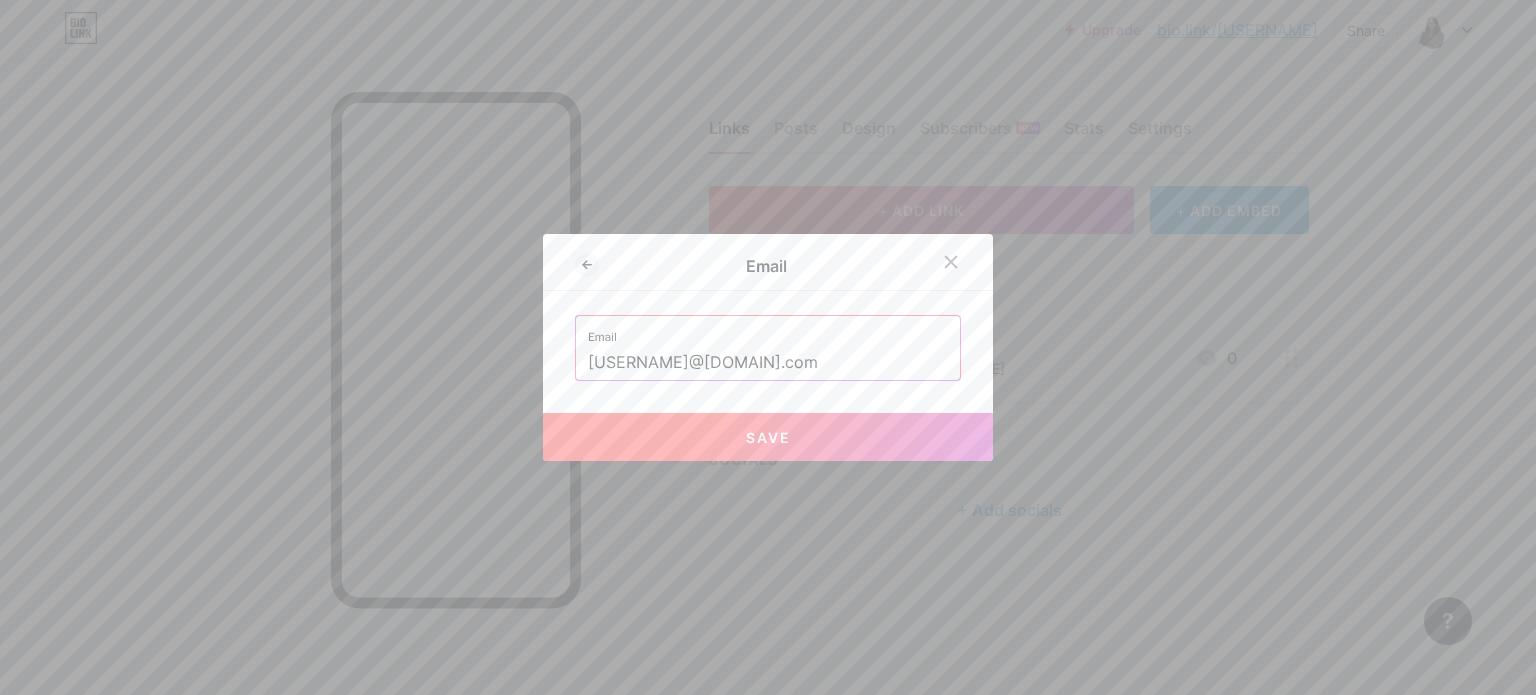 drag, startPoint x: 832, startPoint y: 367, endPoint x: 520, endPoint y: 368, distance: 312.00162 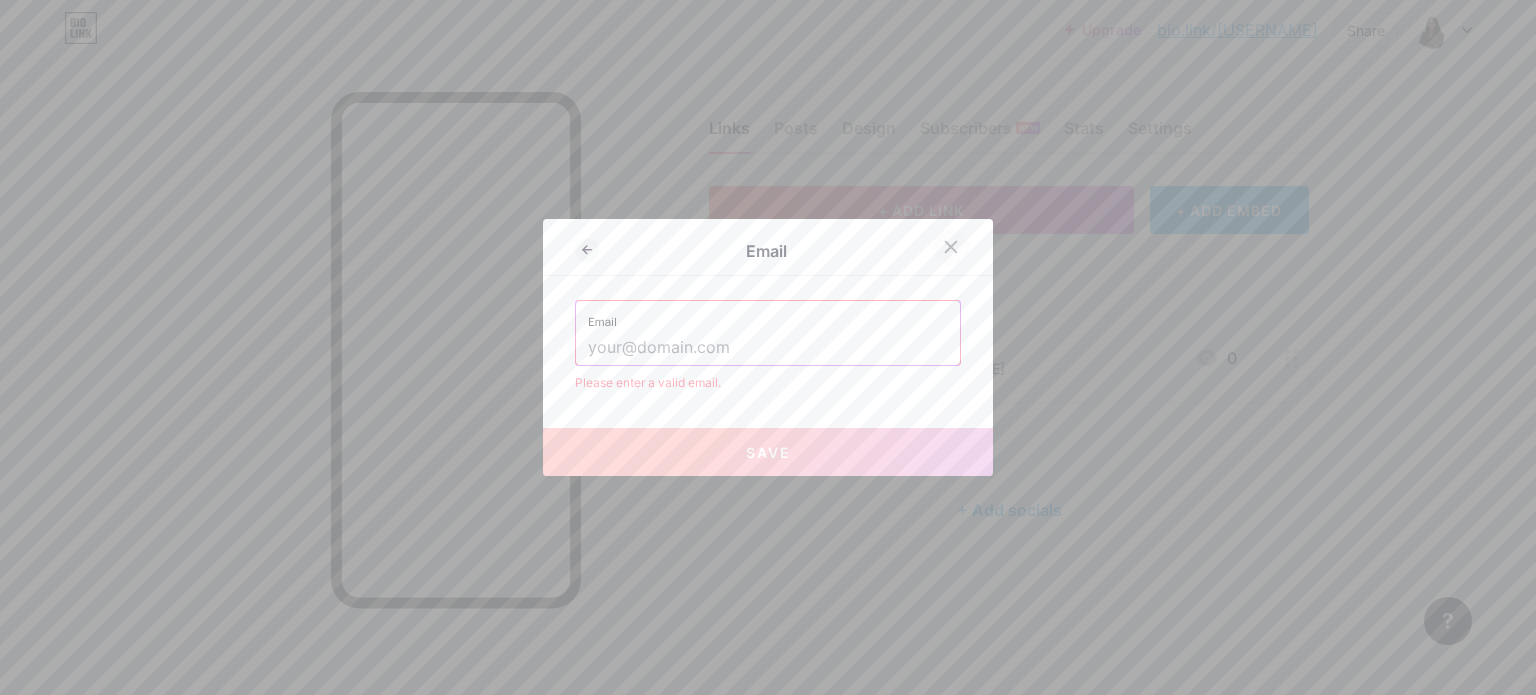 type 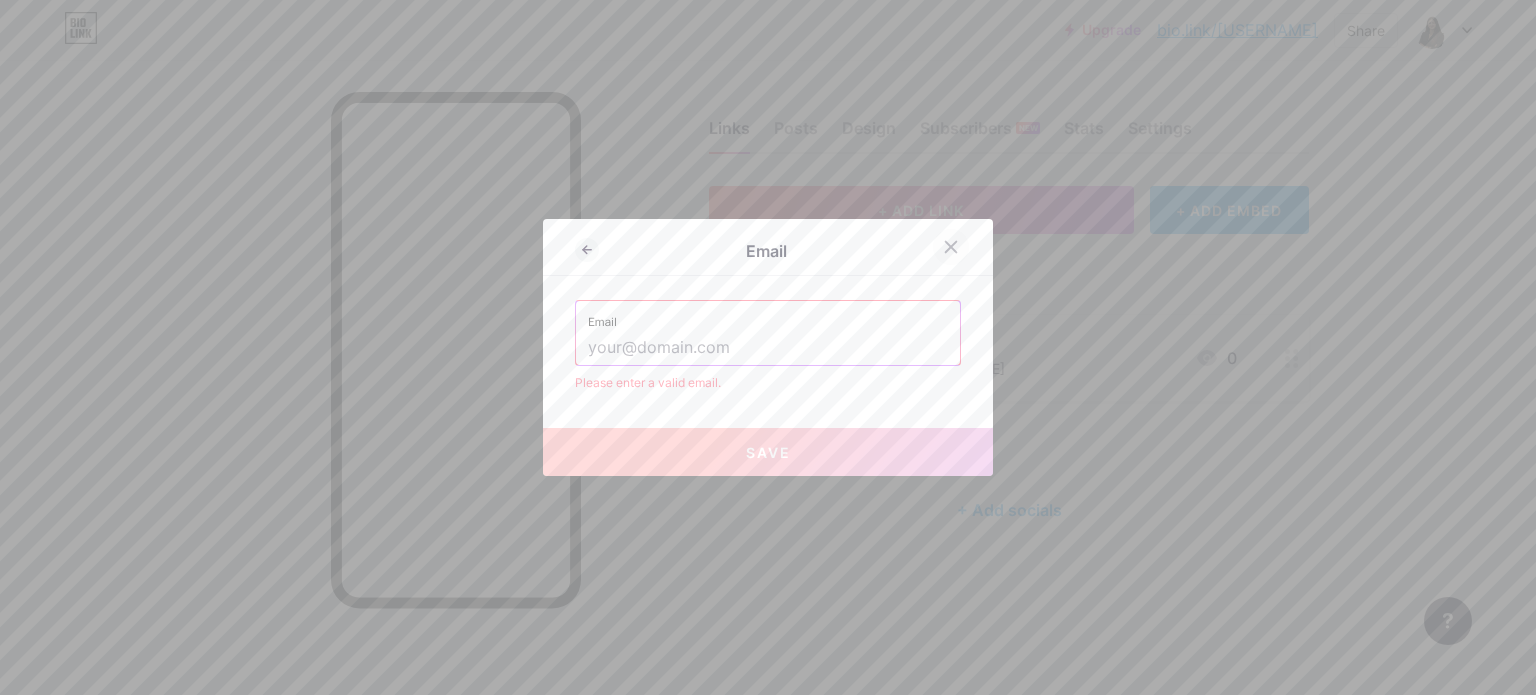 click at bounding box center (951, 247) 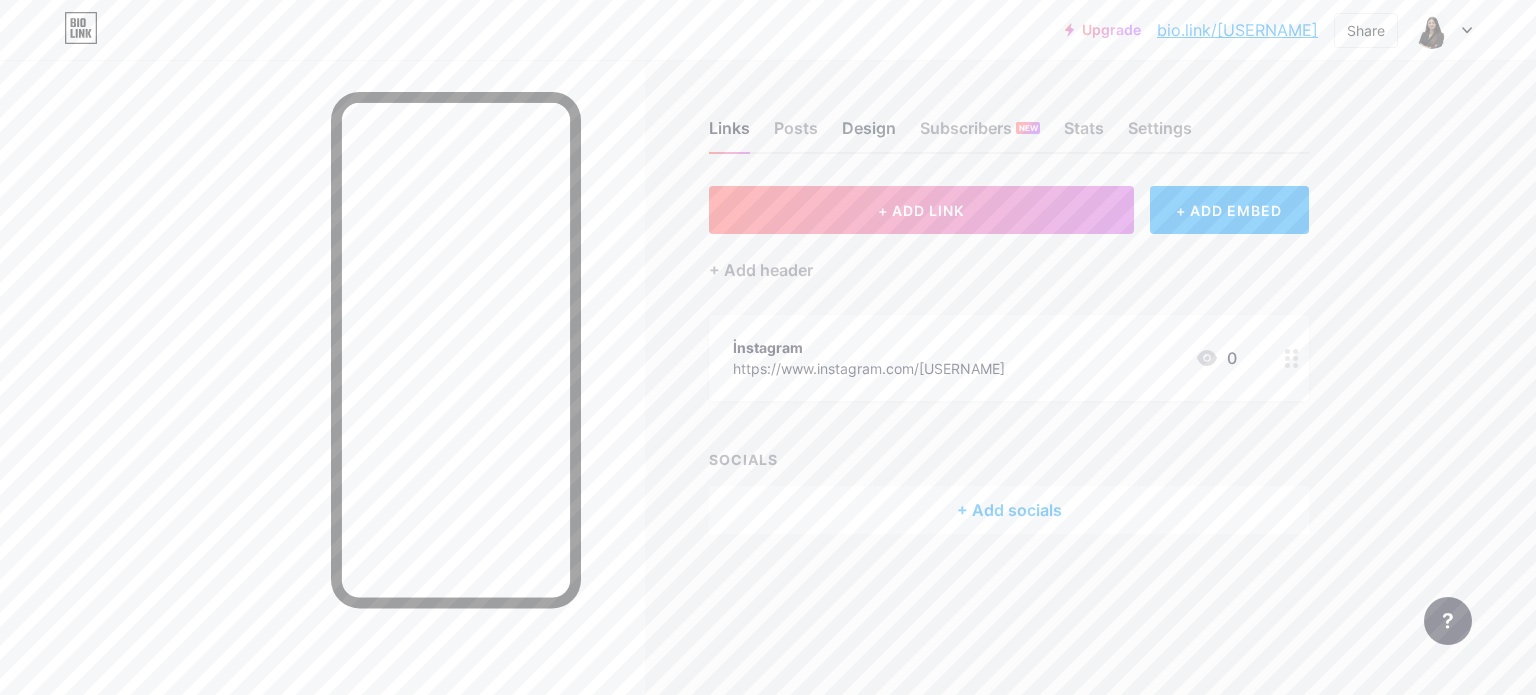 click on "Design" at bounding box center [869, 134] 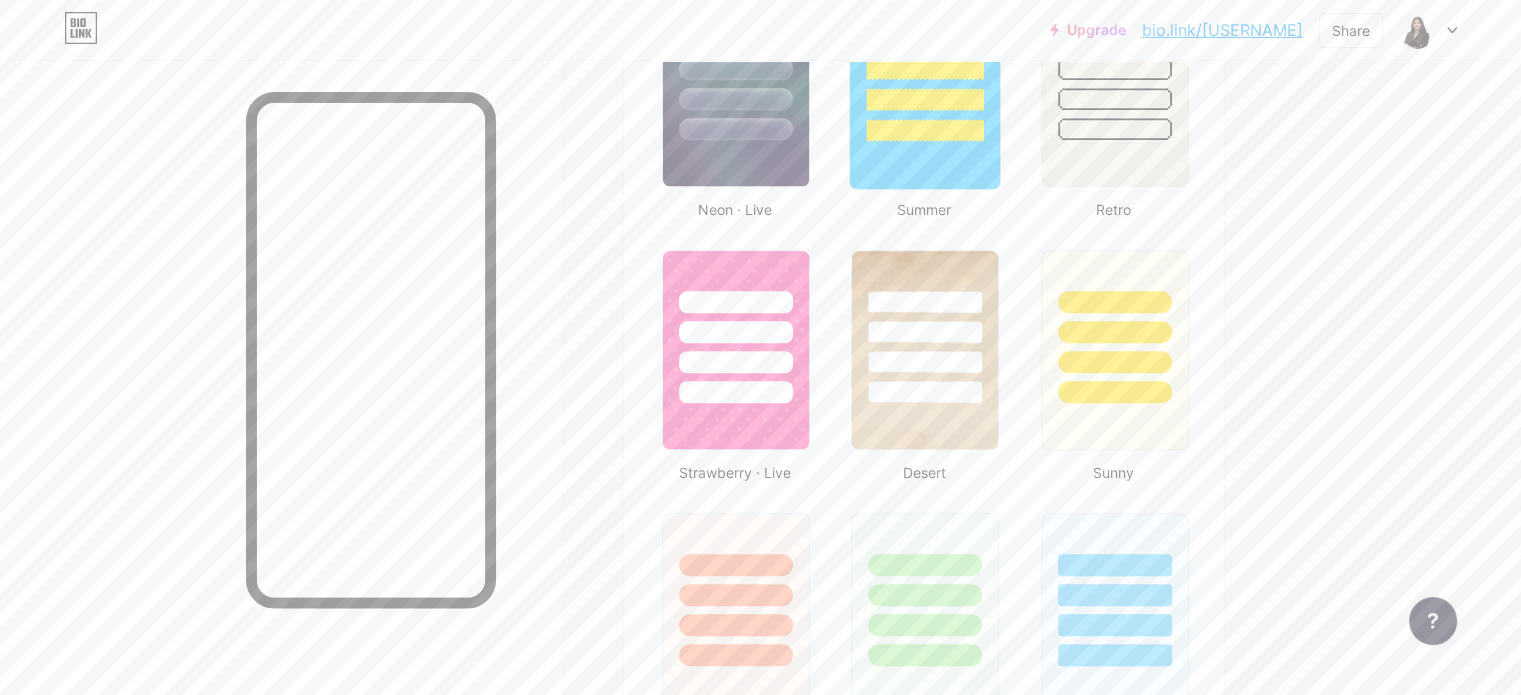 scroll, scrollTop: 1400, scrollLeft: 0, axis: vertical 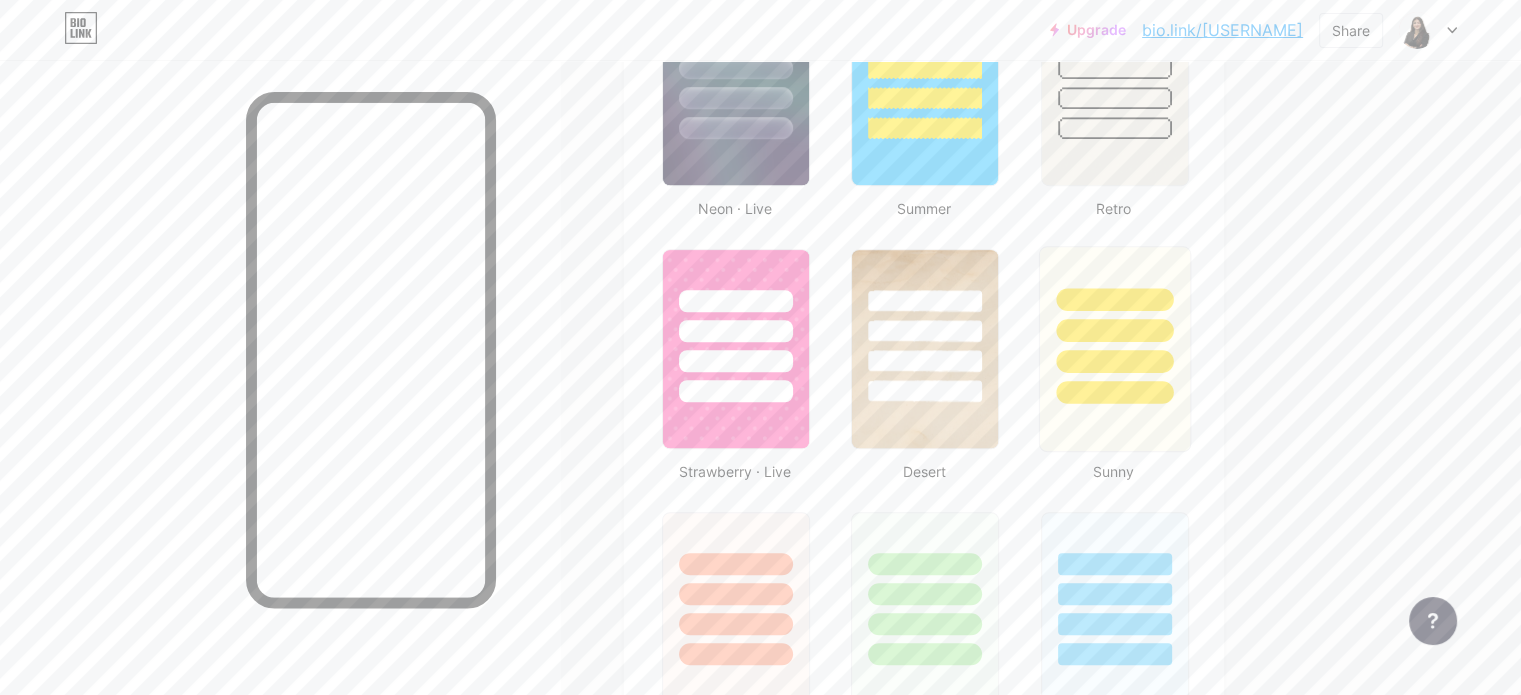 click at bounding box center [1114, 349] 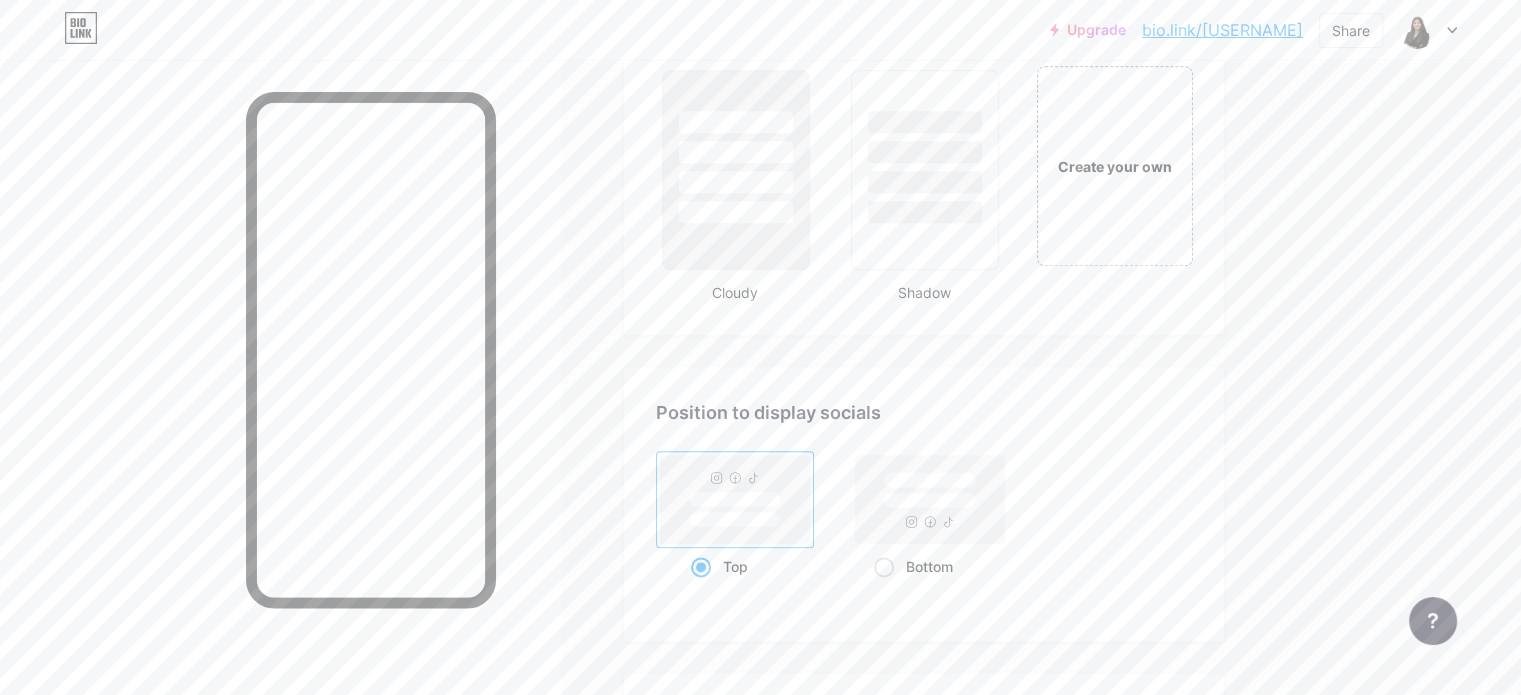 scroll, scrollTop: 2400, scrollLeft: 0, axis: vertical 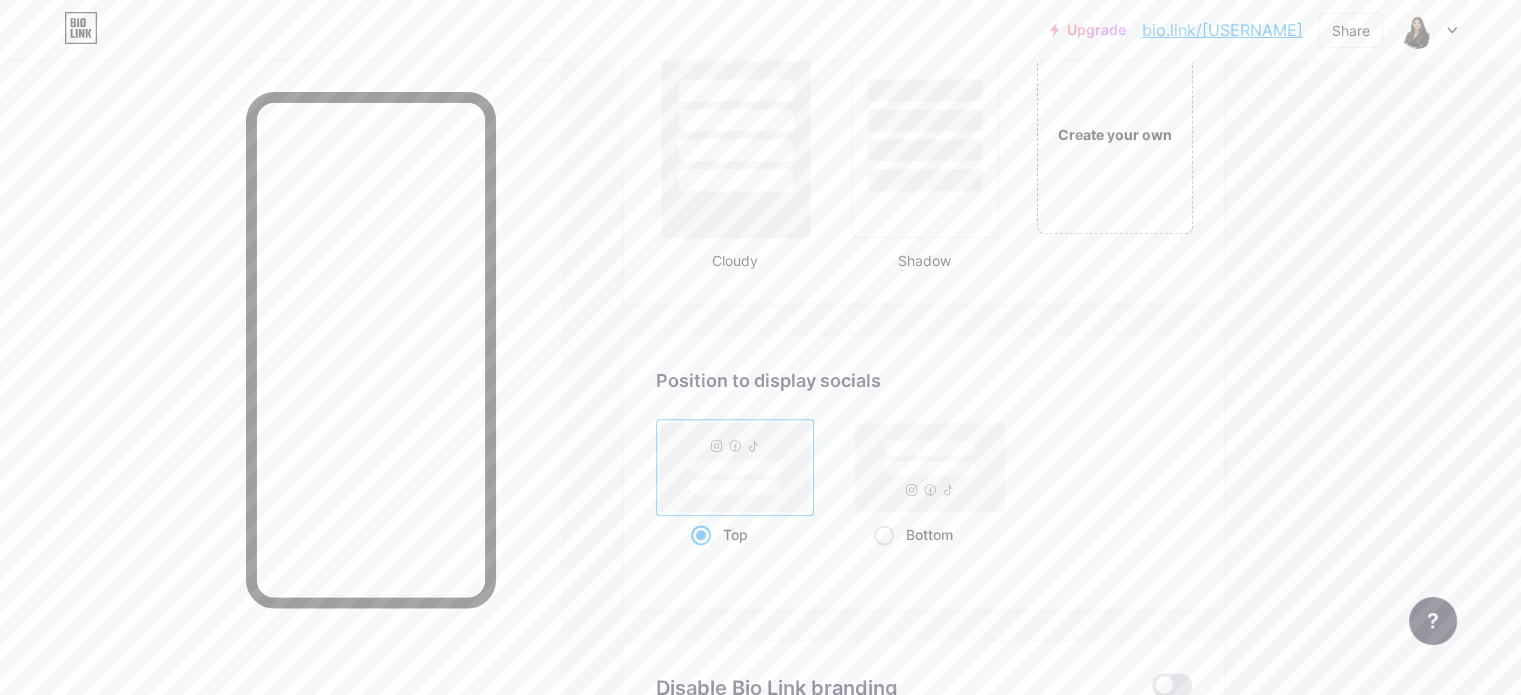 click on "Profile [FIRST] [LAST] [PROFESSION]     bio.link/[USERNAME]                   Themes   Link in bio   Blog   Shop       Basics       Carbon       Xmas 23       Pride       Glitch       Winter · Live       Glassy · Live       Chameleon · Live       Rainy Night · Live       Neon · Live       Summer       Retro       Strawberry · Live       Desert       Sunny       Autumn       Leaf       Clear Sky       Blush       Unicorn       Minimal       Cloudy       Shadow     Create your own           Changes saved       Position to display socials                 Top                     Bottom
Disable Bio Link branding
Will hide the Bio Link branding from homepage     Display Share button
Enables social sharing options on your page including a QR code.   Changes saved           Feature requests             Help center" at bounding box center [654, -672] 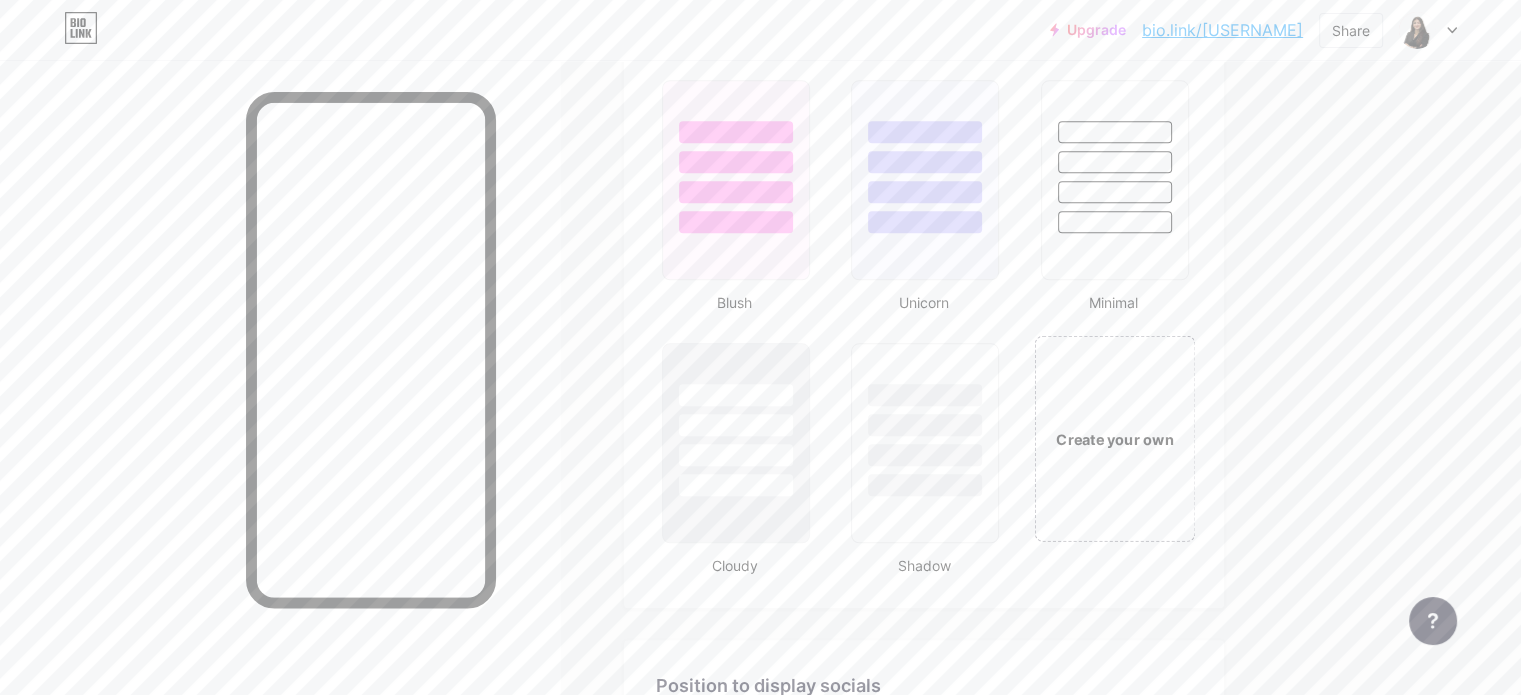 scroll, scrollTop: 2094, scrollLeft: 0, axis: vertical 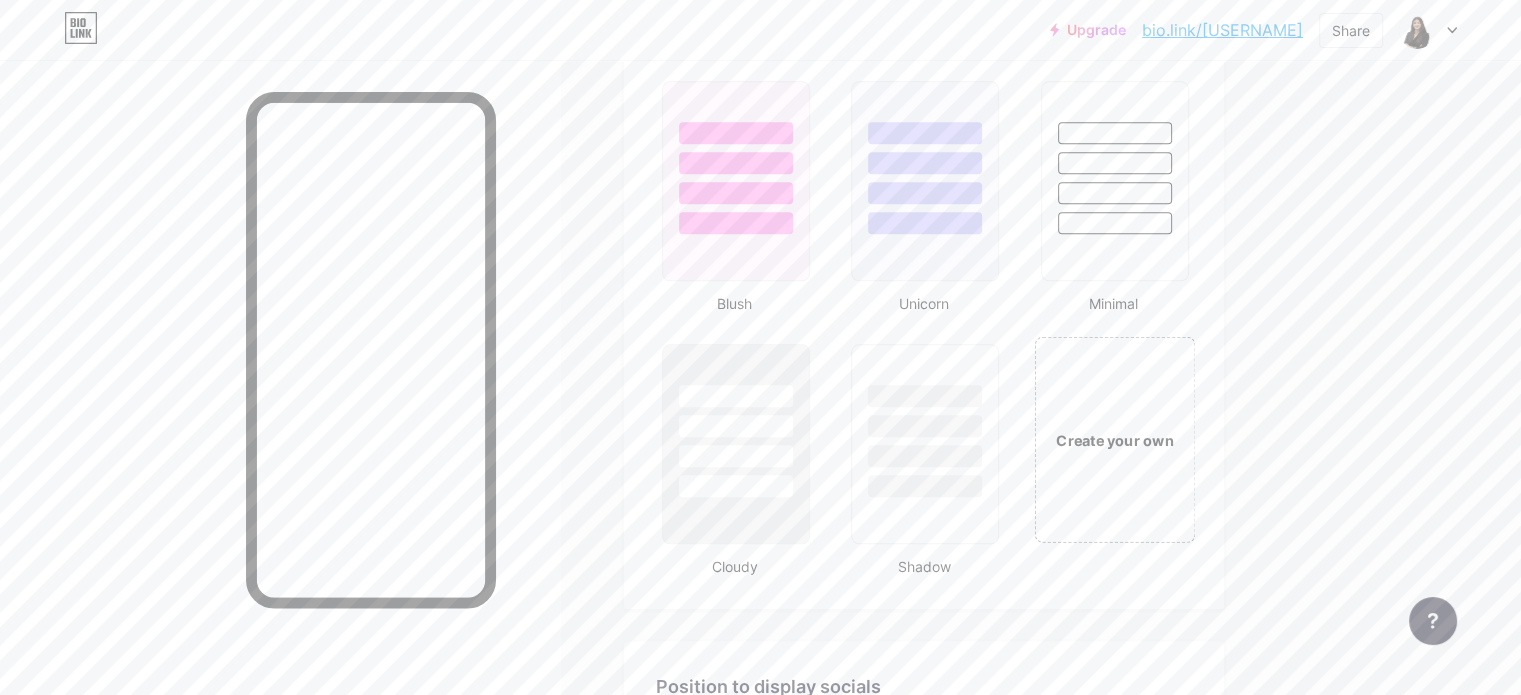 click on "Create your own" at bounding box center [1114, 440] 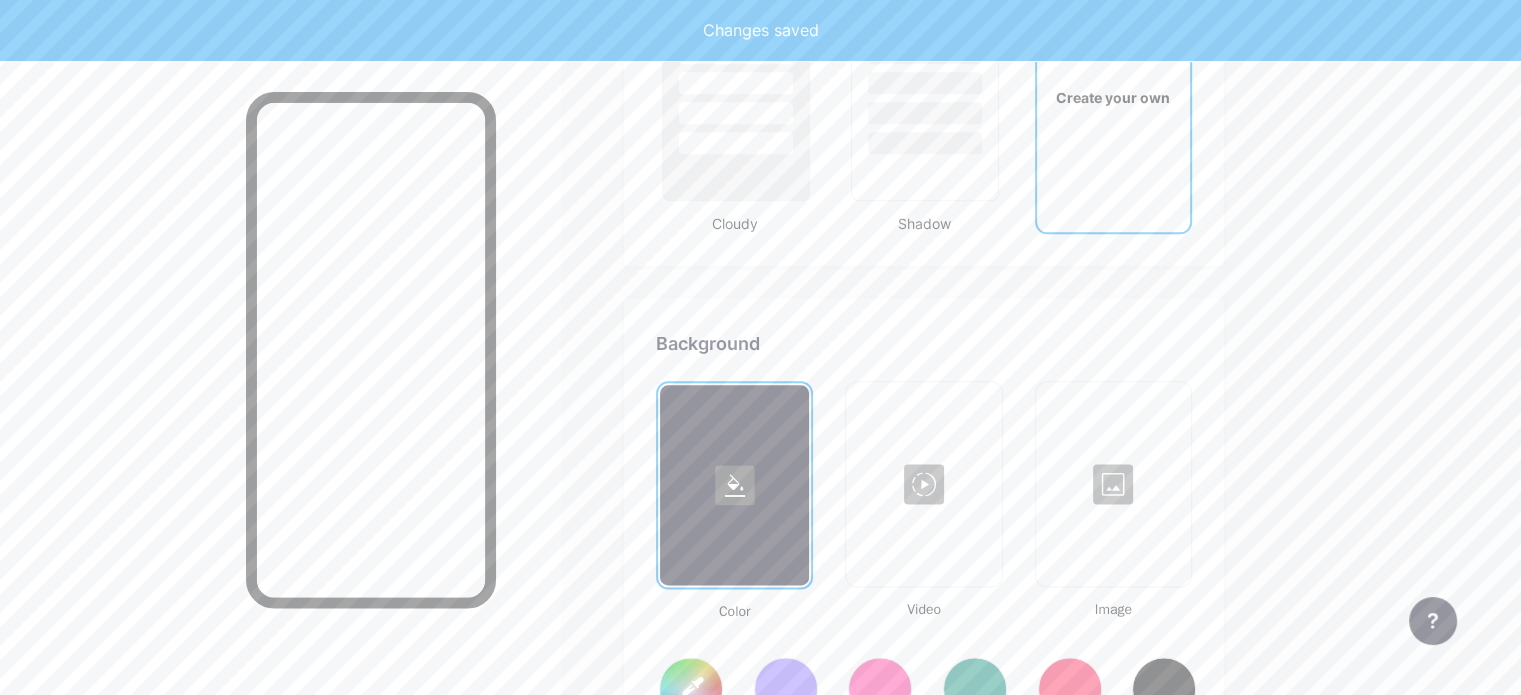 scroll, scrollTop: 2648, scrollLeft: 0, axis: vertical 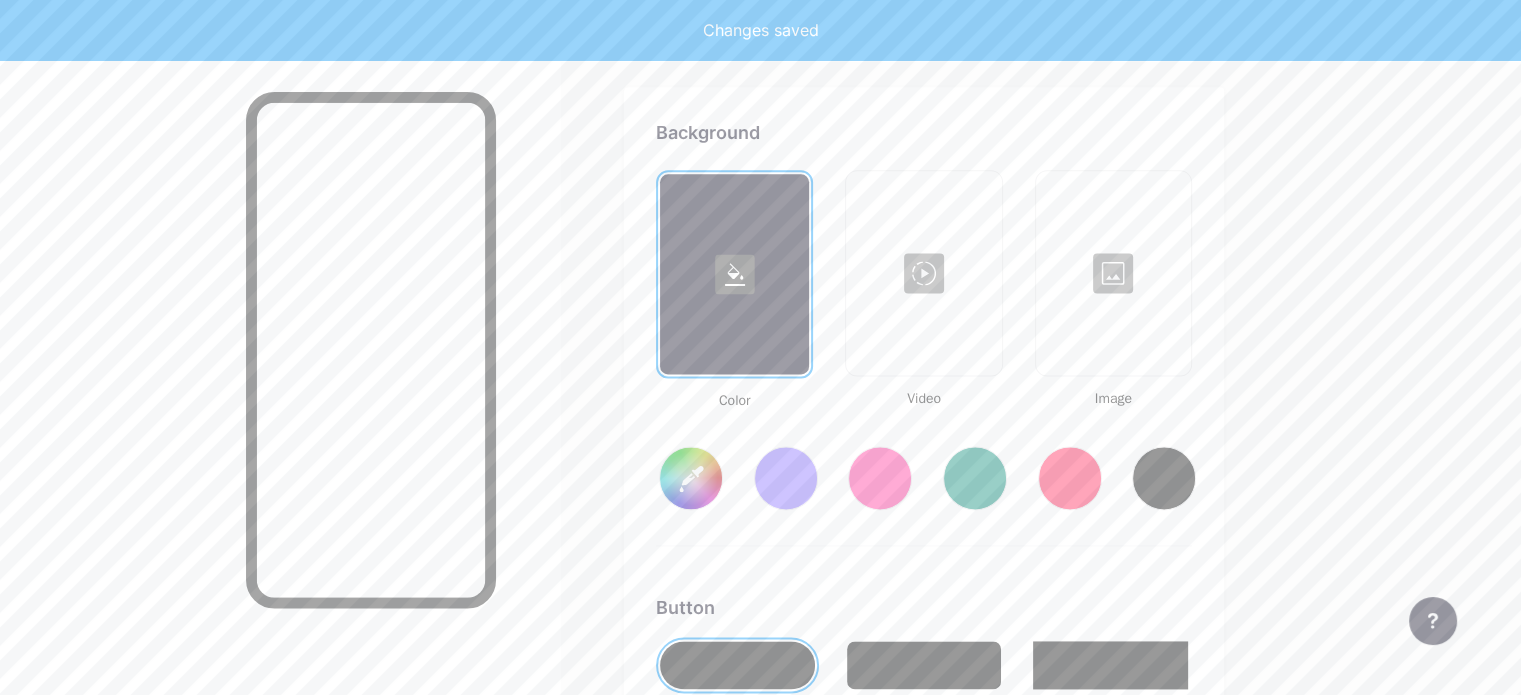 type on "#ffffff" 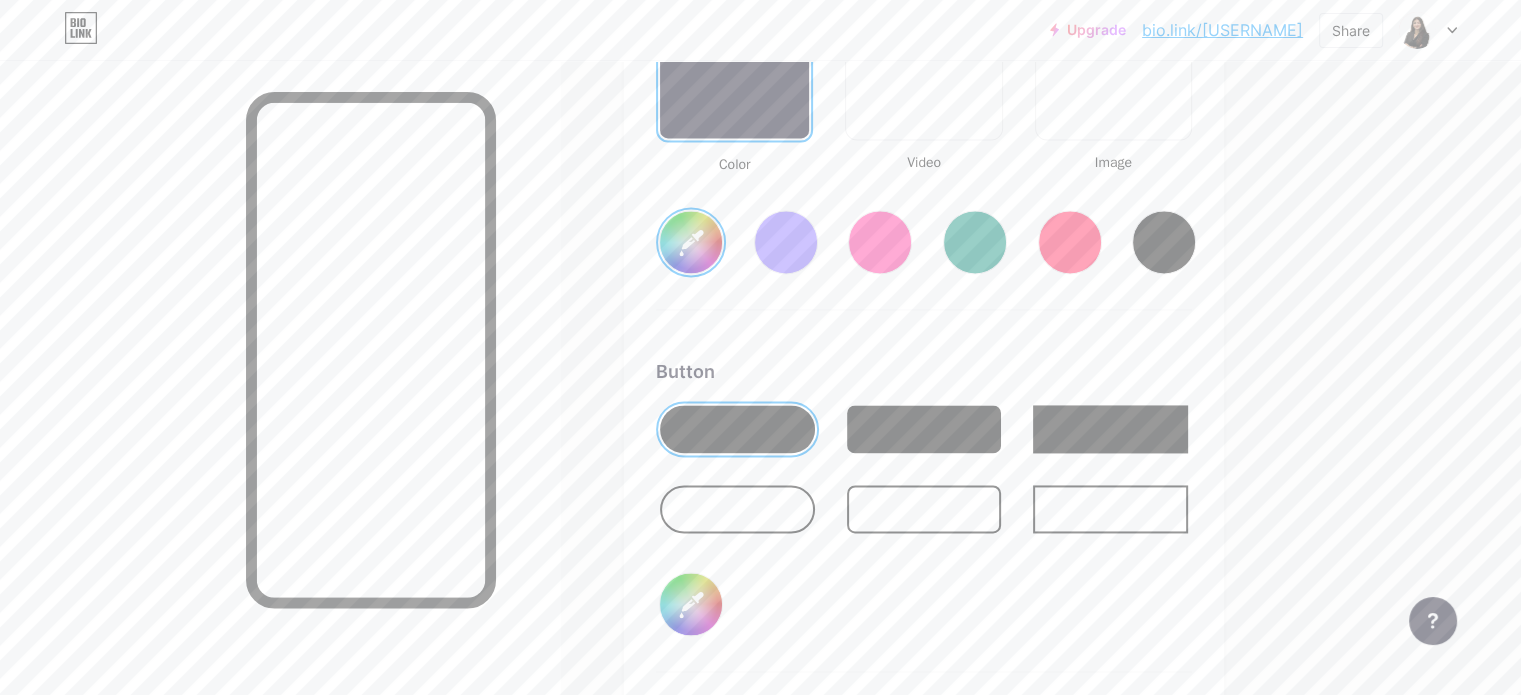 scroll, scrollTop: 2948, scrollLeft: 0, axis: vertical 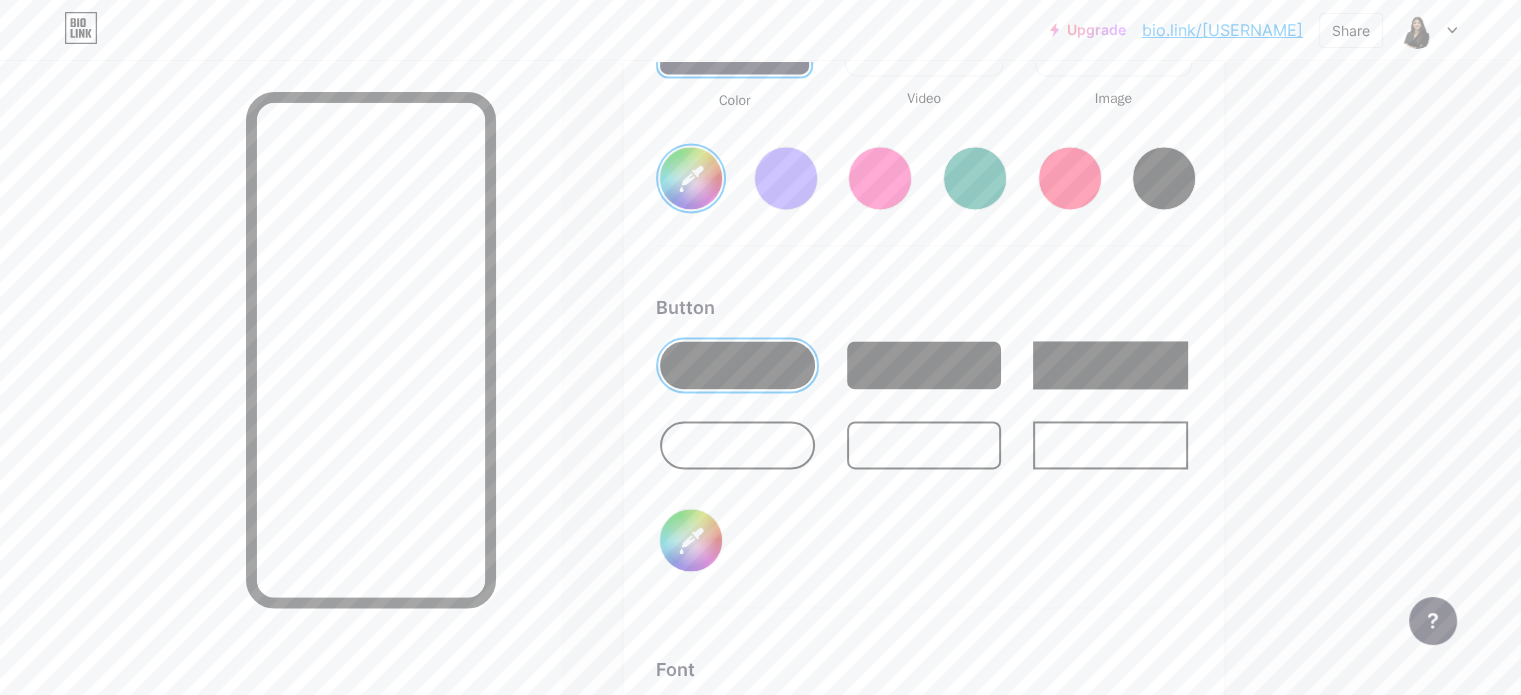 click on "Button" at bounding box center (924, 307) 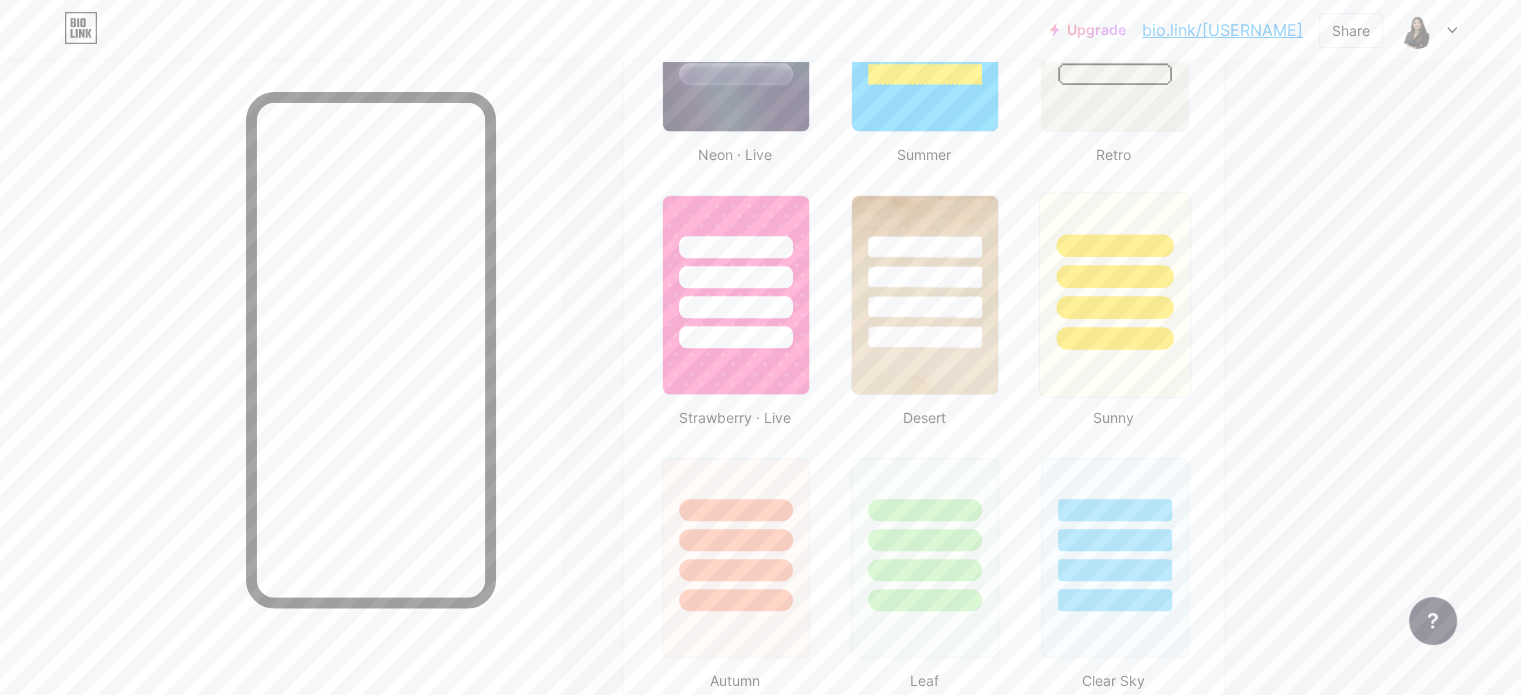 scroll, scrollTop: 1448, scrollLeft: 0, axis: vertical 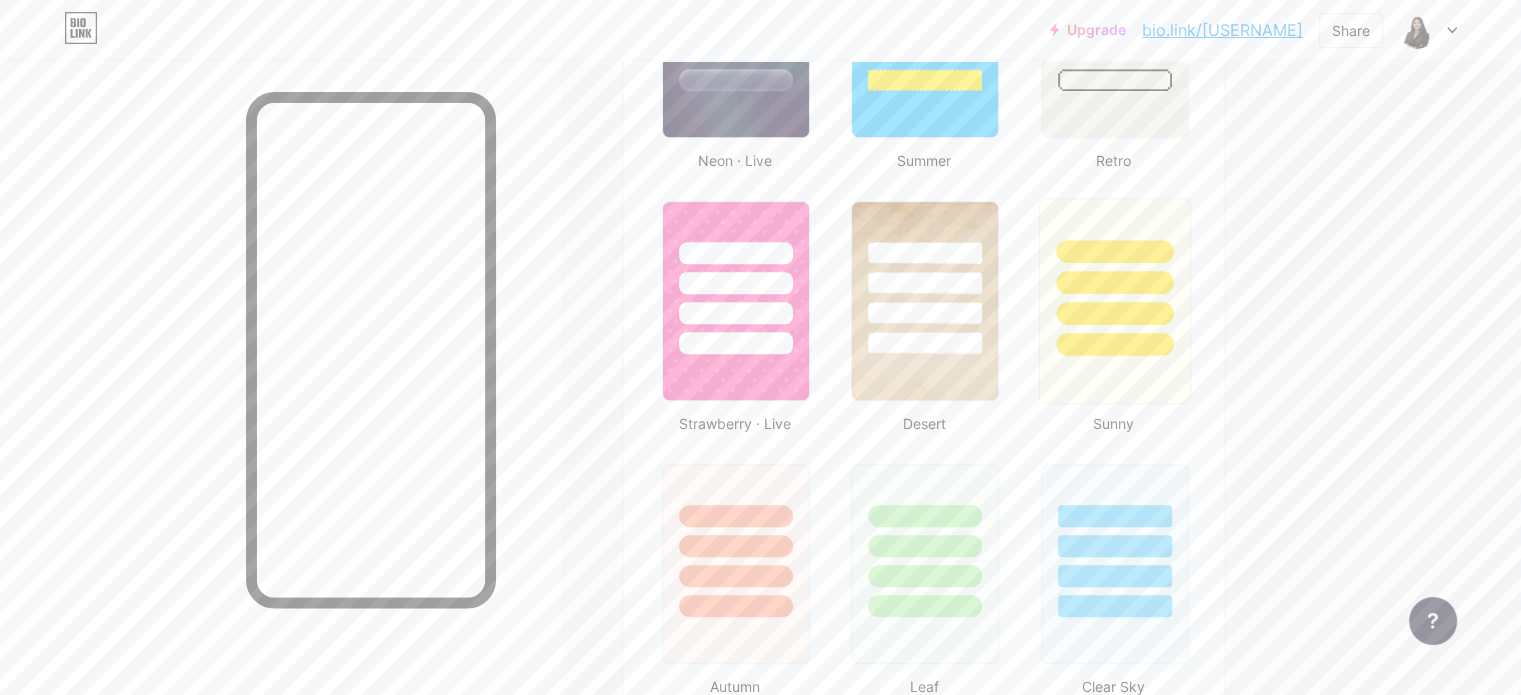 click at bounding box center [1114, 282] 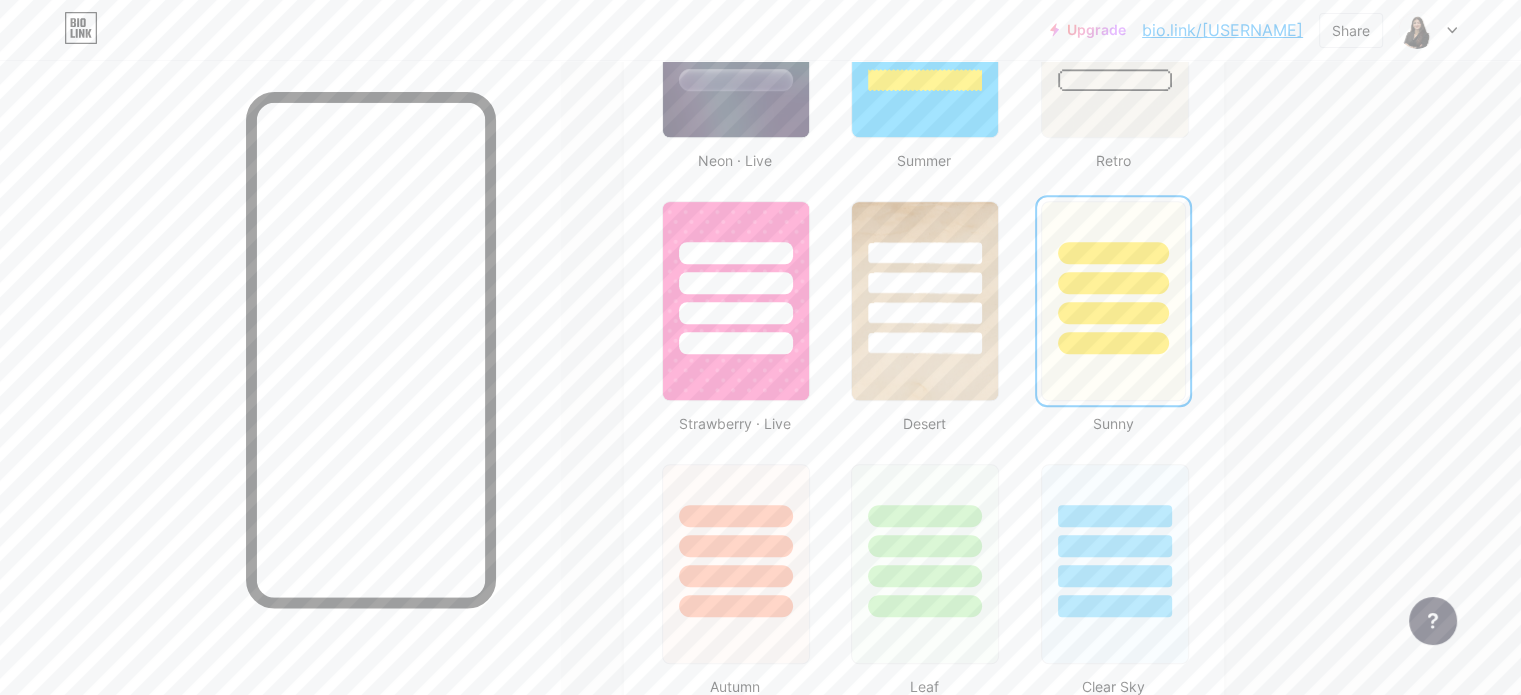 click on "Profile [FIRST] [LAST] [PROFESSION]     bio.link/[USERNAME]                   Themes   Link in bio   Blog   Shop       Basics       Carbon       Xmas 23       Pride       Glitch       Winter · Live       Glassy · Live       Chameleon · Live       Rainy Night · Live       Neon · Live       Summer       Retro       Strawberry · Live       Desert       Sunny       Autumn       Leaf       Clear Sky       Blush       Unicorn       Minimal       Cloudy       Shadow     Create your own           Changes saved       Position to display socials                 Top                     Bottom
Disable Bio Link branding
Will hide the Bio Link branding from homepage     Display Share button
Enables social sharing options on your page including a QR code.   Changes saved           Feature requests             Help center" at bounding box center [654, 280] 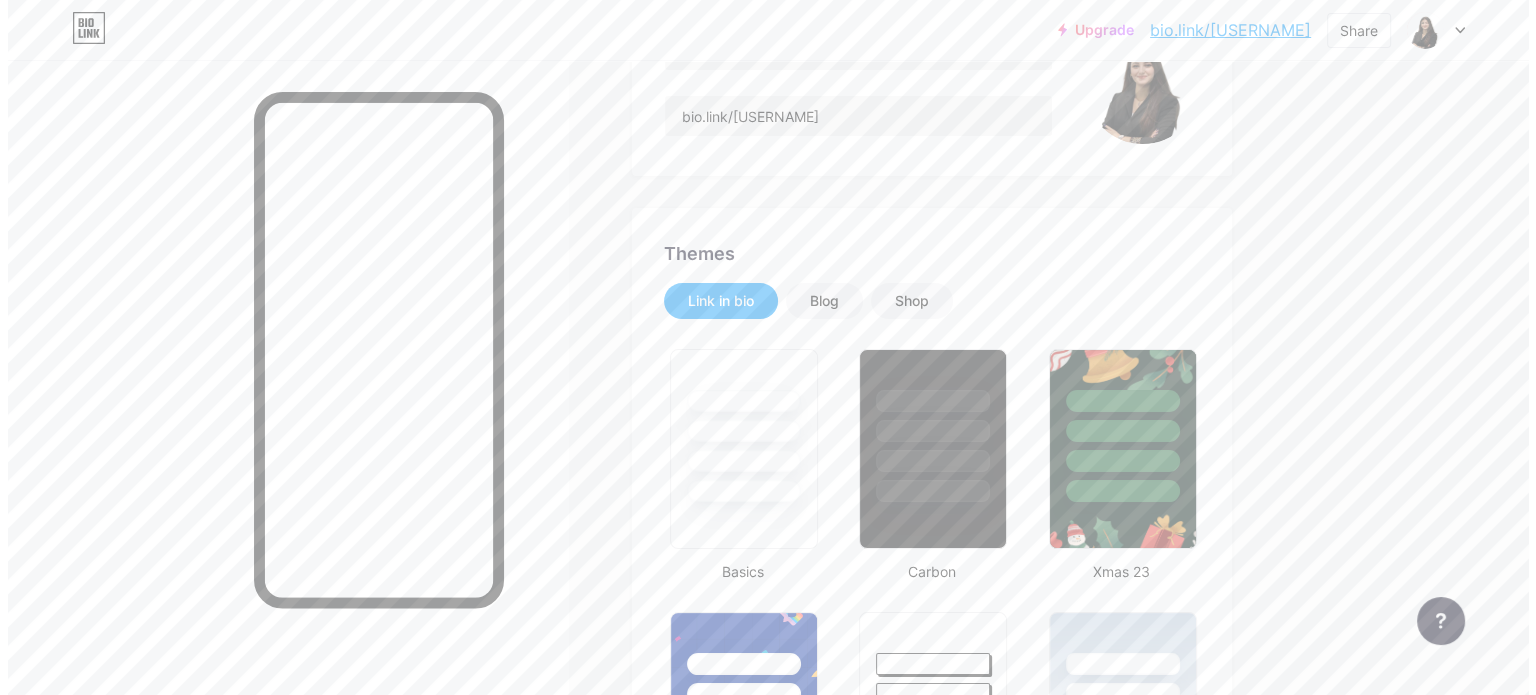 scroll, scrollTop: 0, scrollLeft: 0, axis: both 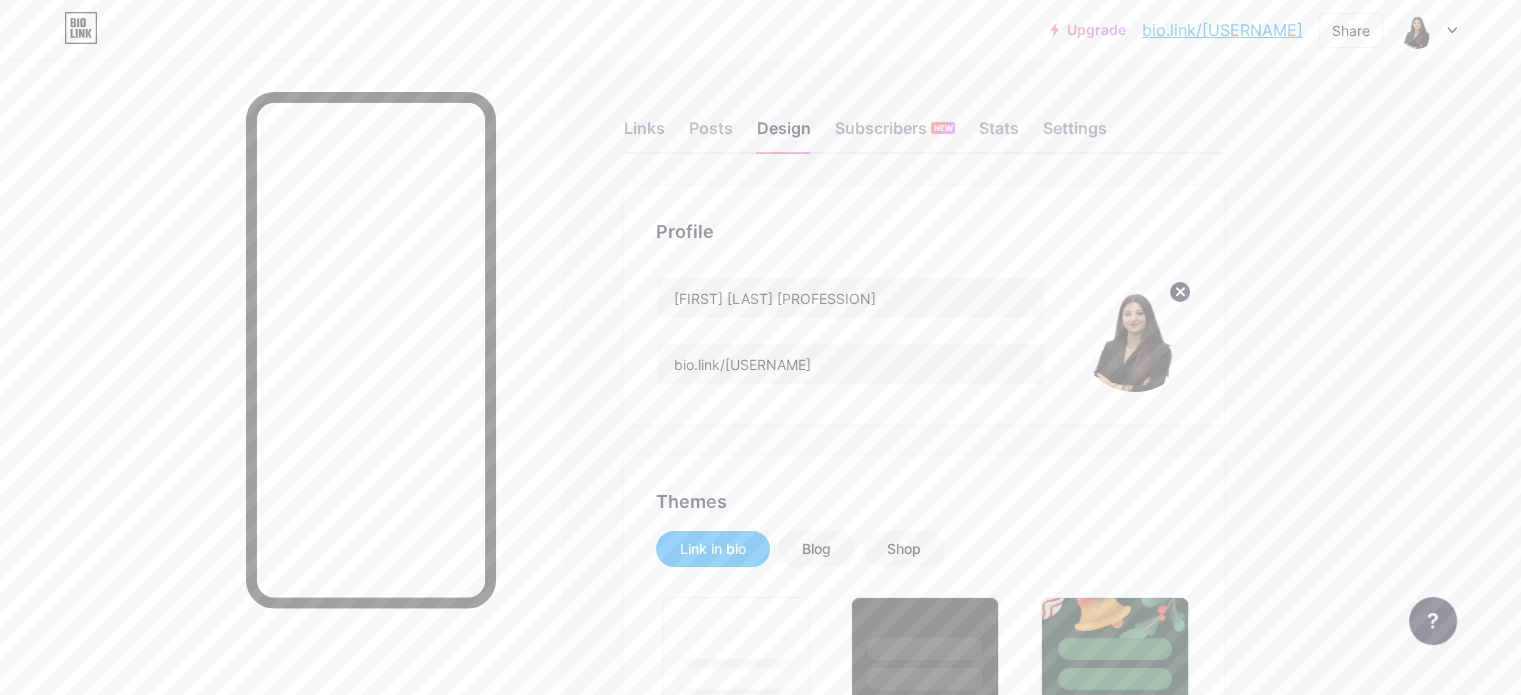 drag, startPoint x: 574, startPoint y: 213, endPoint x: 635, endPoint y: 290, distance: 98.23441 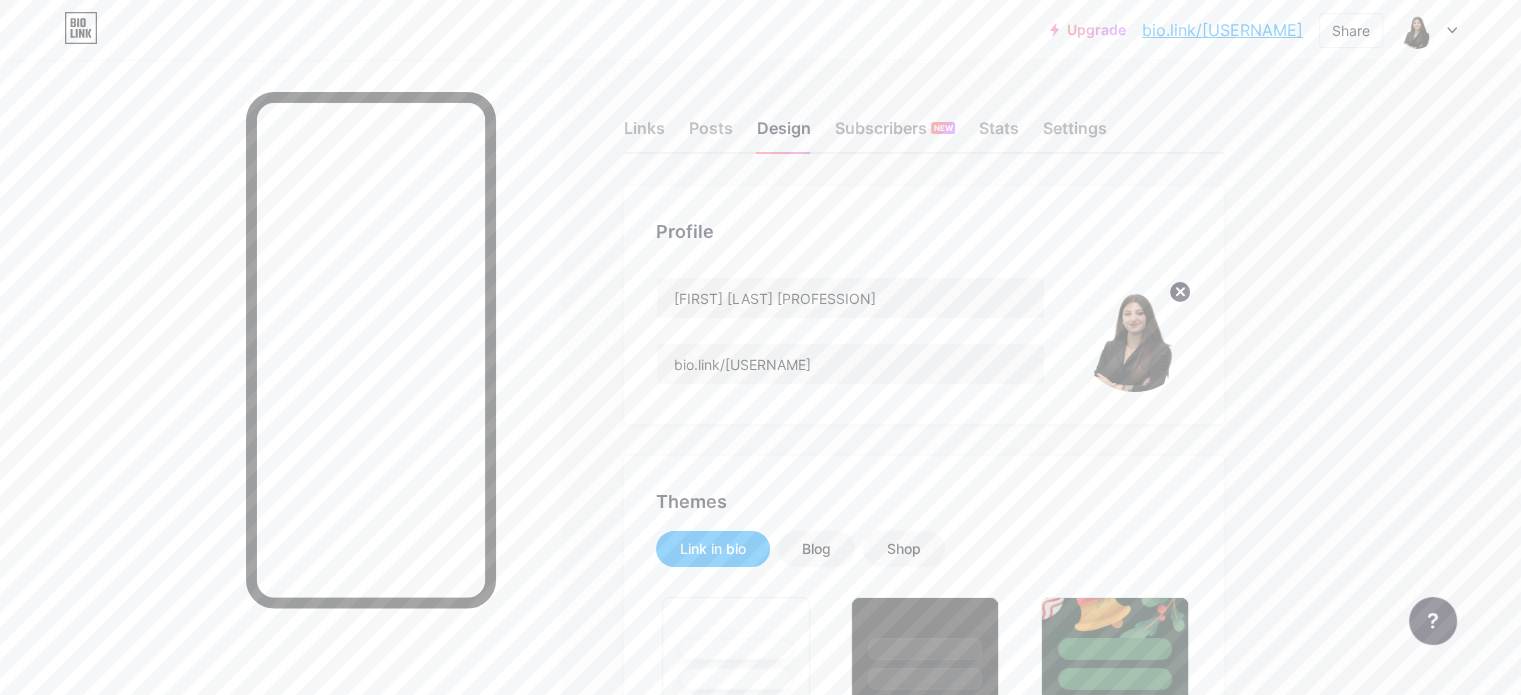 click at bounding box center (280, 407) 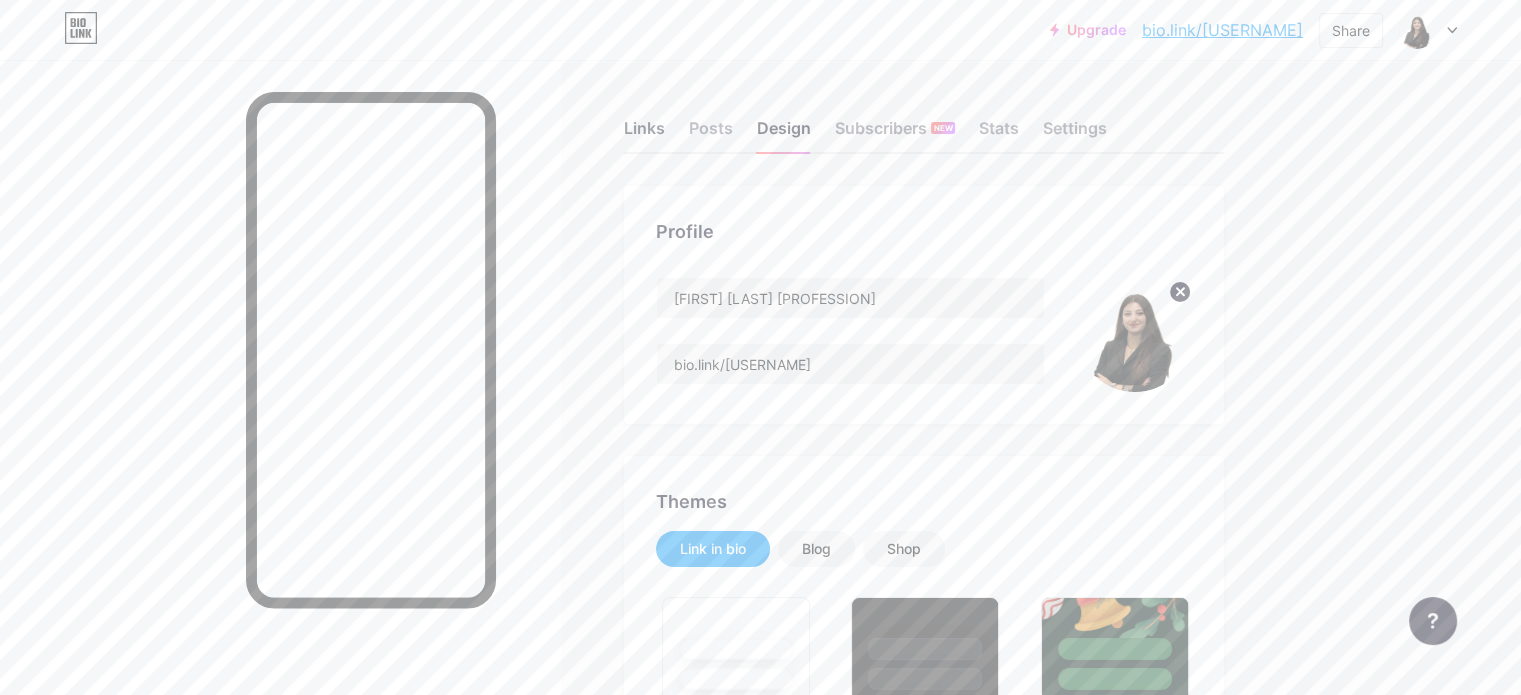 click on "Links" at bounding box center [644, 134] 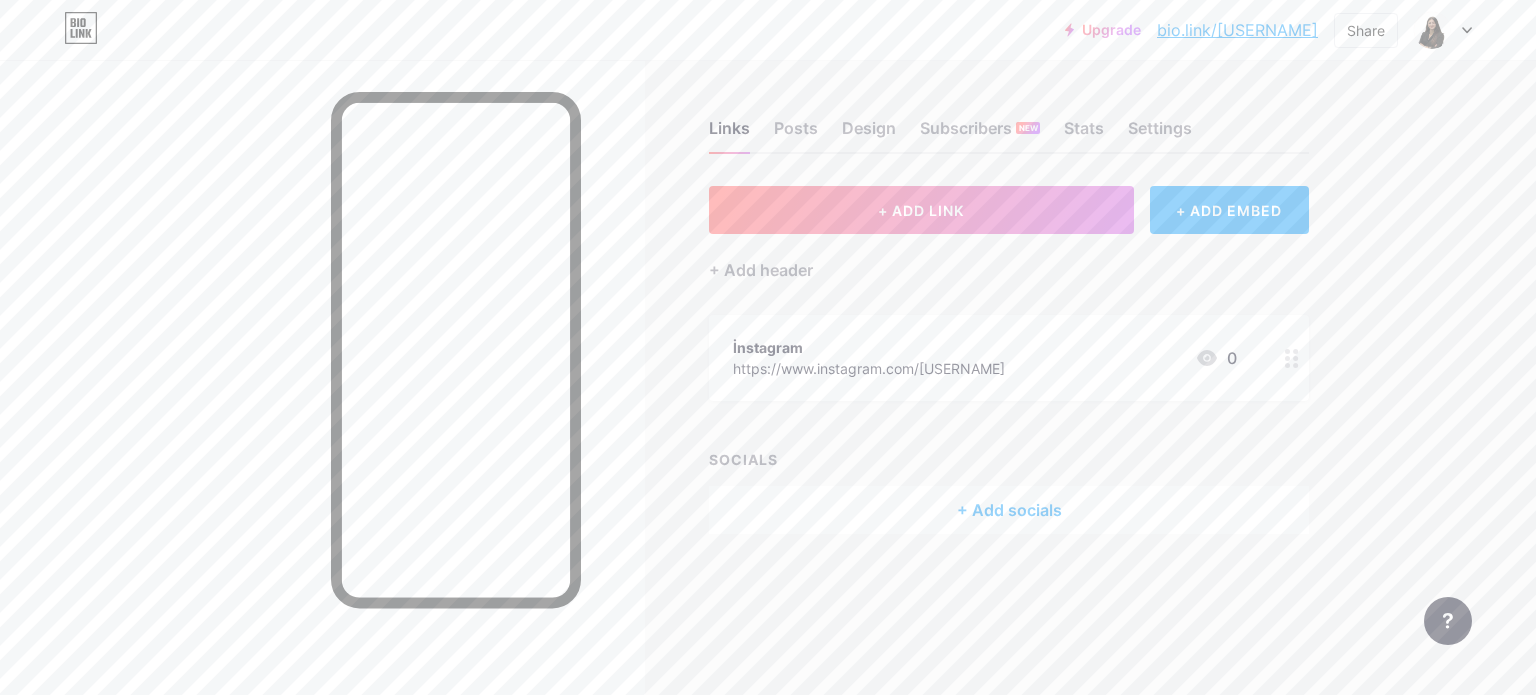 click at bounding box center (1292, 358) 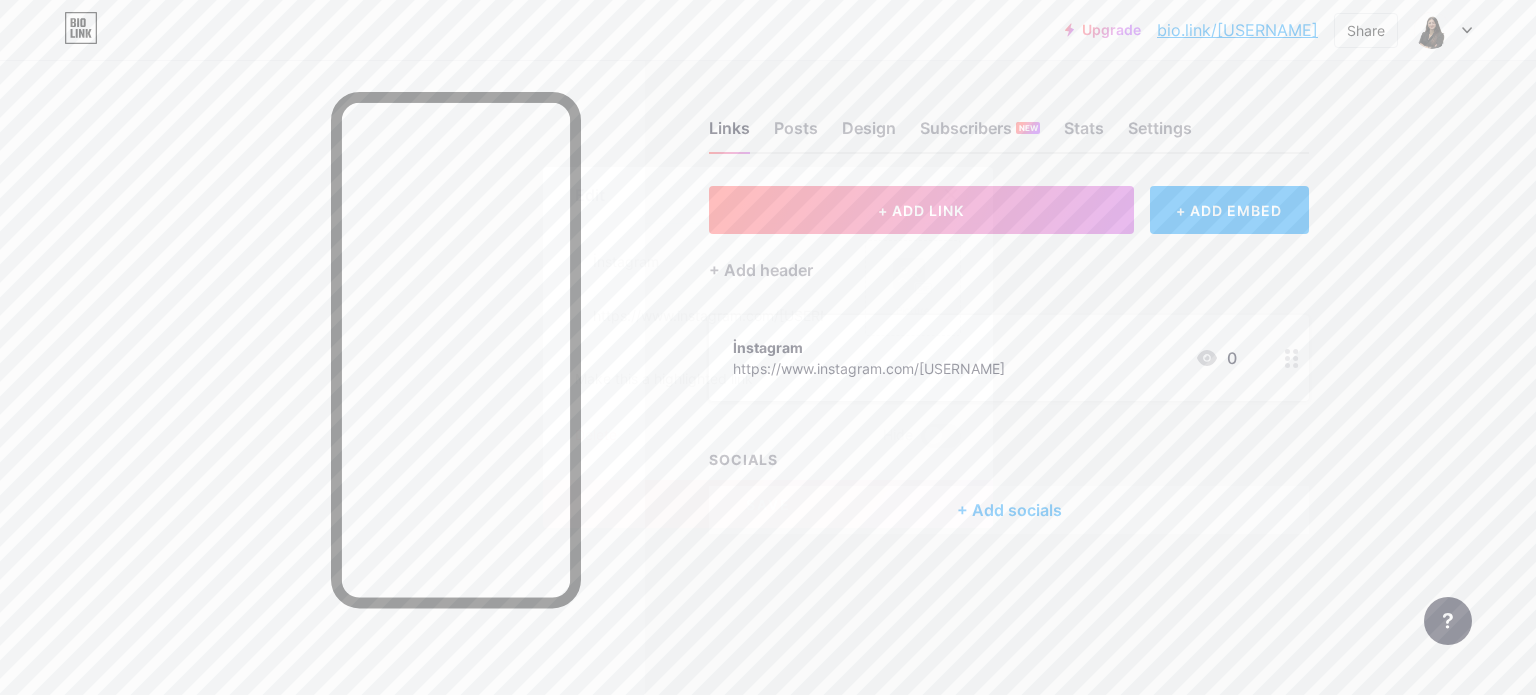 click on "Delete
Hide" at bounding box center [768, 436] 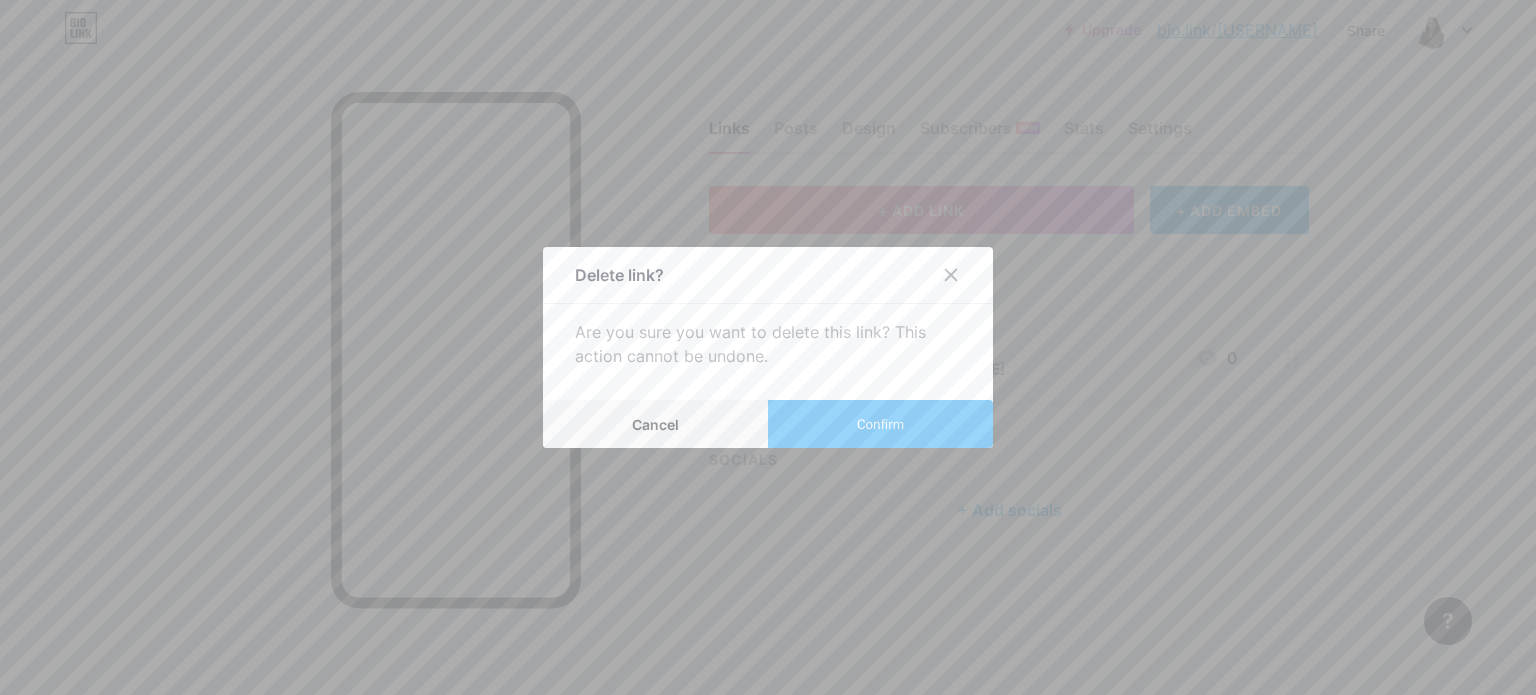 click on "Confirm" at bounding box center [880, 424] 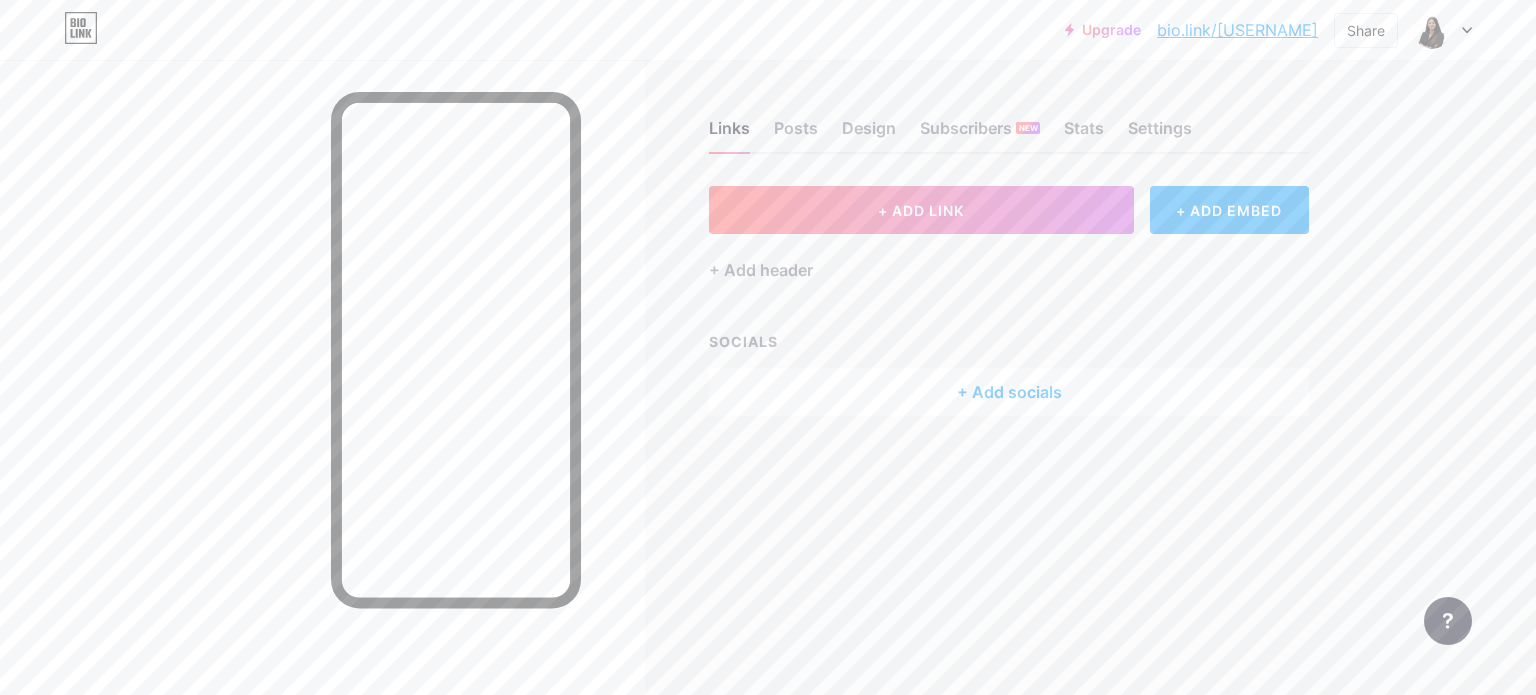 click on "+ Add socials" at bounding box center (1009, 392) 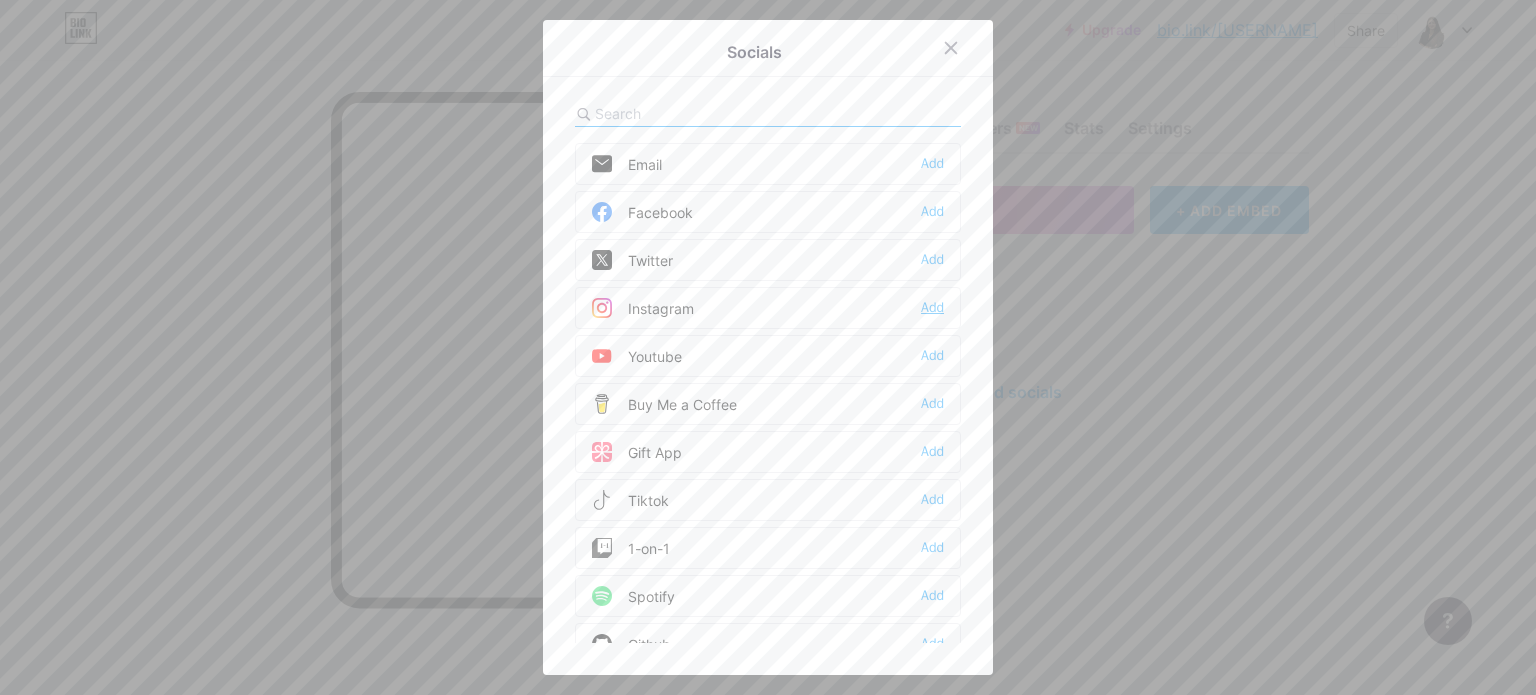 click on "Add" at bounding box center (932, 308) 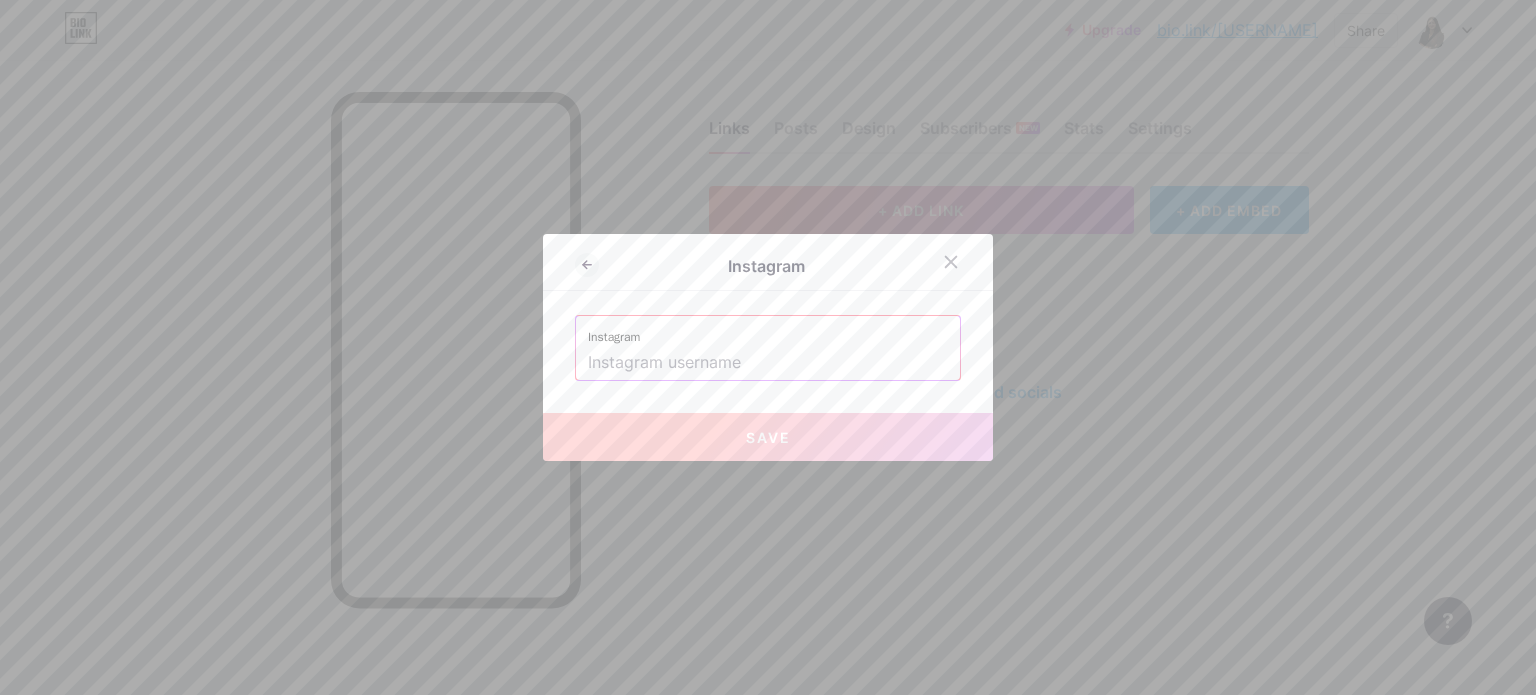 click at bounding box center (768, 363) 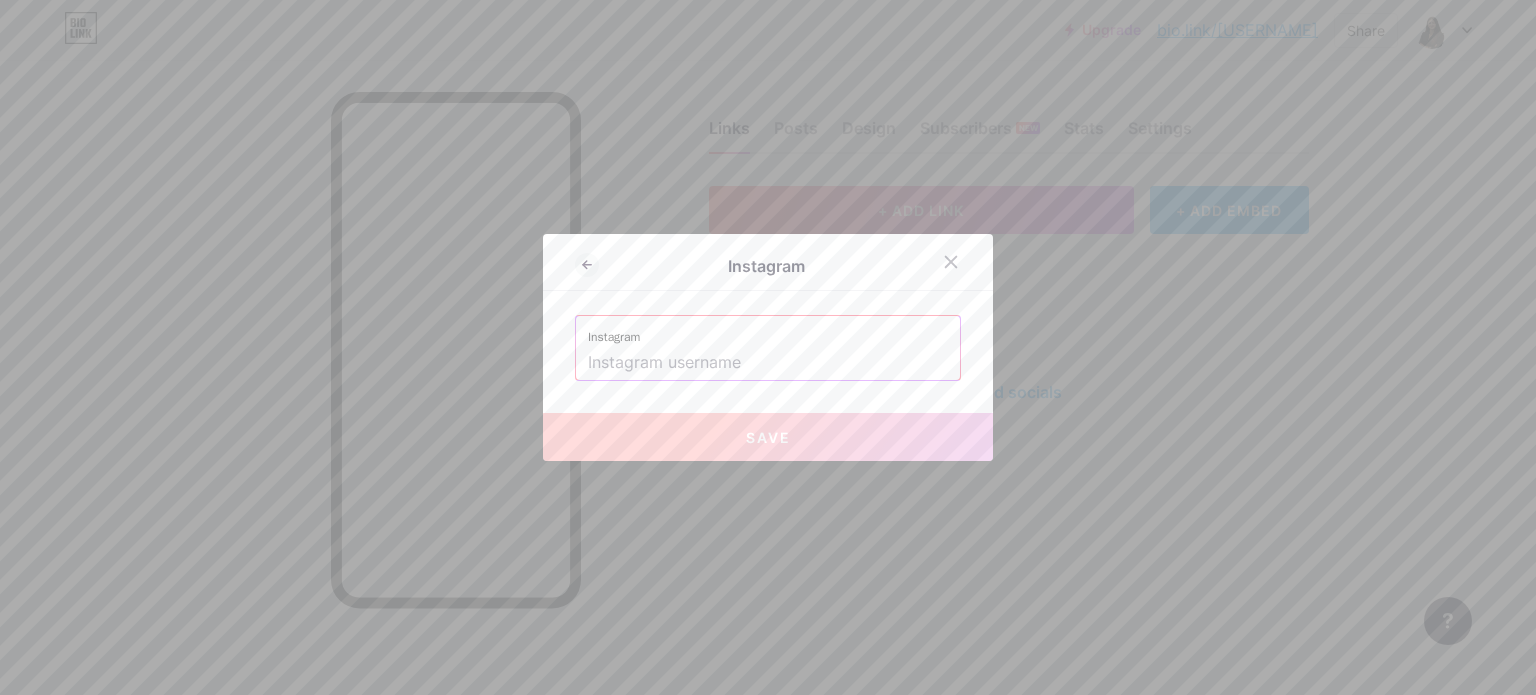 paste on "https://www.instagram.com/[USERNAME]" 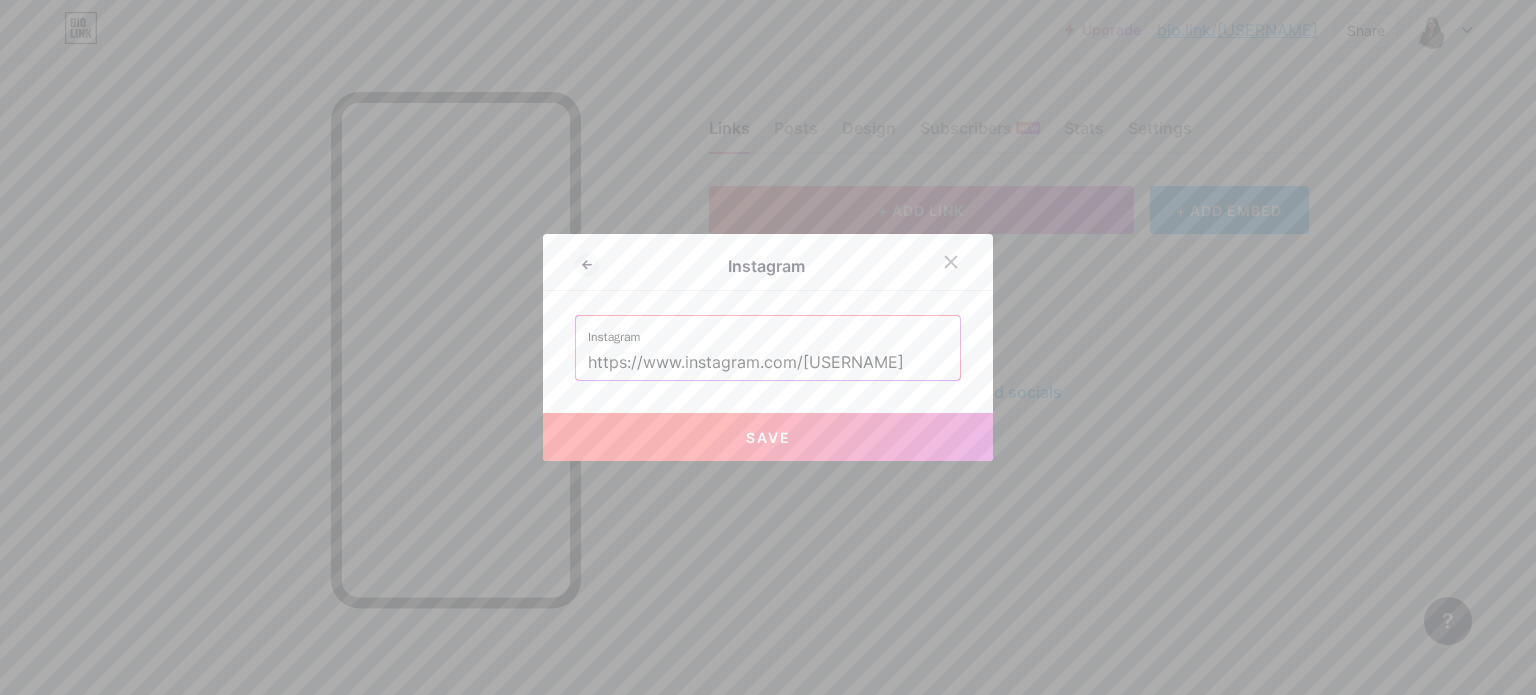 click on "Save" at bounding box center (768, 437) 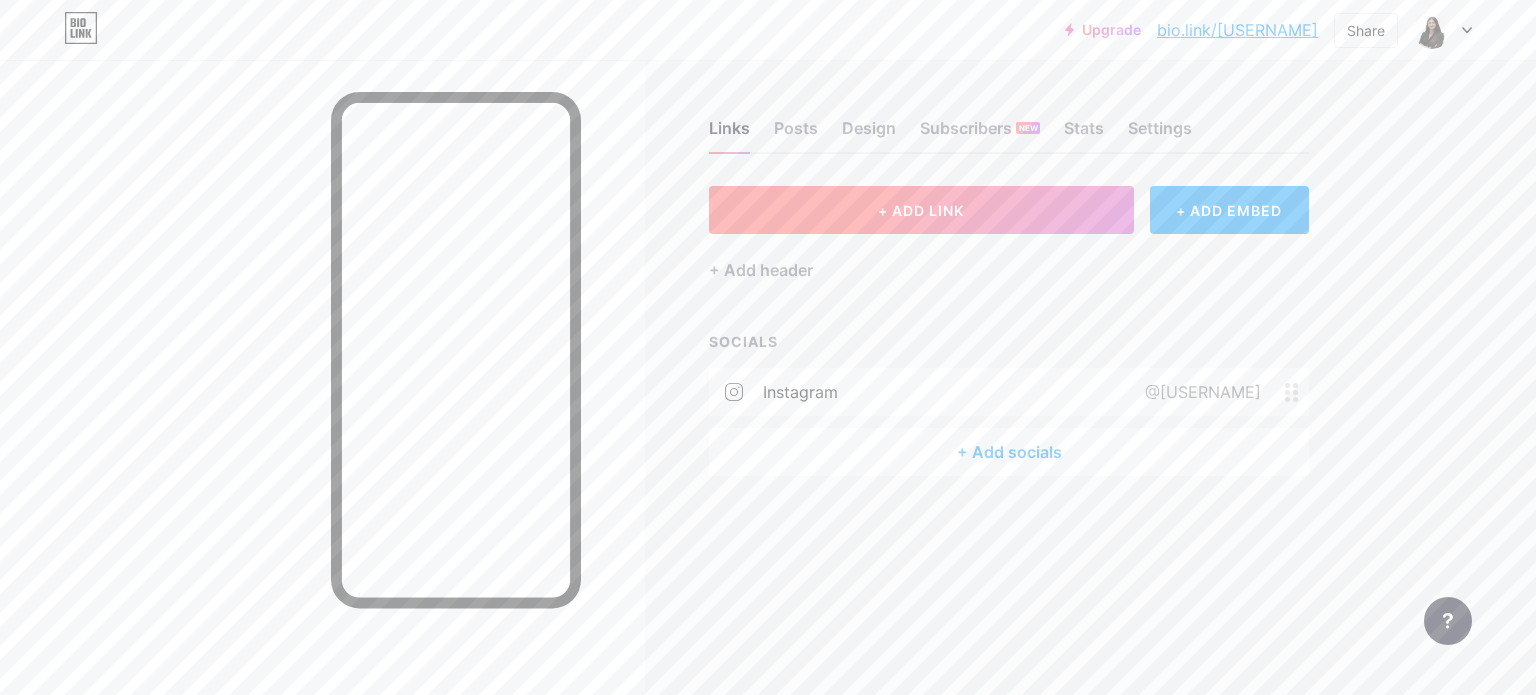 click on "+ ADD LINK" at bounding box center [921, 210] 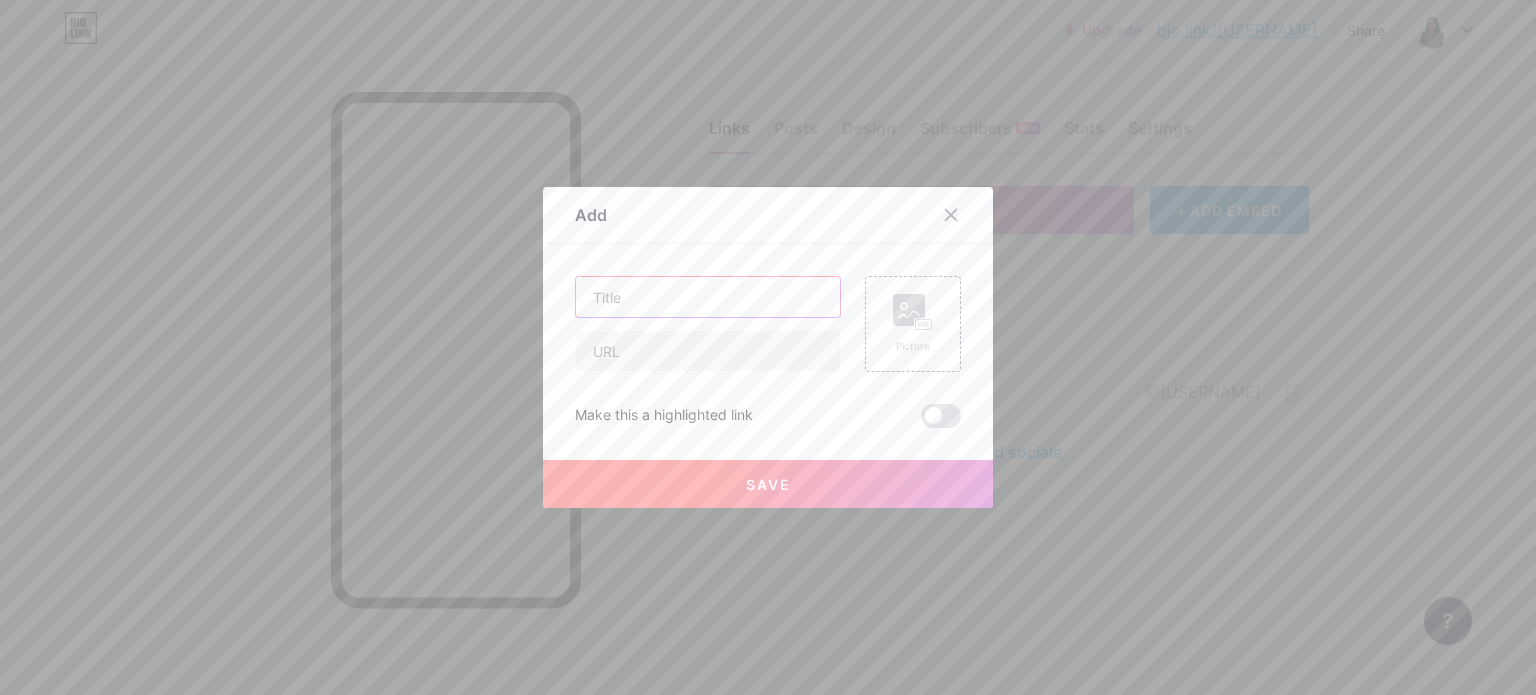 click at bounding box center (708, 297) 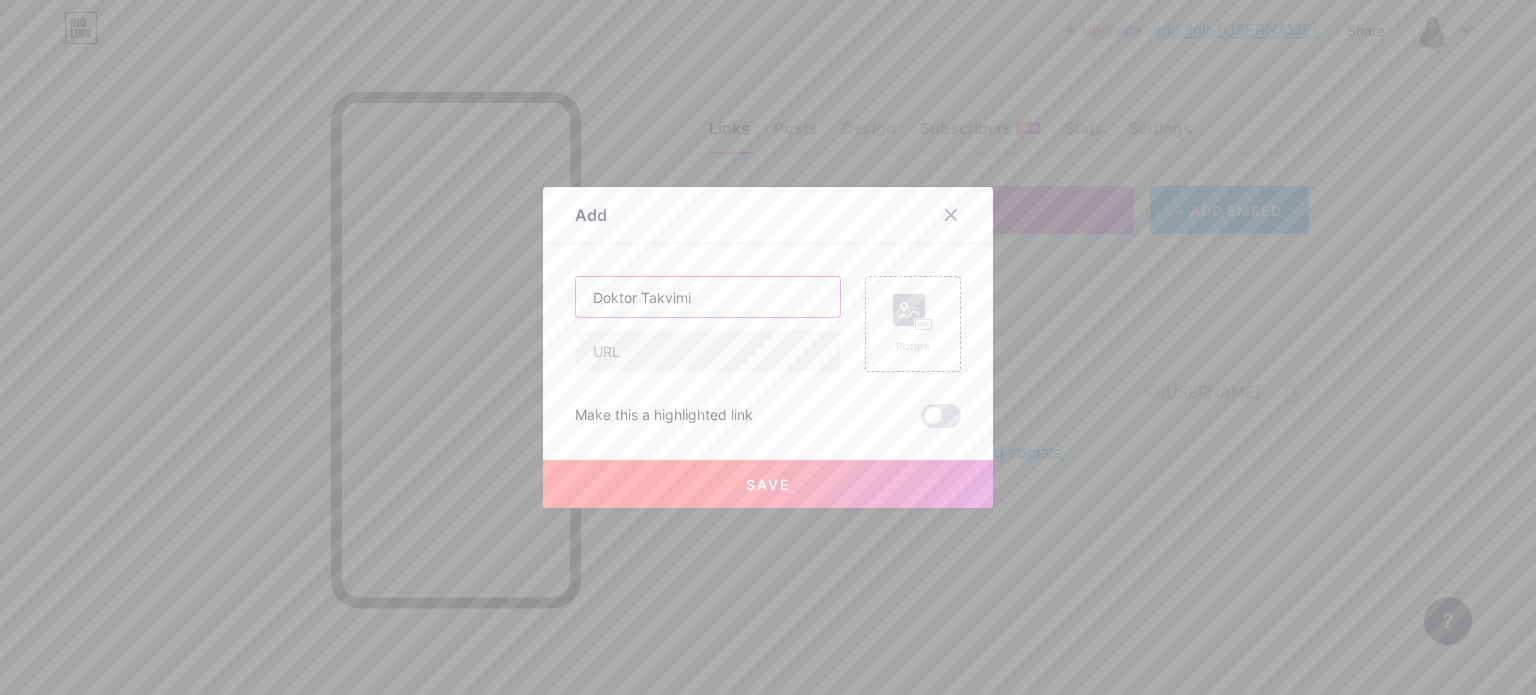 type on "Doktor Takvimi" 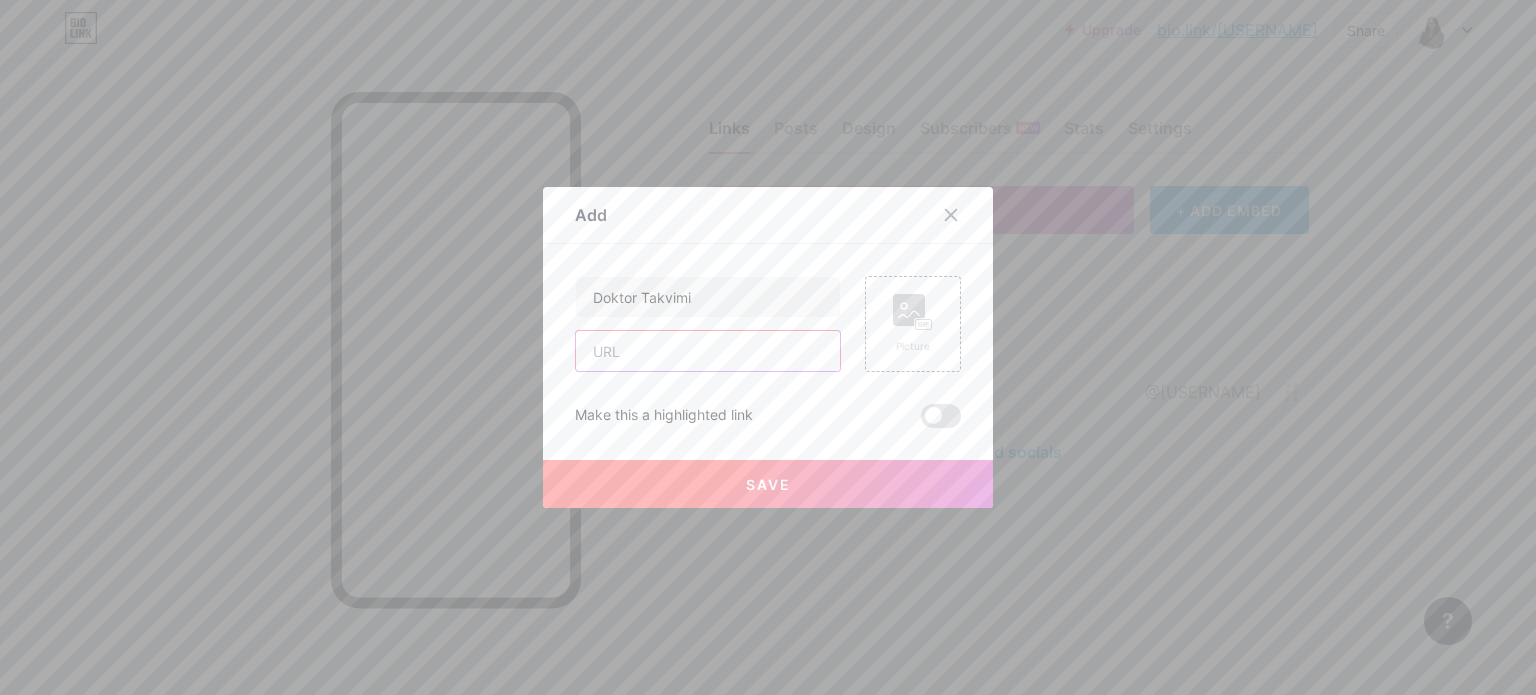 click at bounding box center (708, 351) 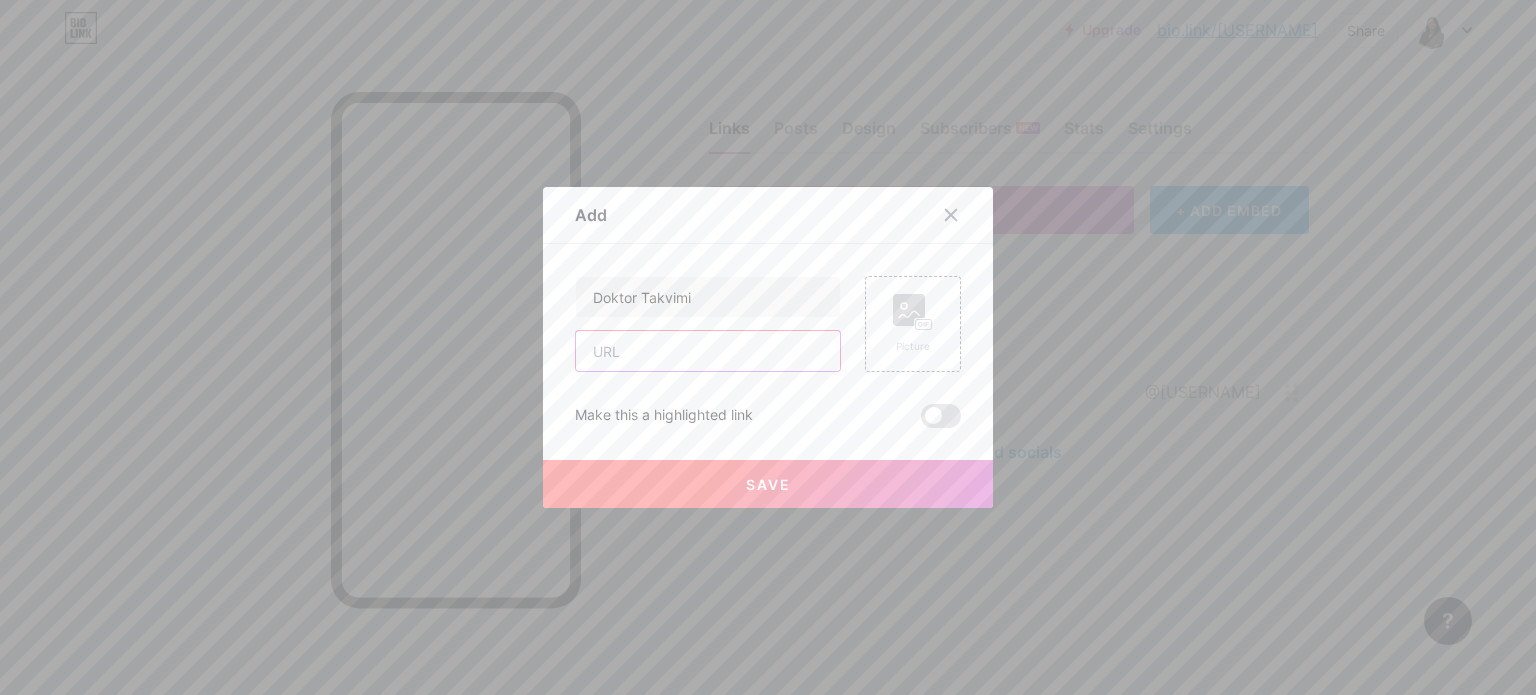 paste on "https://www.doktortakvimi.com/[USERNAME]/psikoloji/mersin" 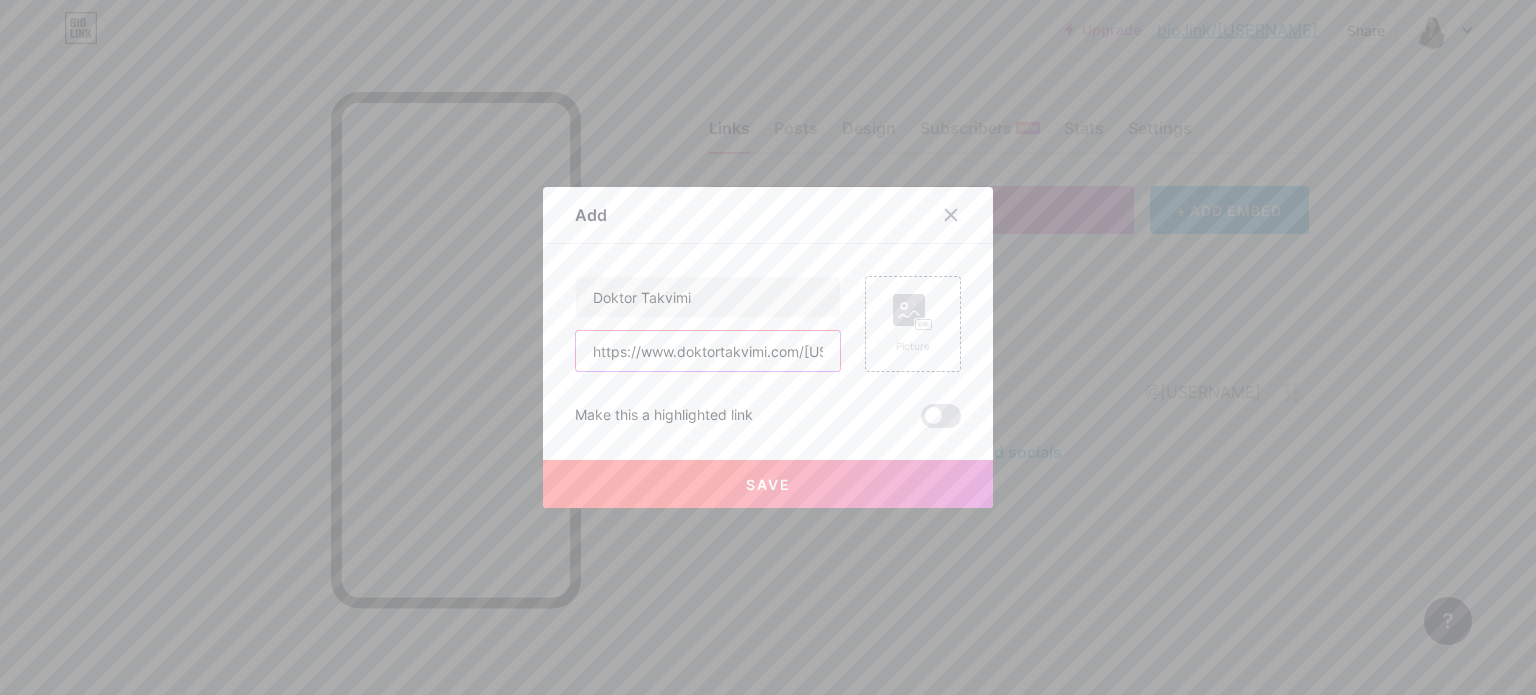 scroll, scrollTop: 0, scrollLeft: 207, axis: horizontal 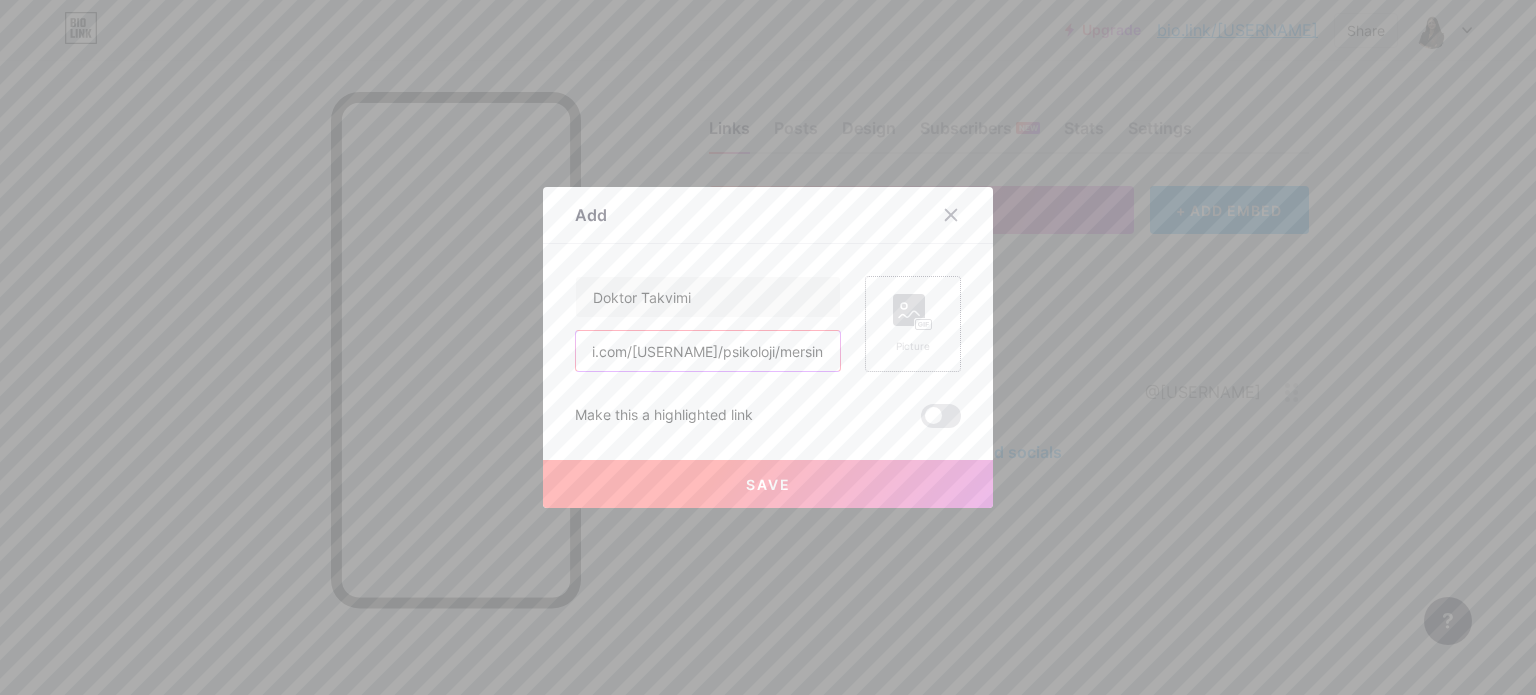 type on "https://www.doktortakvimi.com/[USERNAME]/psikoloji/mersin" 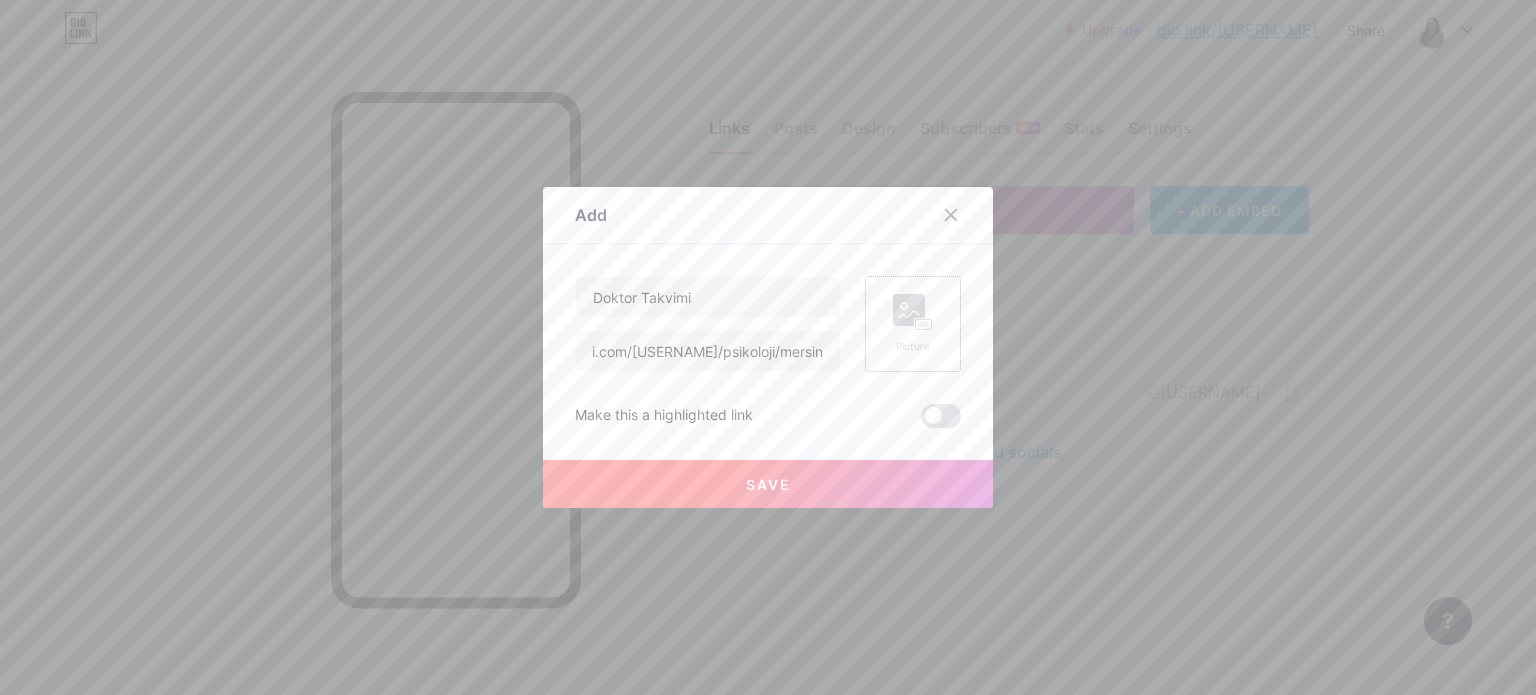 click on "Picture" at bounding box center (913, 346) 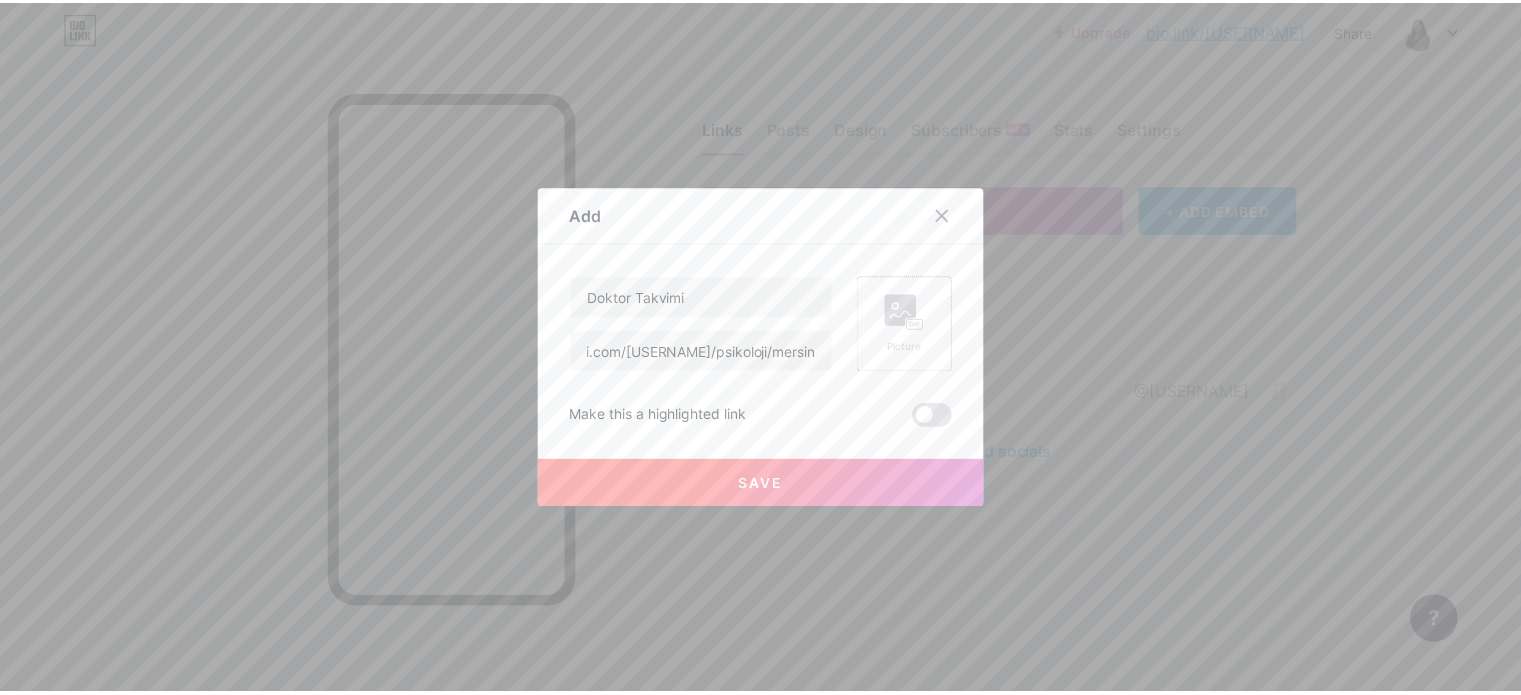 scroll, scrollTop: 0, scrollLeft: 0, axis: both 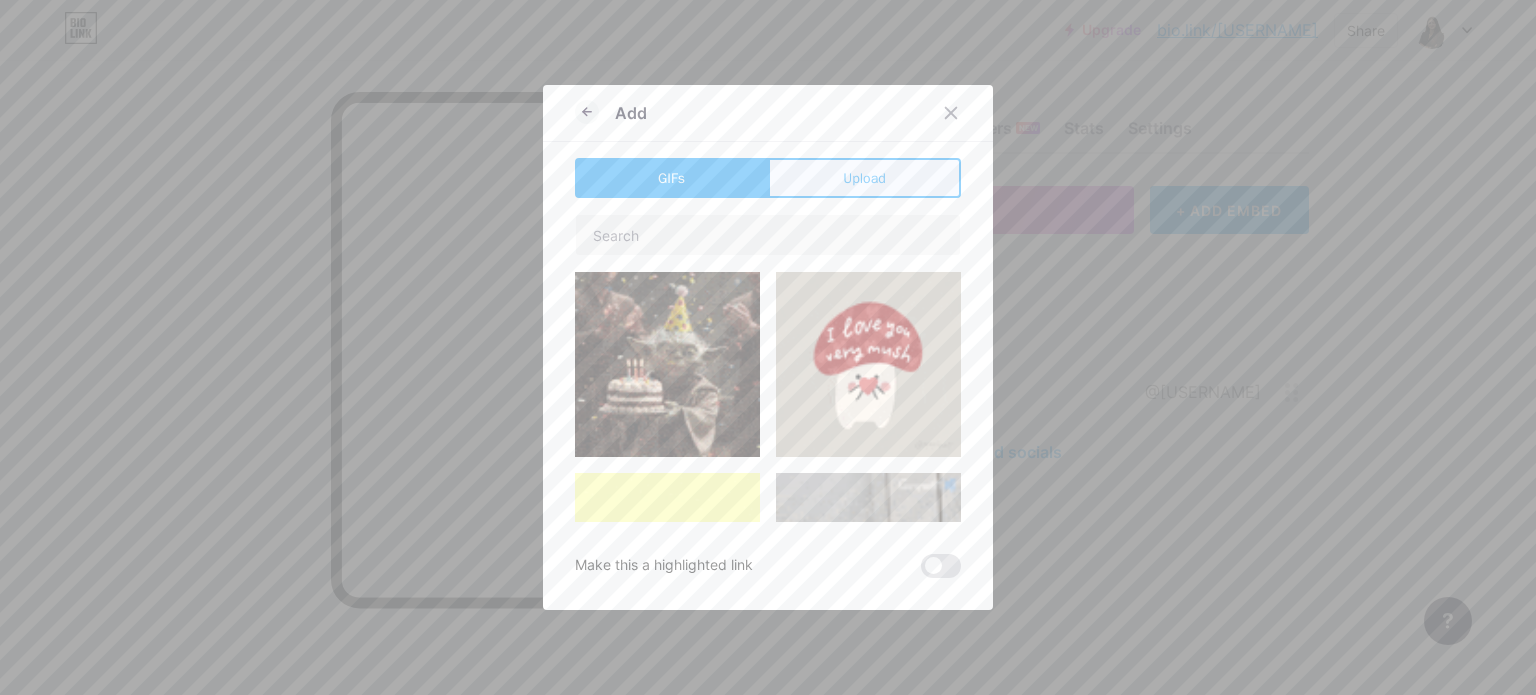 click on "Upload" at bounding box center [864, 178] 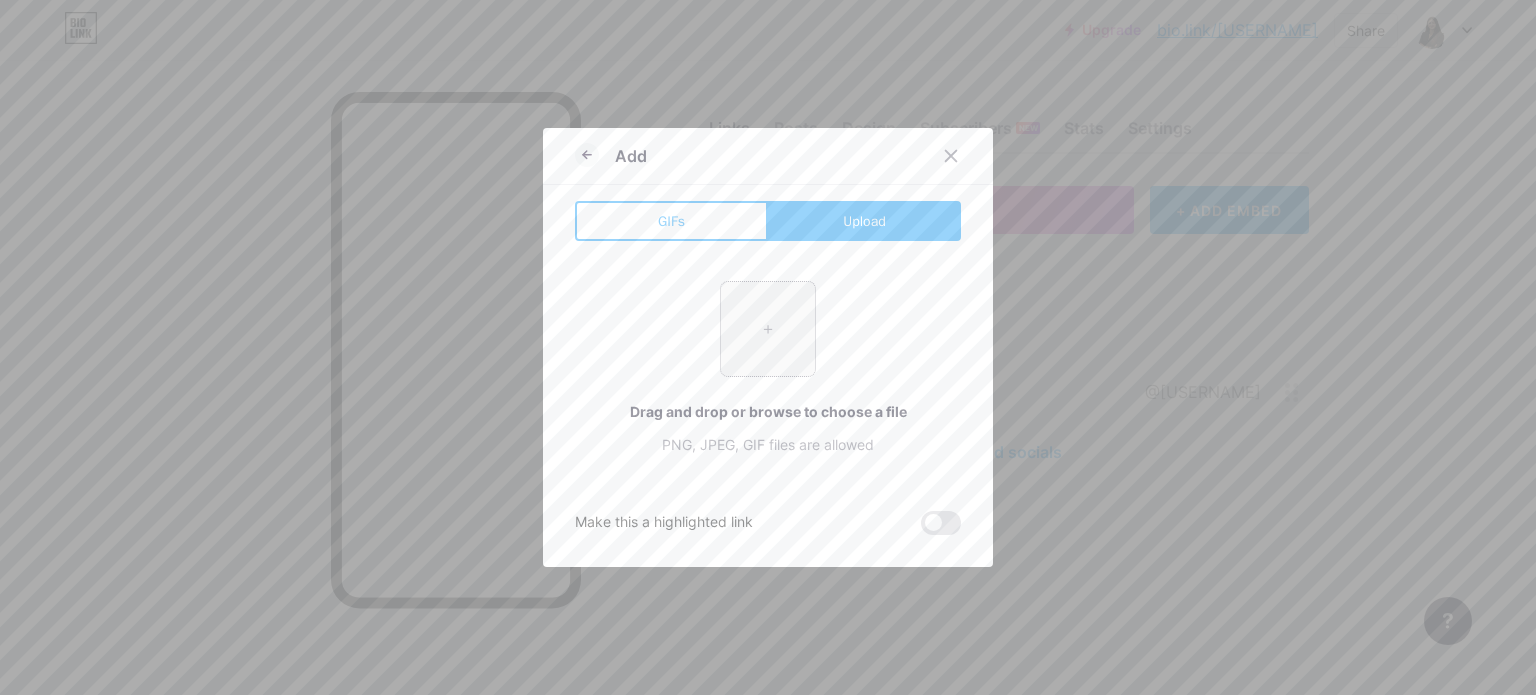 click at bounding box center (768, 329) 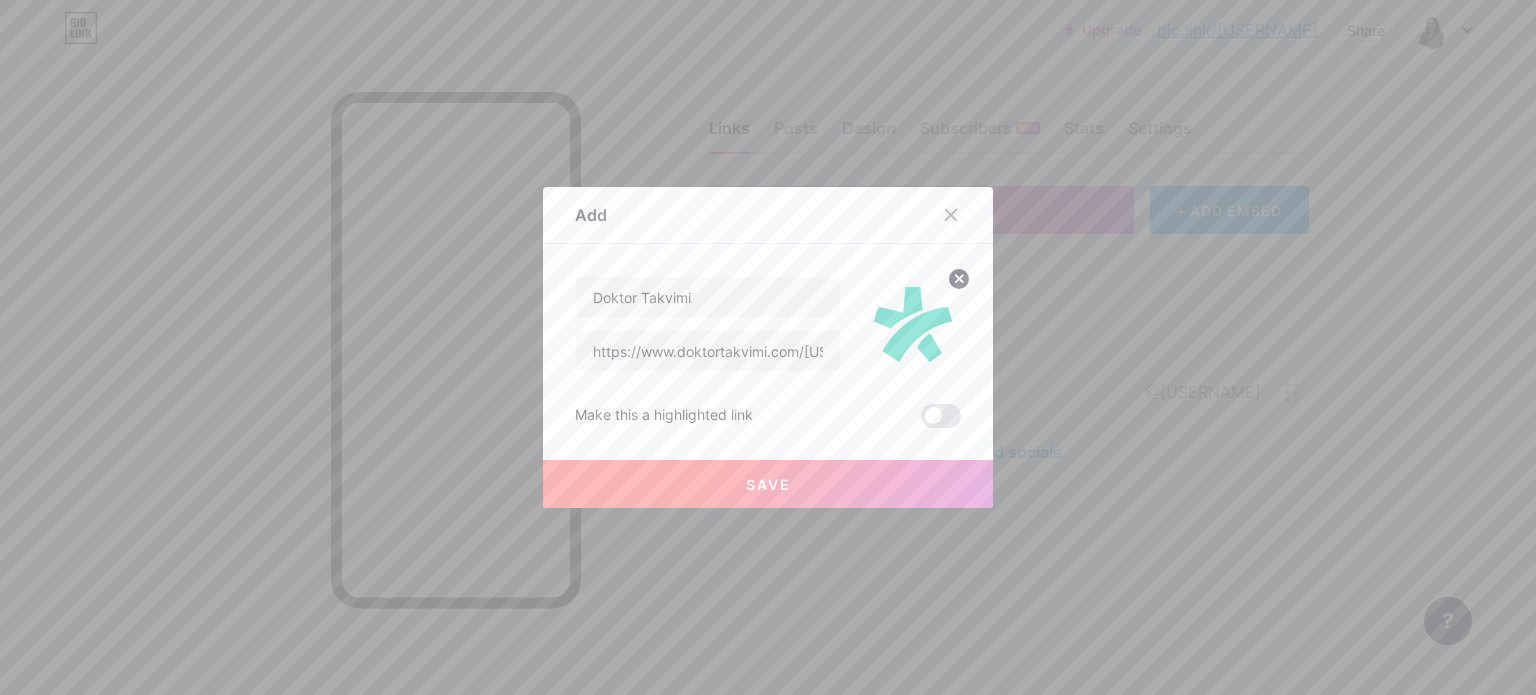 click on "Save" at bounding box center (768, 484) 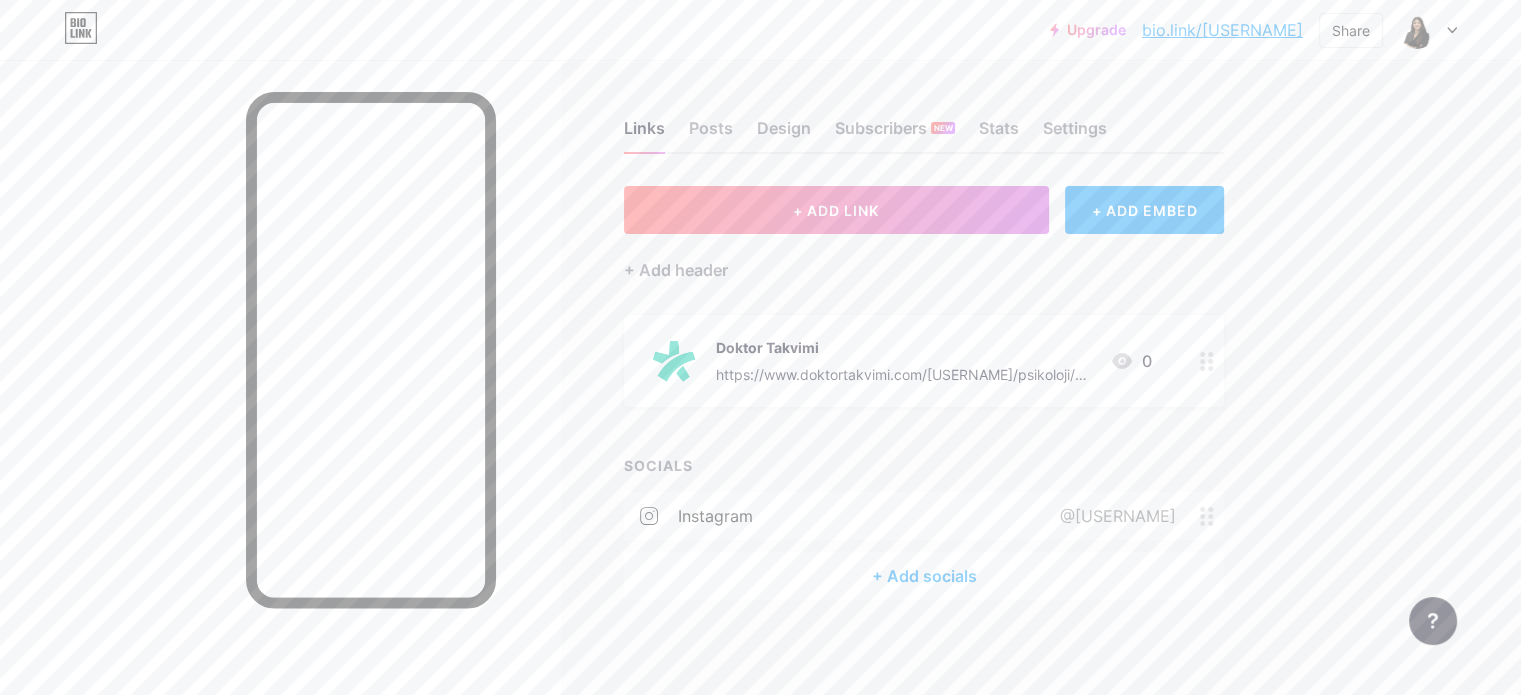 drag, startPoint x: 850, startPoint y: 511, endPoint x: 873, endPoint y: 307, distance: 205.29248 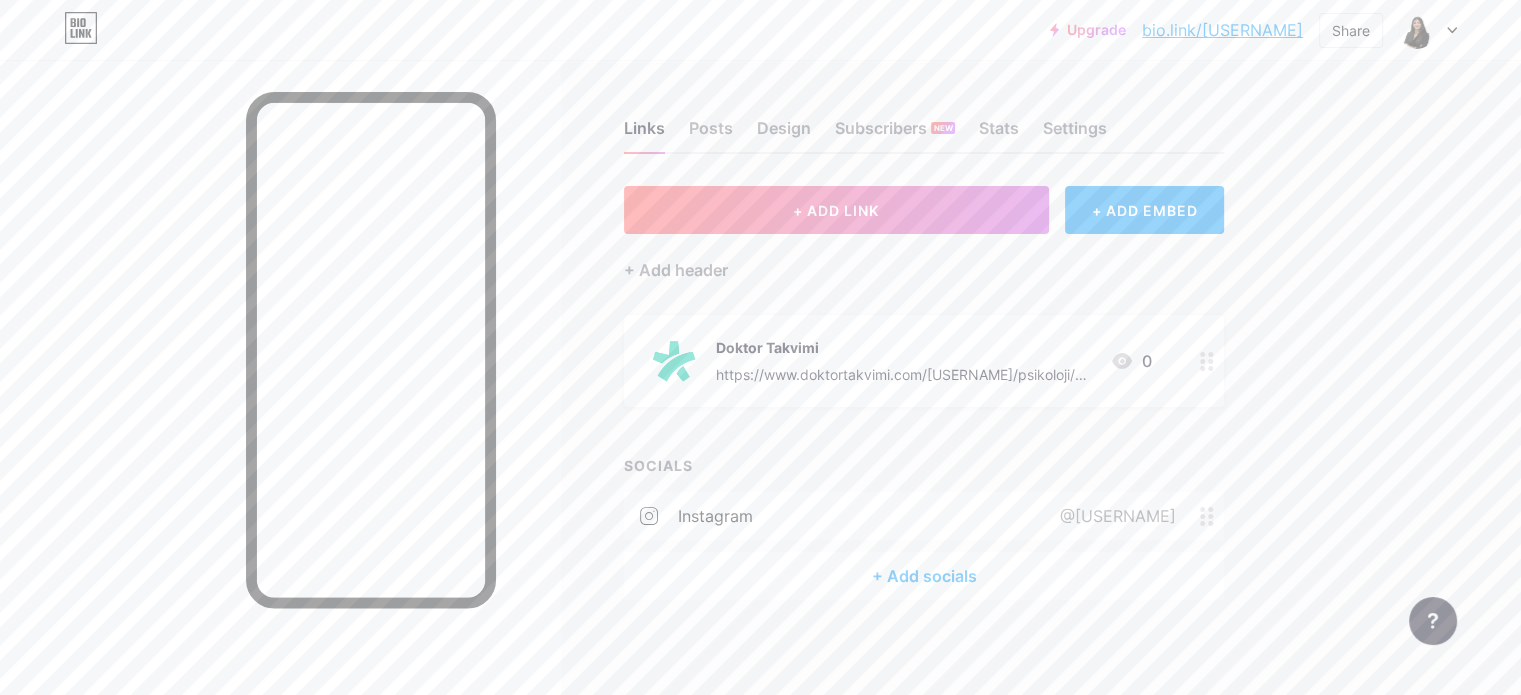 click at bounding box center (1212, 516) 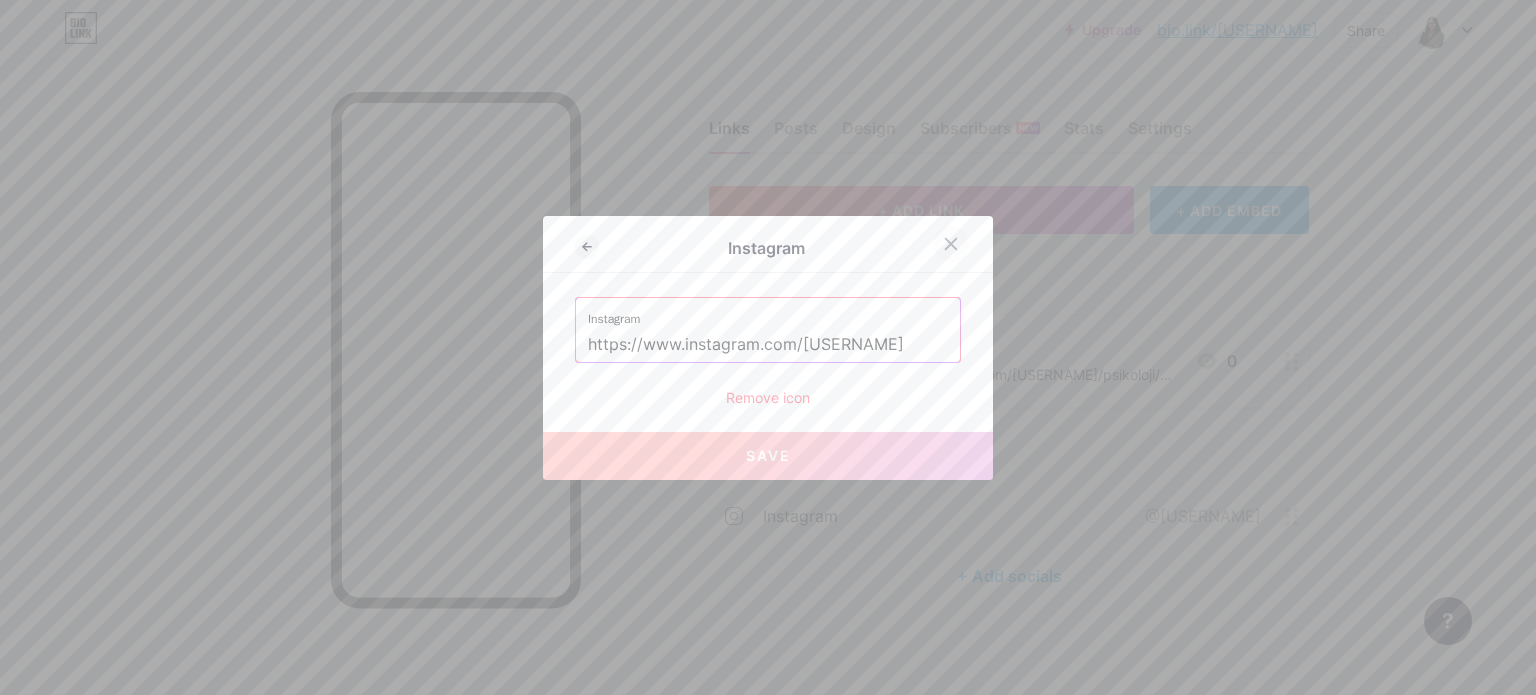 click at bounding box center (951, 244) 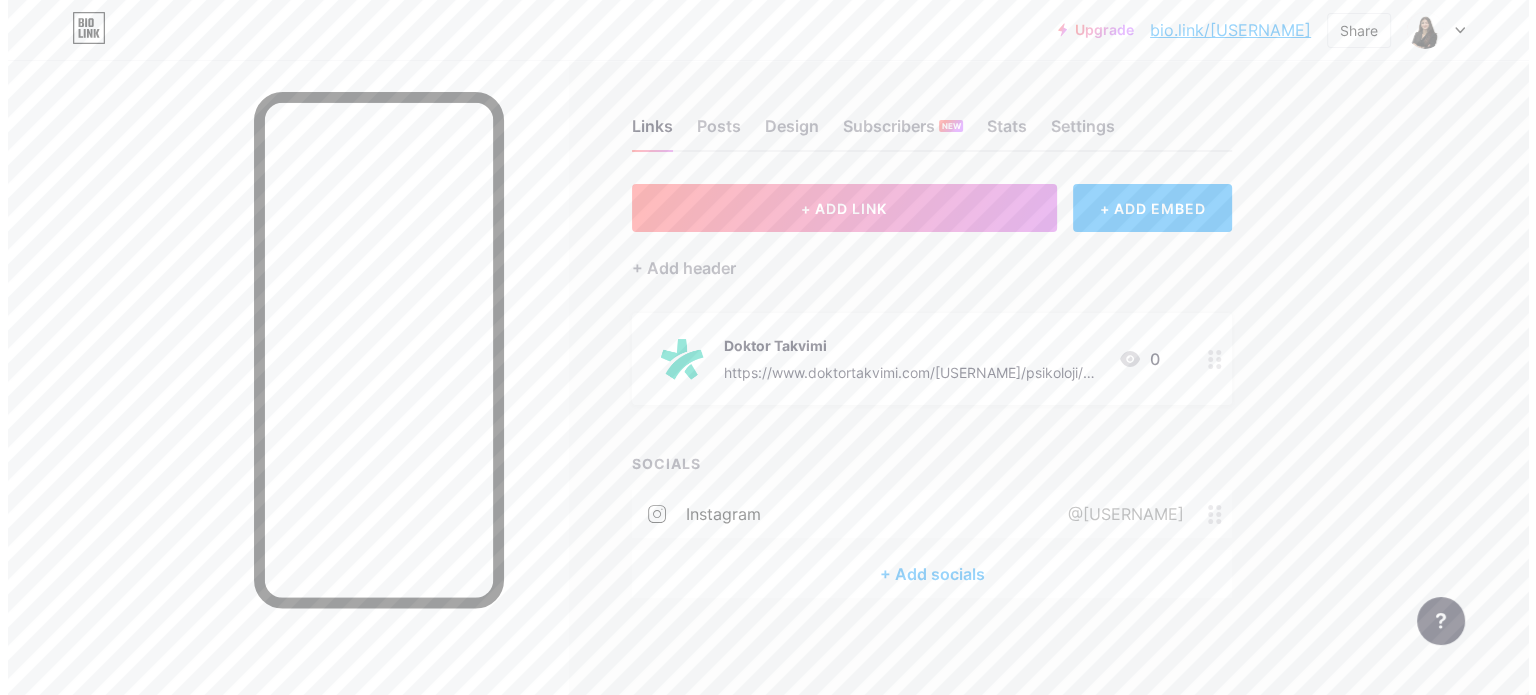 scroll, scrollTop: 3, scrollLeft: 0, axis: vertical 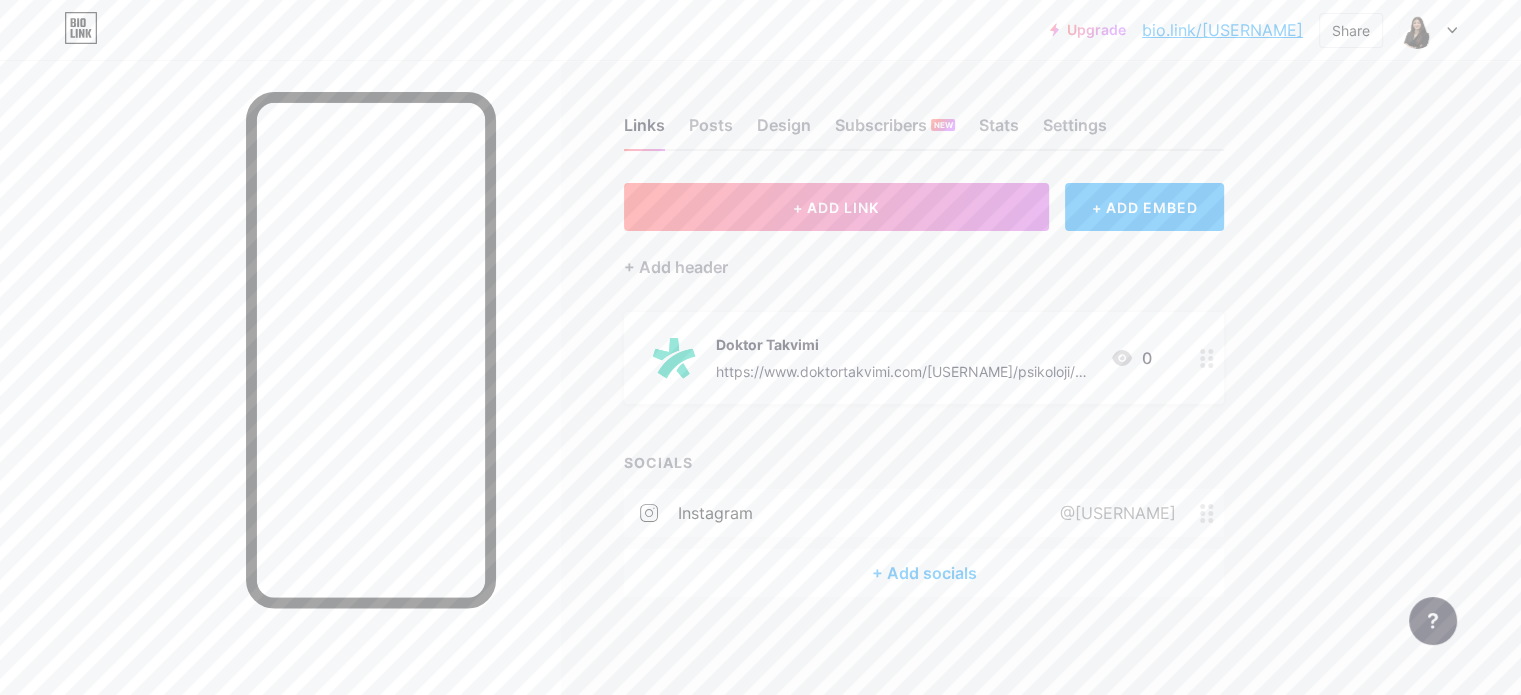 click on "@[USERNAME]" at bounding box center (1126, 513) 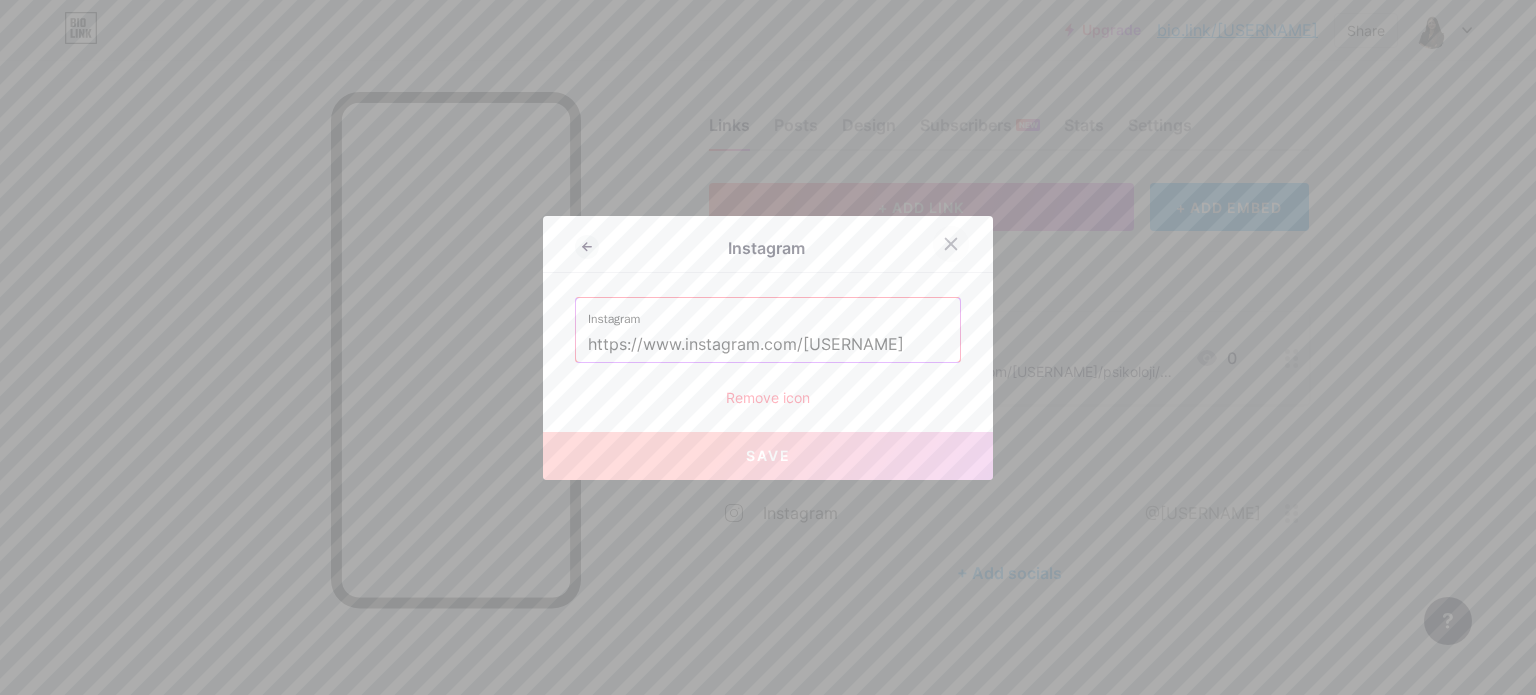 click 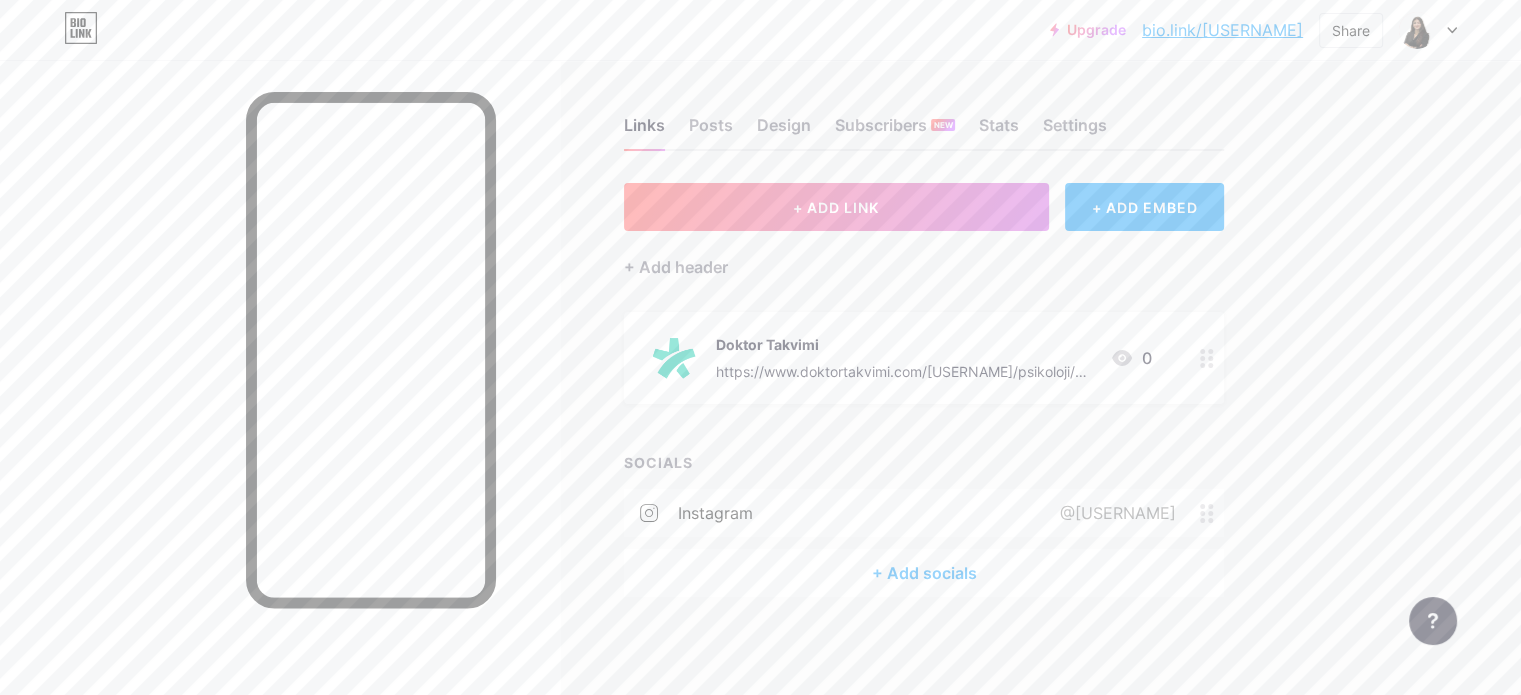 click on "+ Add socials" at bounding box center (924, 573) 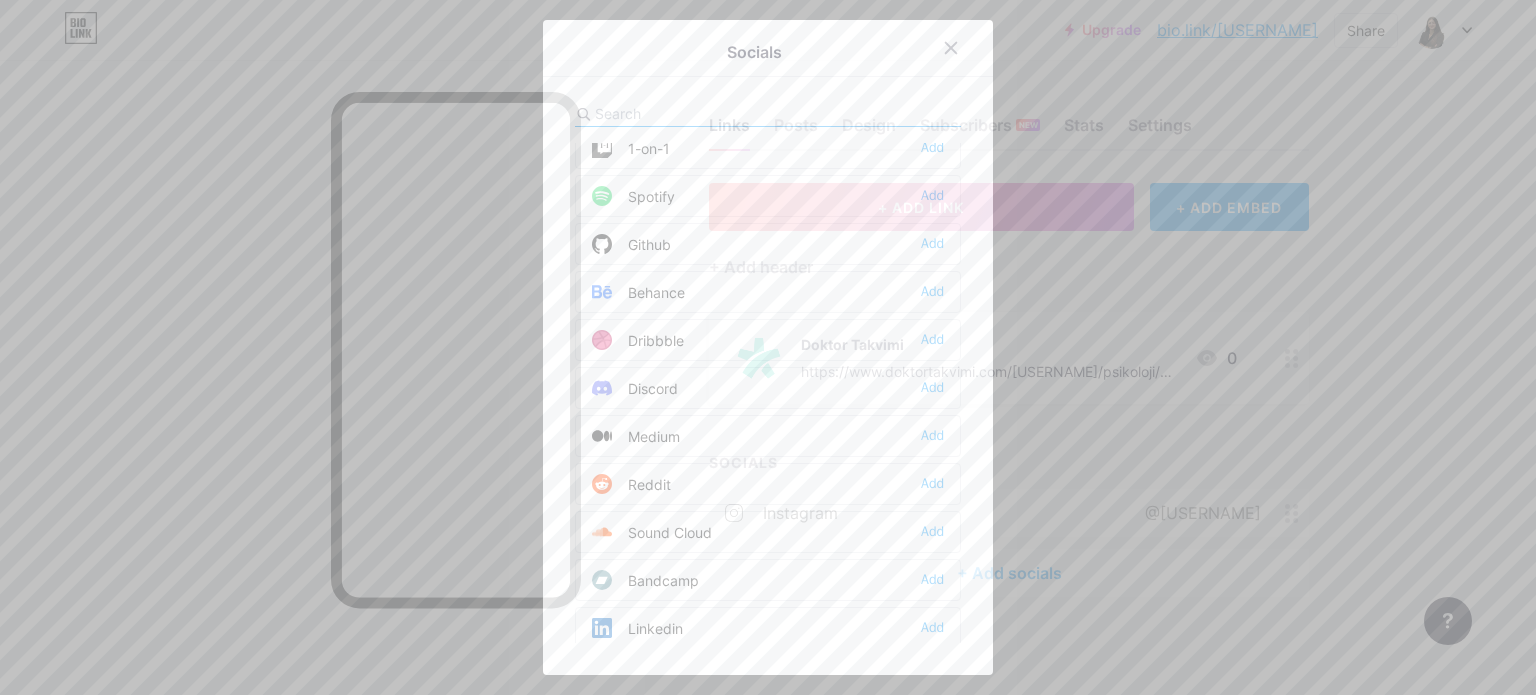 scroll, scrollTop: 500, scrollLeft: 0, axis: vertical 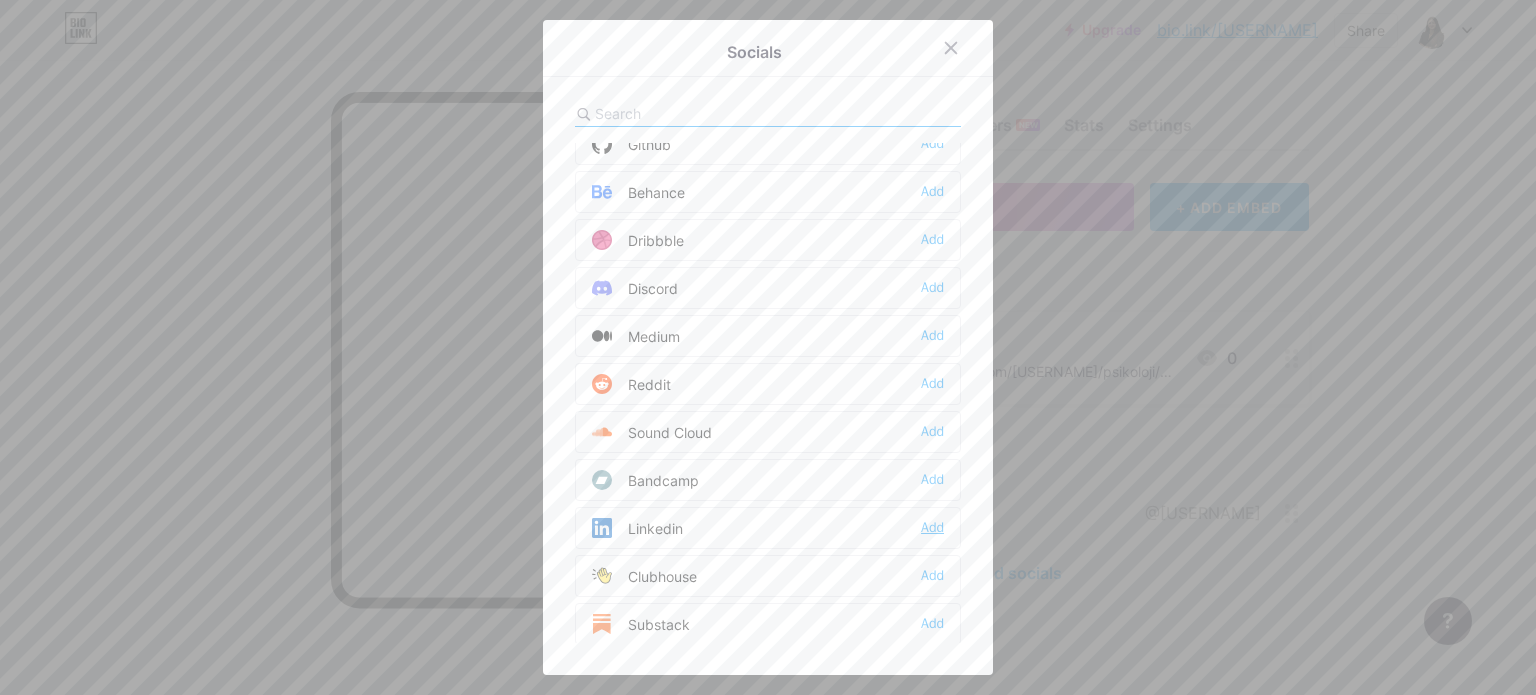 click on "Add" at bounding box center (932, 528) 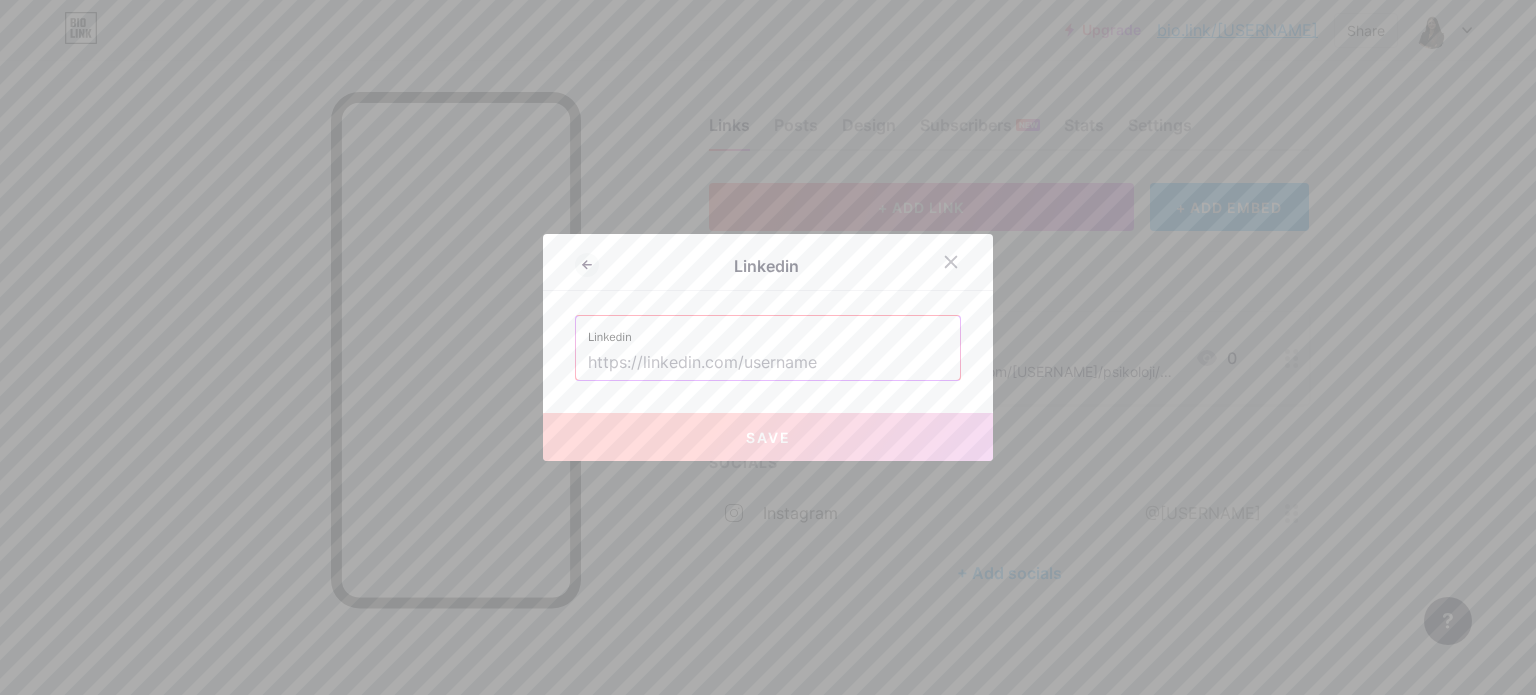 click at bounding box center (768, 363) 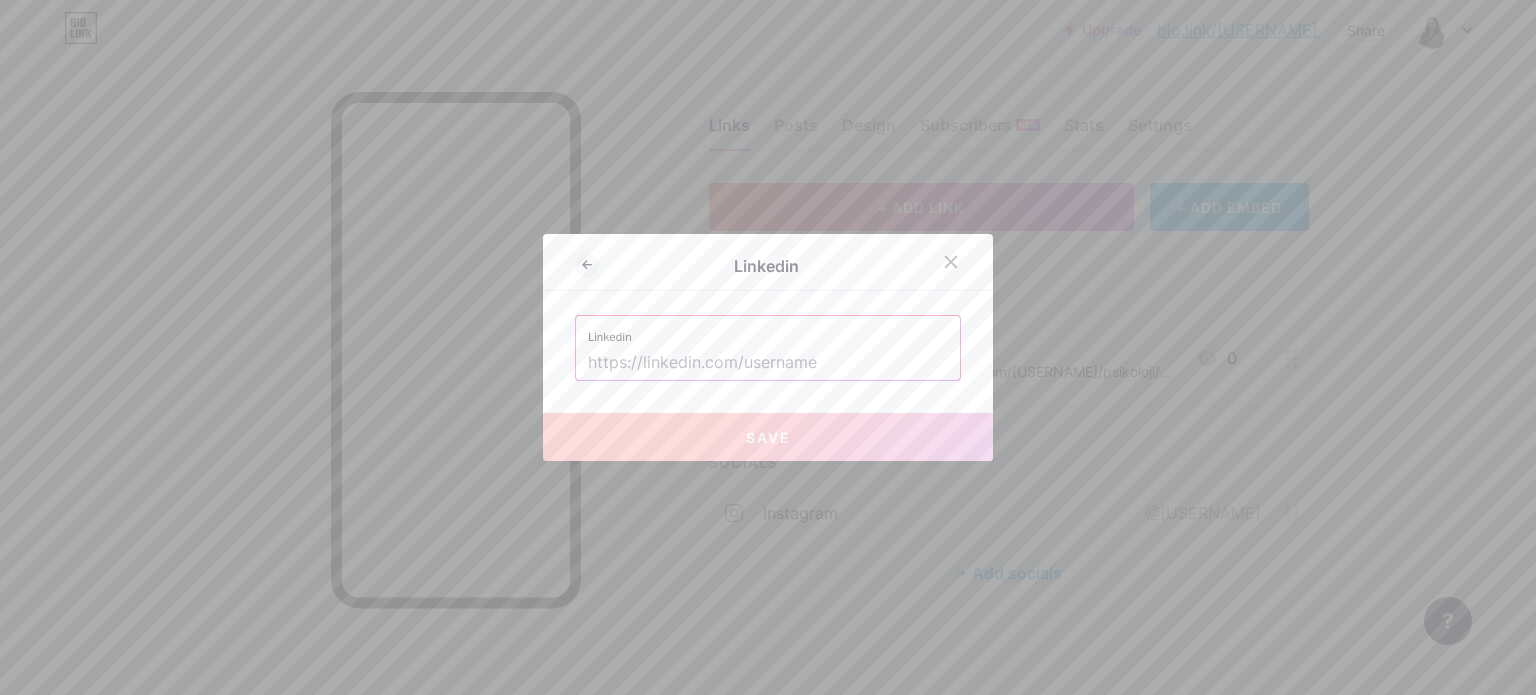 paste on "https://www.linkedin.com/in/[USERNAME]/" 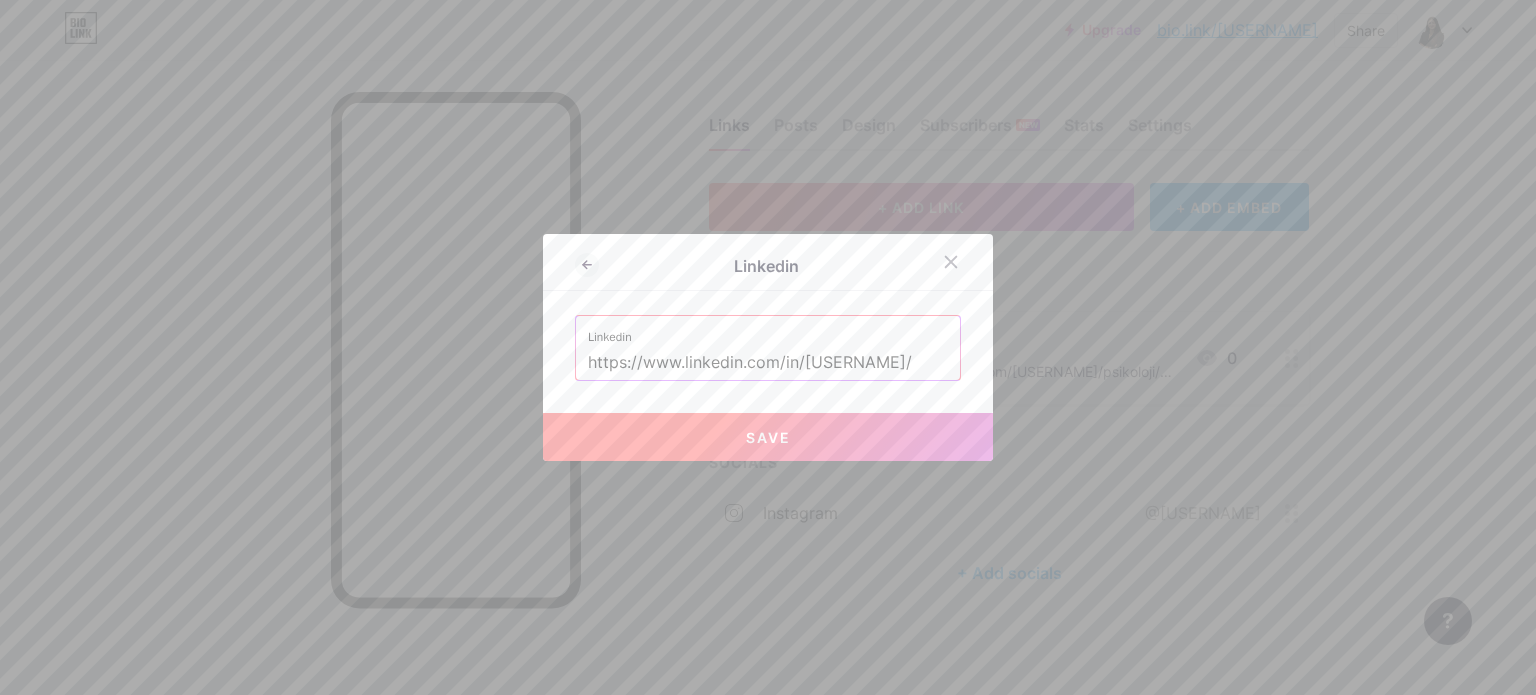 type on "https://www.linkedin.com/in/[USERNAME]/" 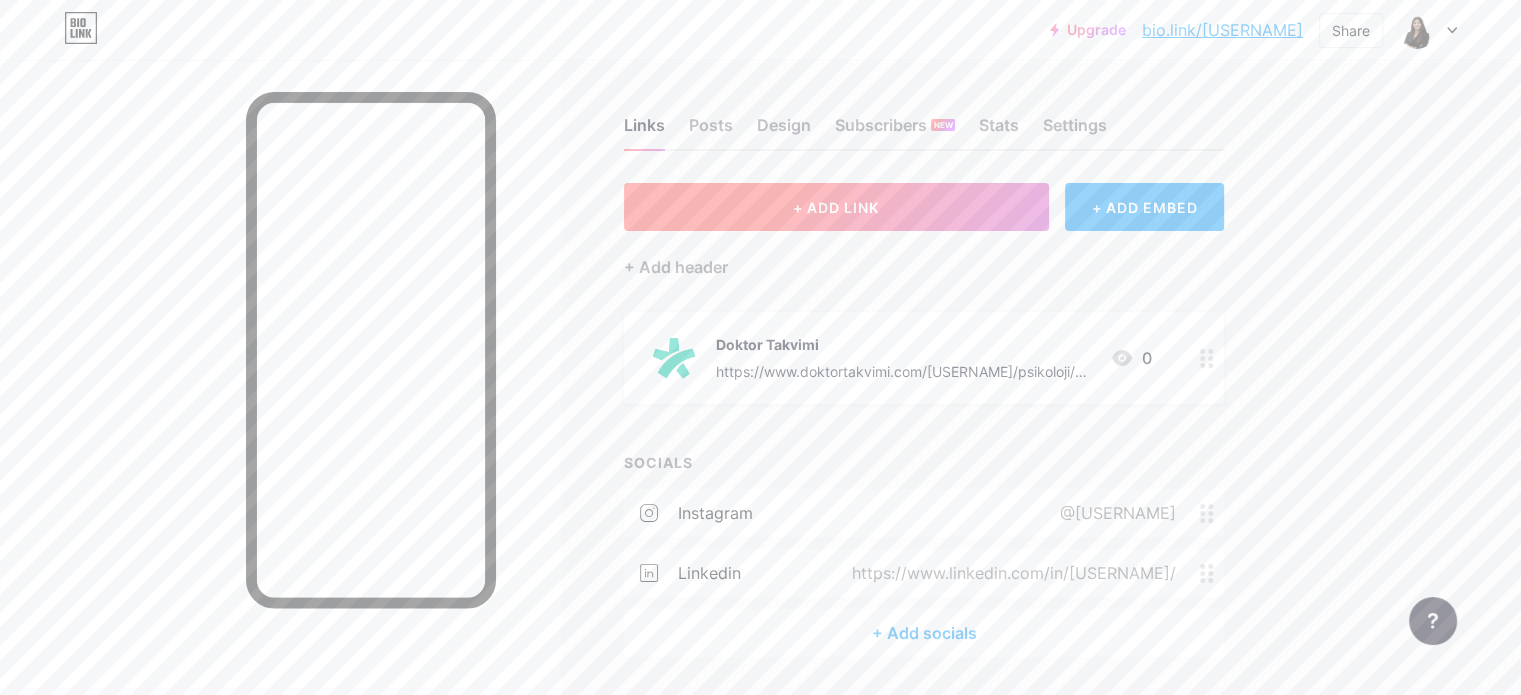 click on "+ ADD LINK" at bounding box center [836, 207] 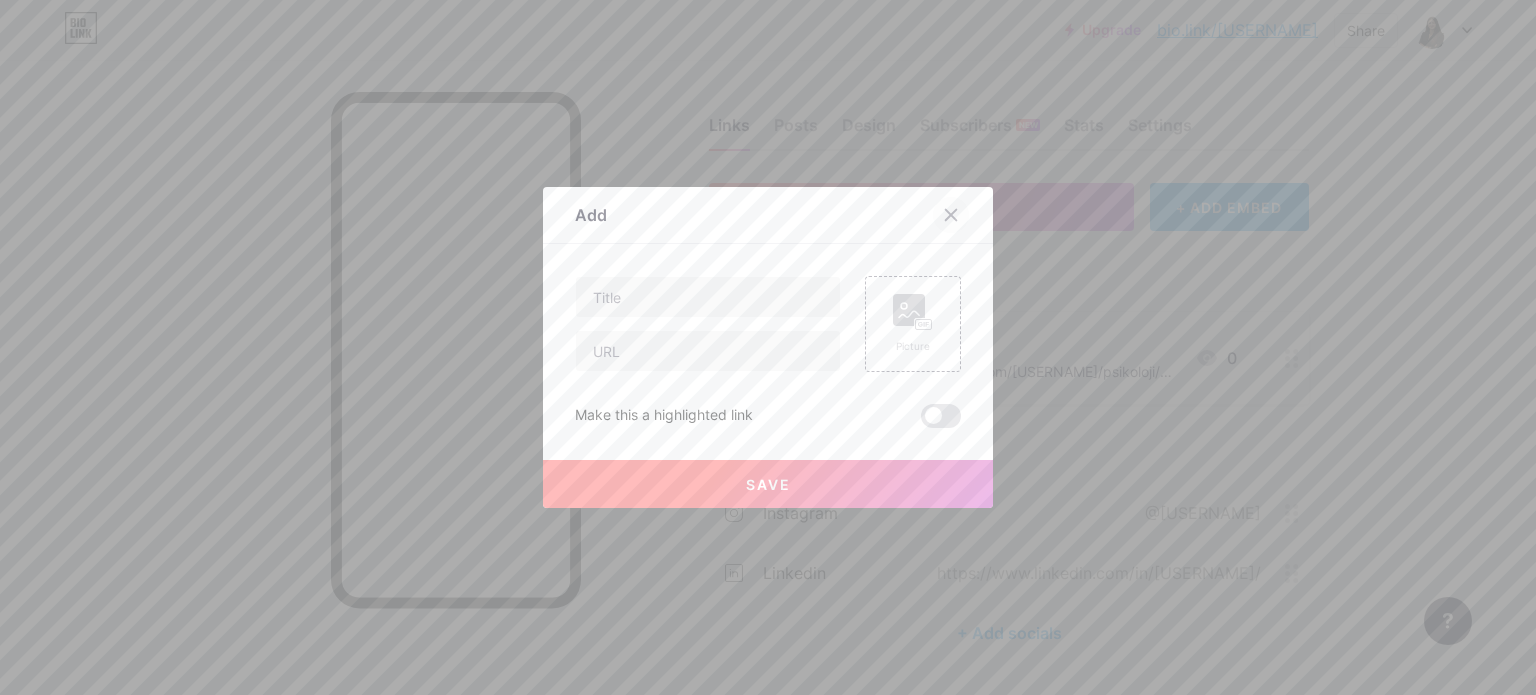click 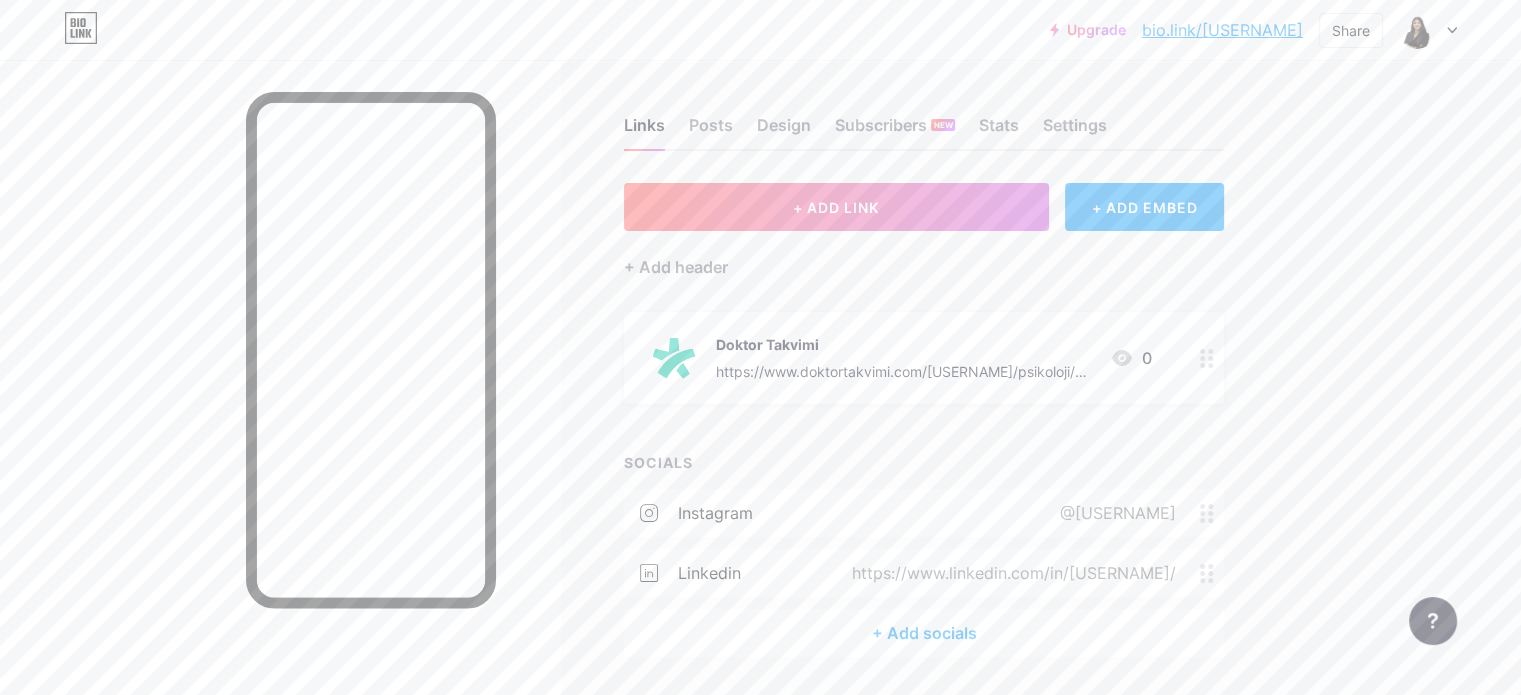 click on "+ Add socials" at bounding box center (924, 633) 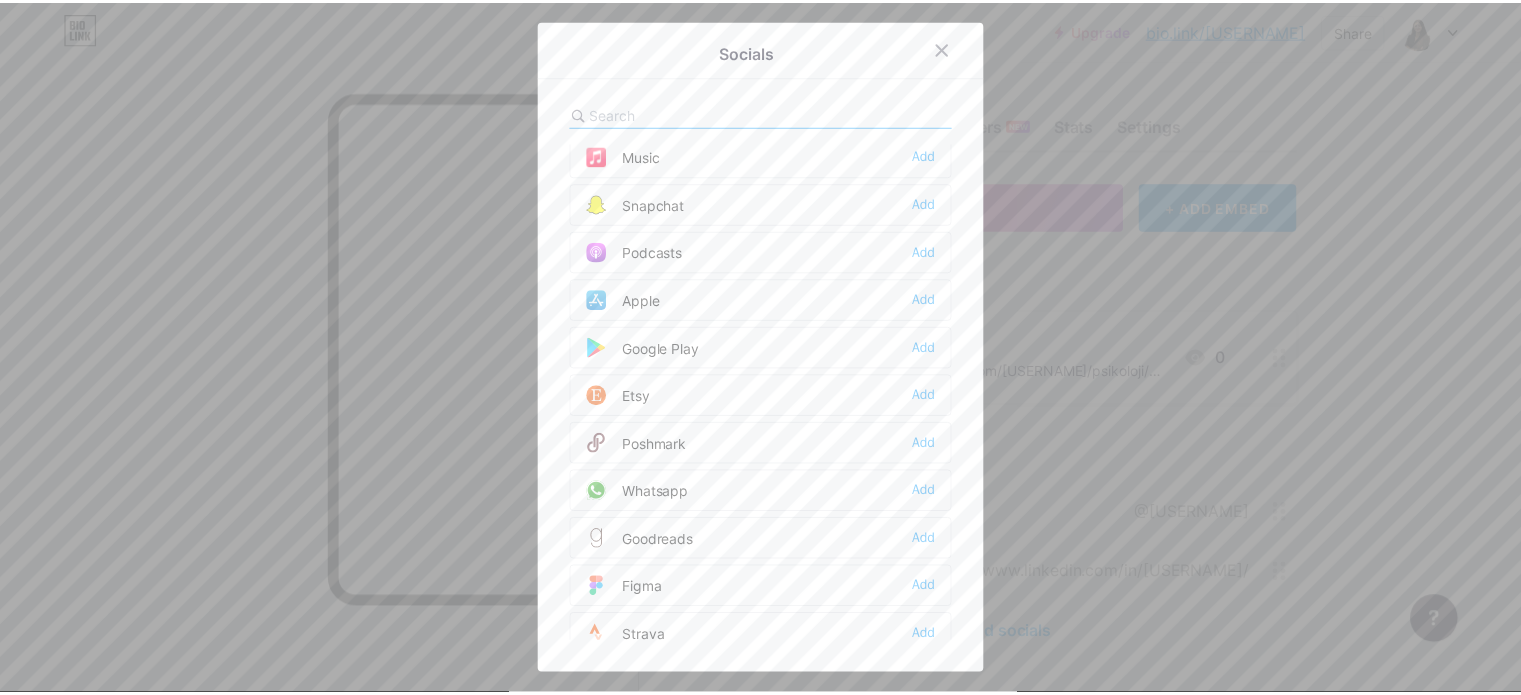 scroll, scrollTop: 1500, scrollLeft: 0, axis: vertical 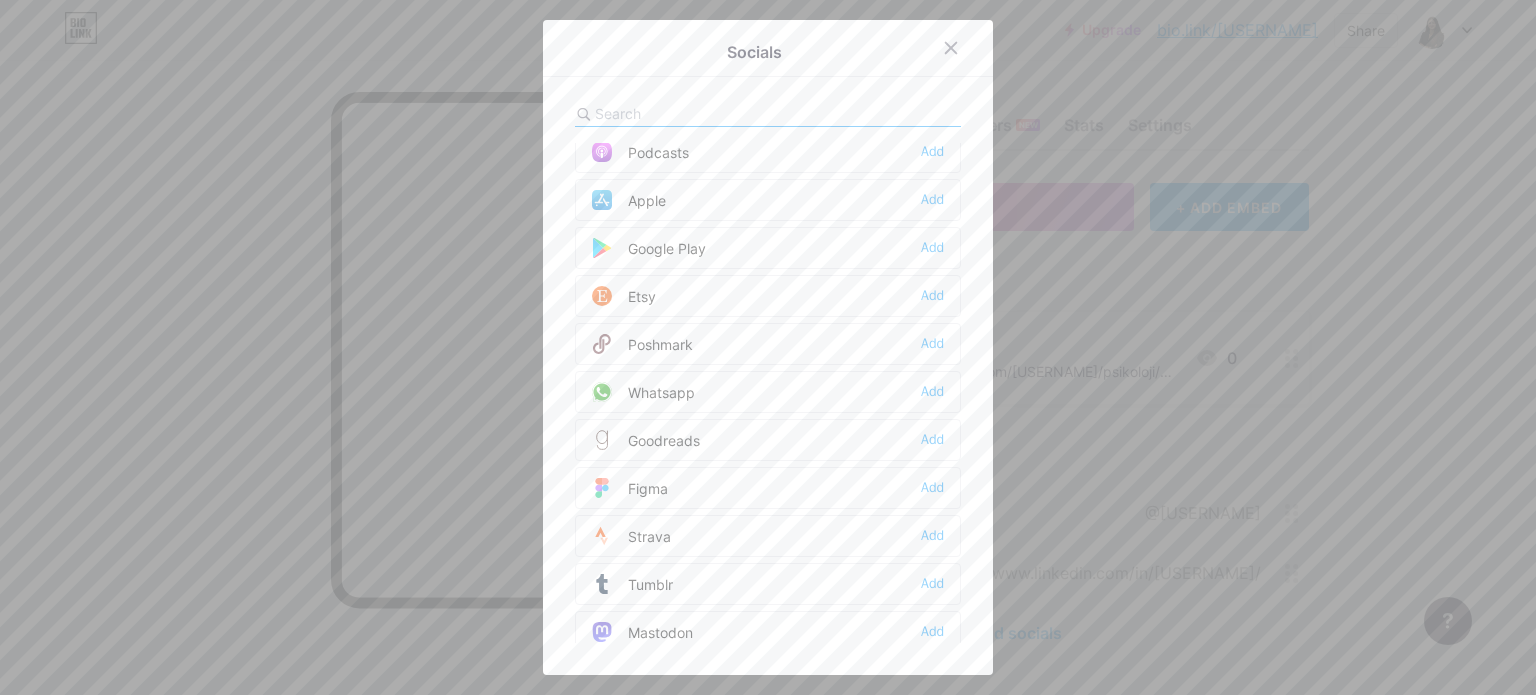click on "Whatsapp
Add" at bounding box center (768, 392) 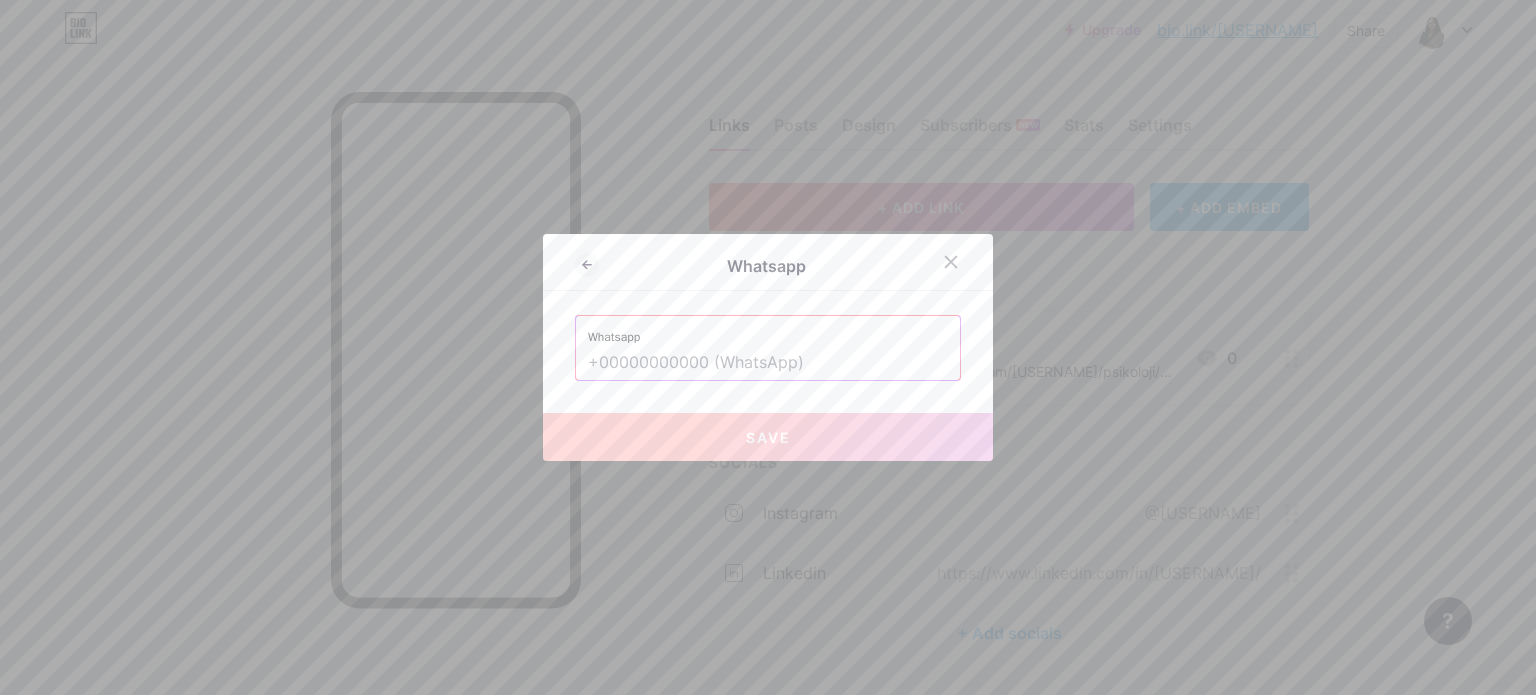 click at bounding box center [768, 363] 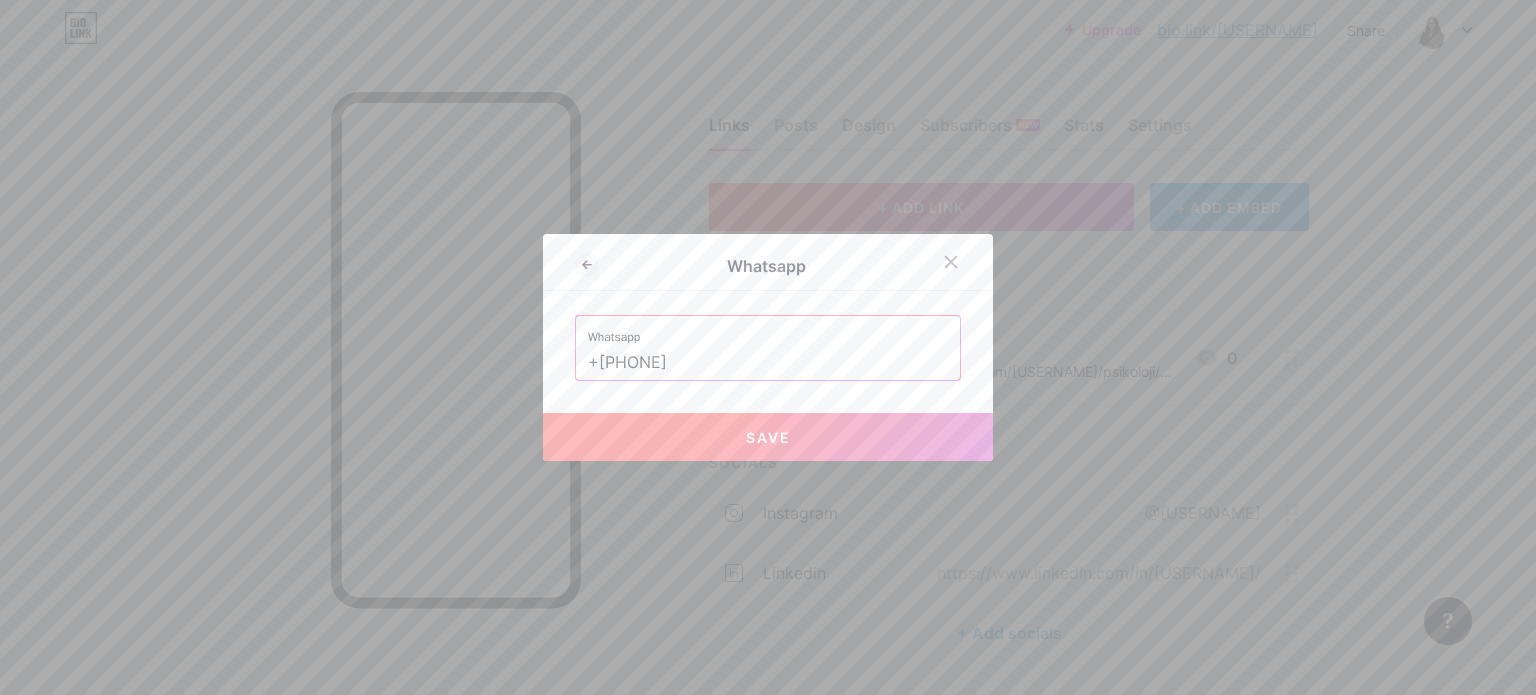 click on "+[PHONE]" at bounding box center [768, 363] 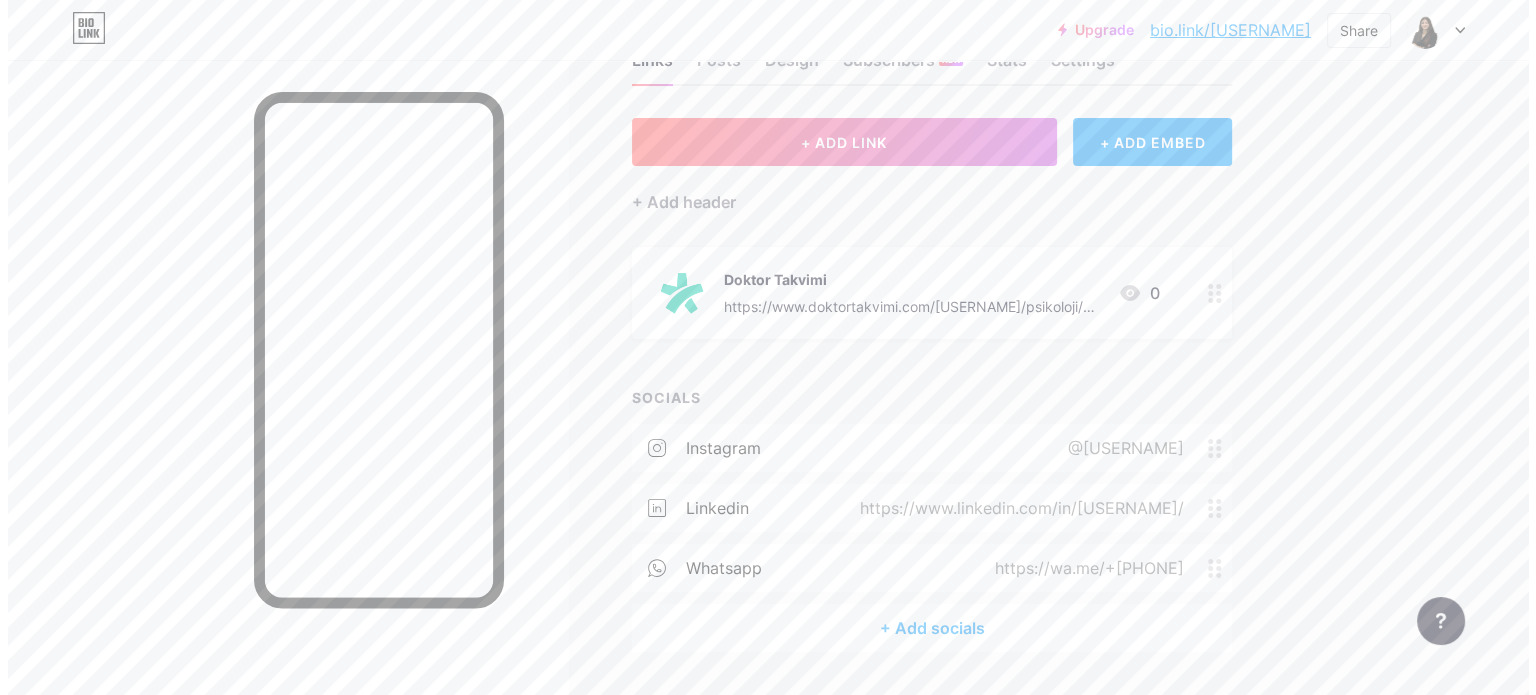 scroll, scrollTop: 123, scrollLeft: 0, axis: vertical 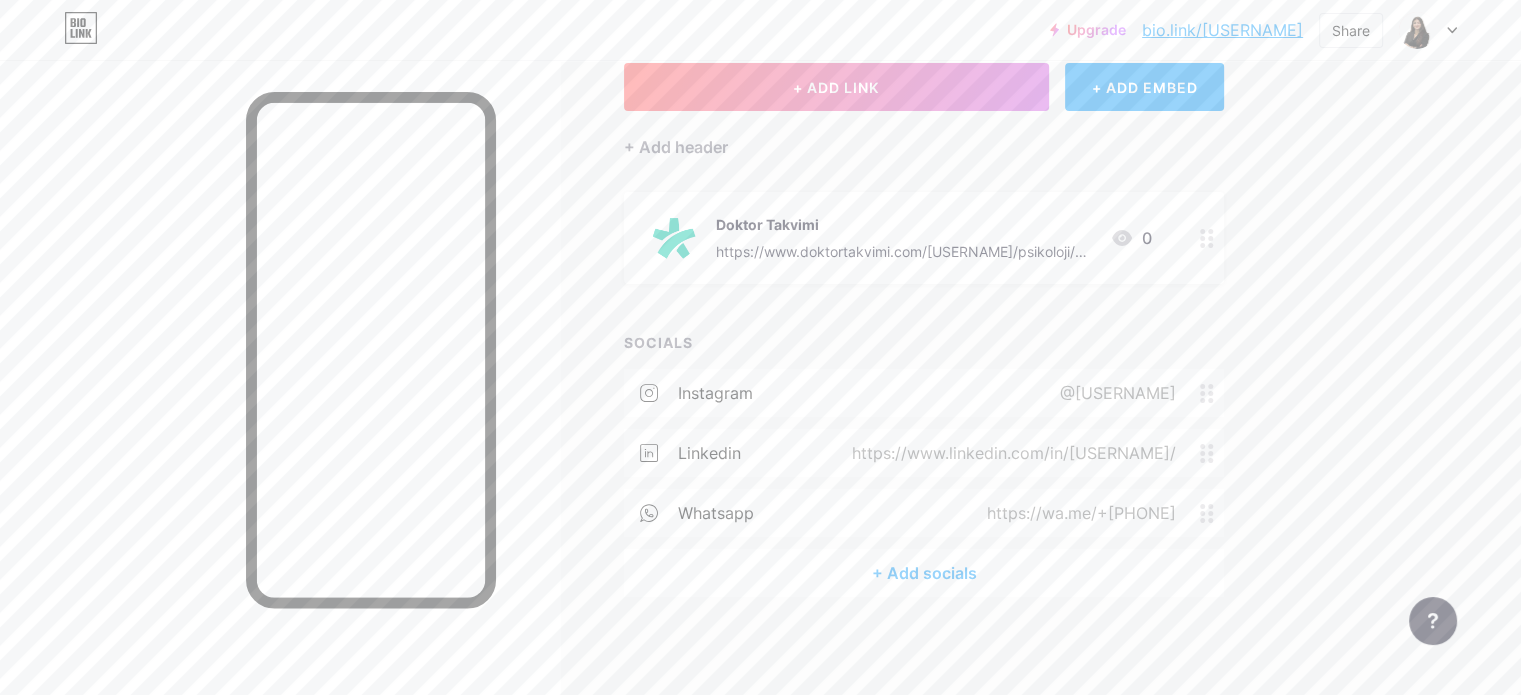 click on "+ Add socials" at bounding box center (924, 573) 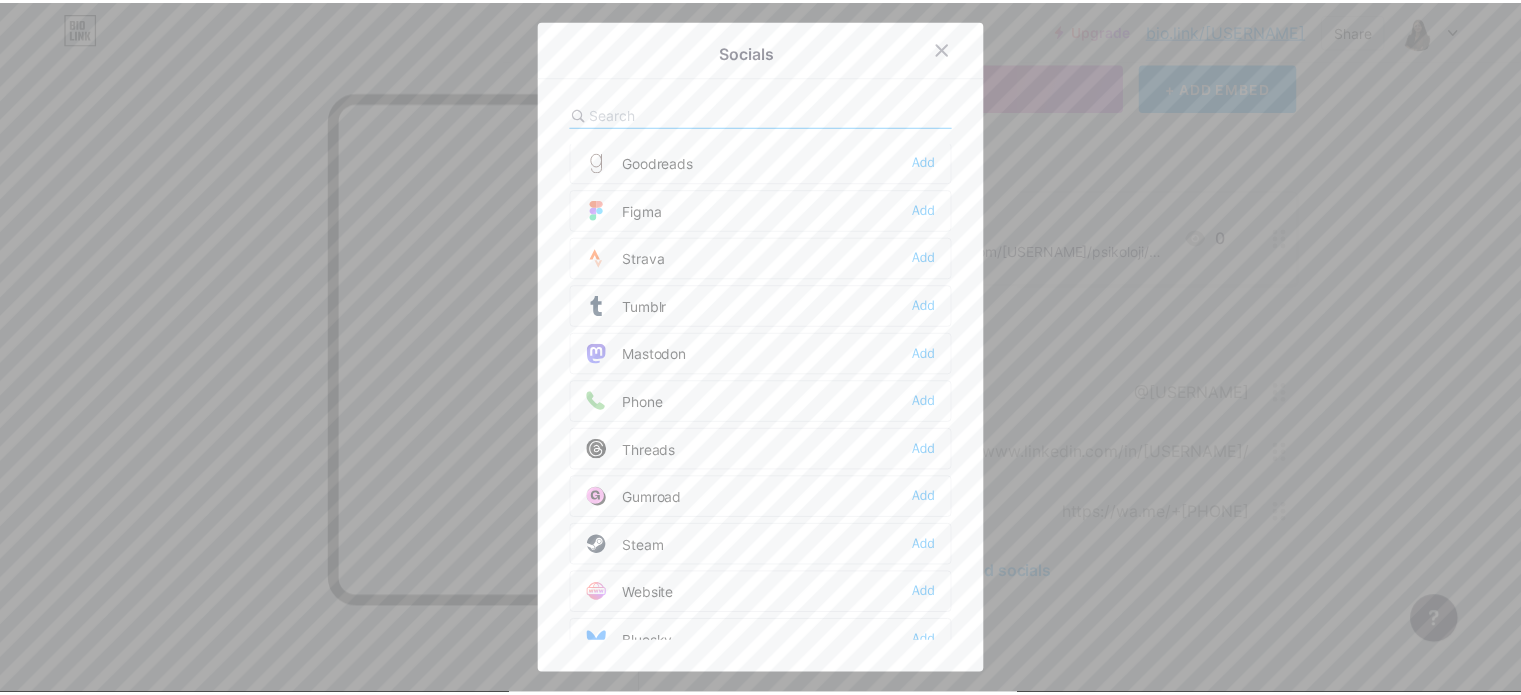 scroll, scrollTop: 1784, scrollLeft: 0, axis: vertical 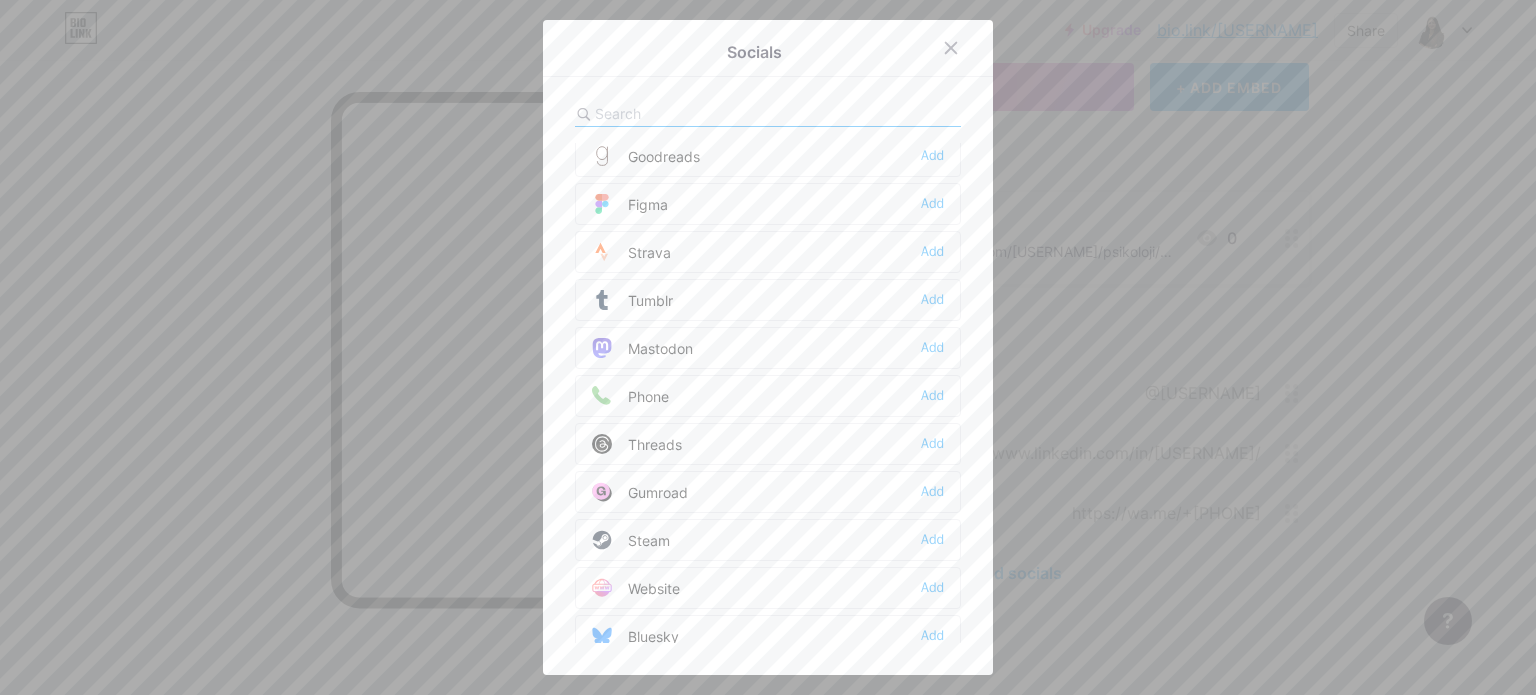 click on "Phone
Add" at bounding box center (768, 396) 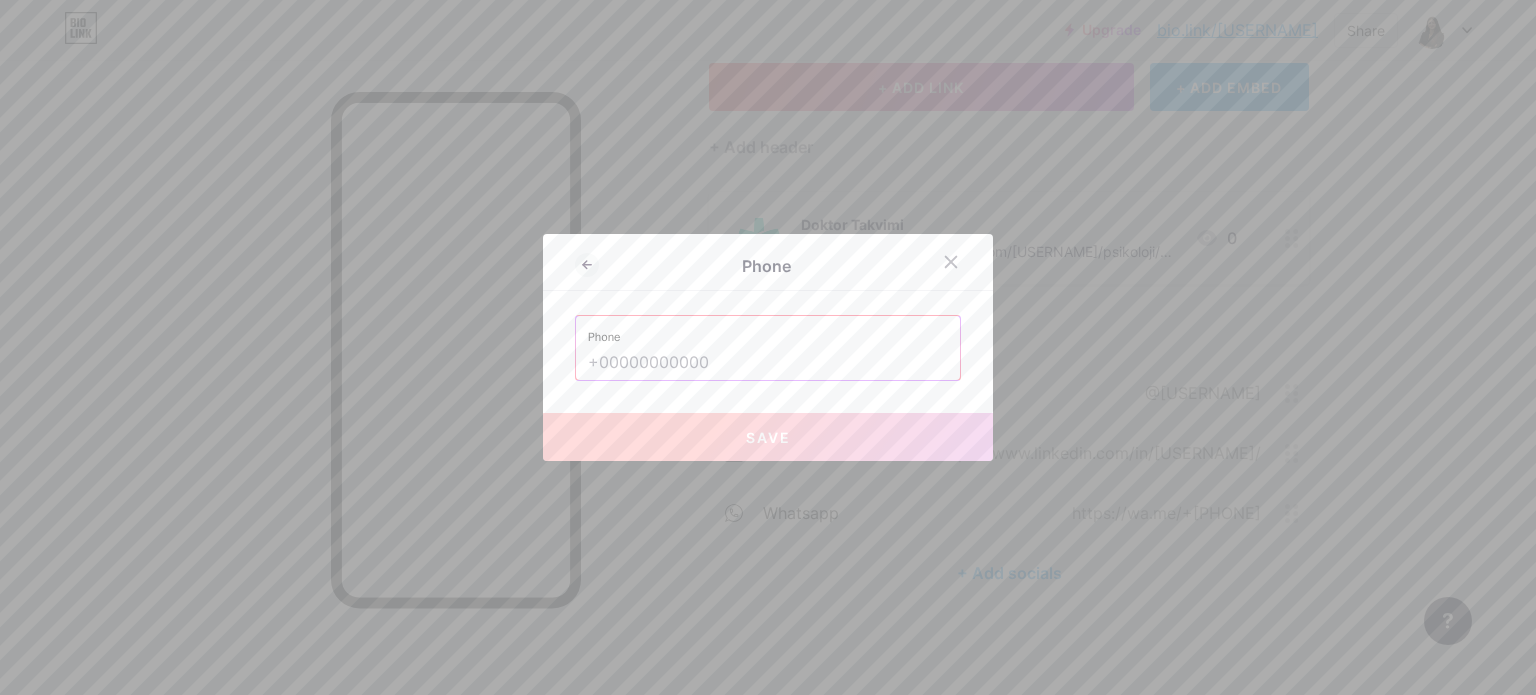click at bounding box center (768, 363) 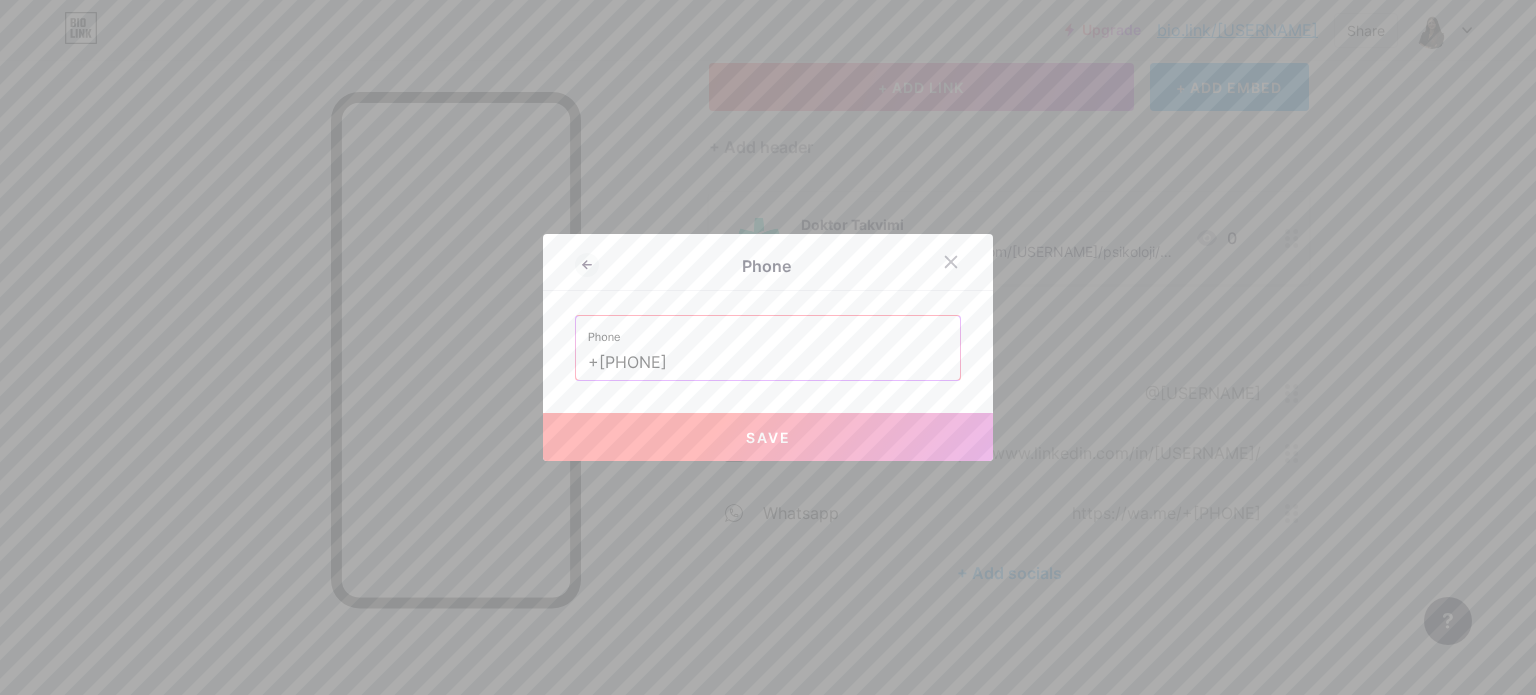 click on "Save" at bounding box center [768, 437] 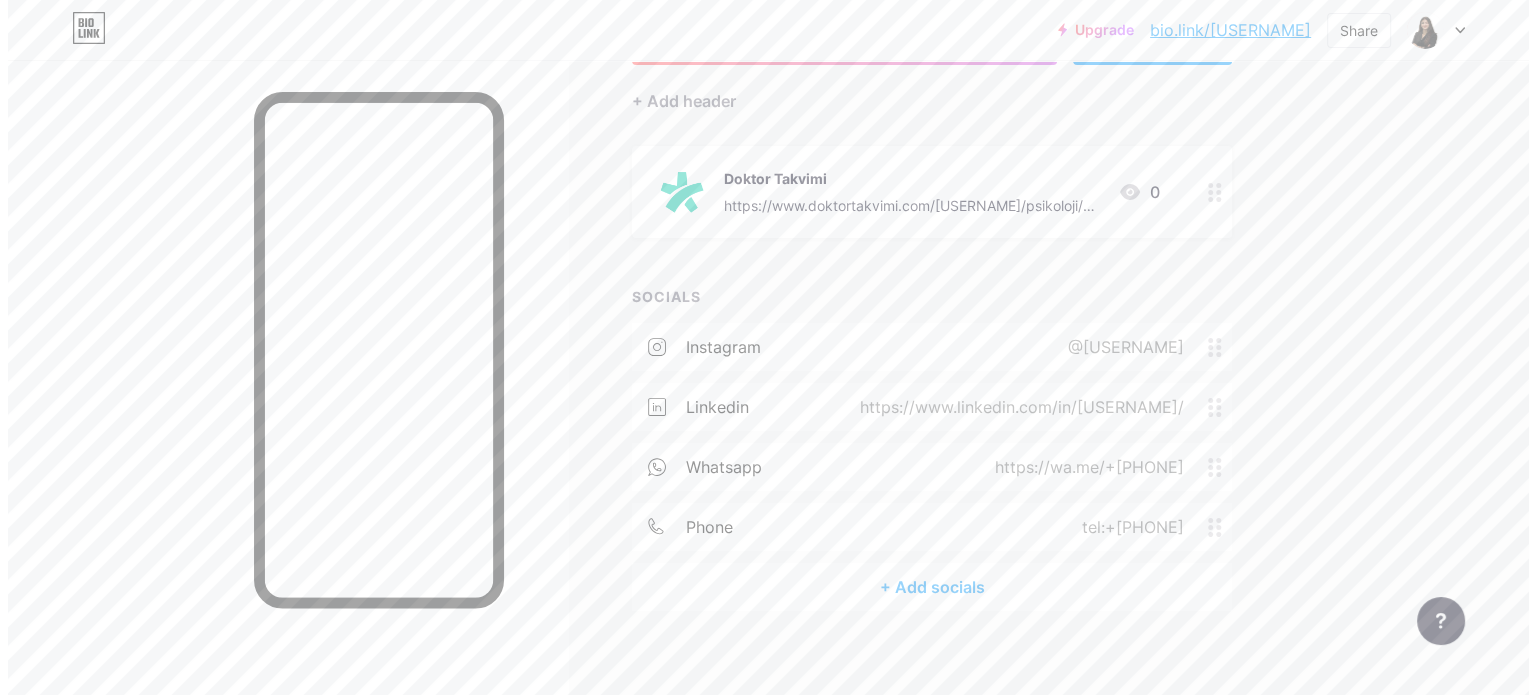 scroll, scrollTop: 183, scrollLeft: 0, axis: vertical 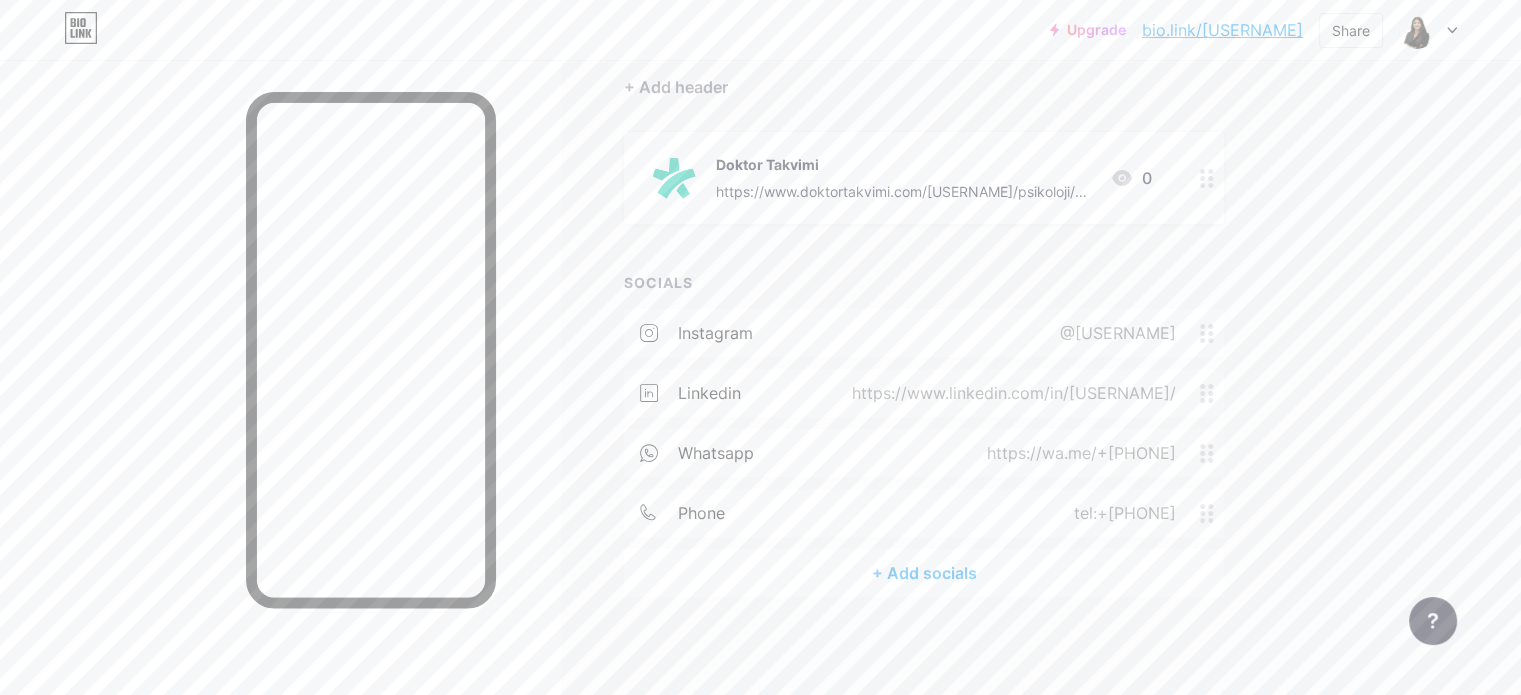click on "+ Add socials" at bounding box center [924, 573] 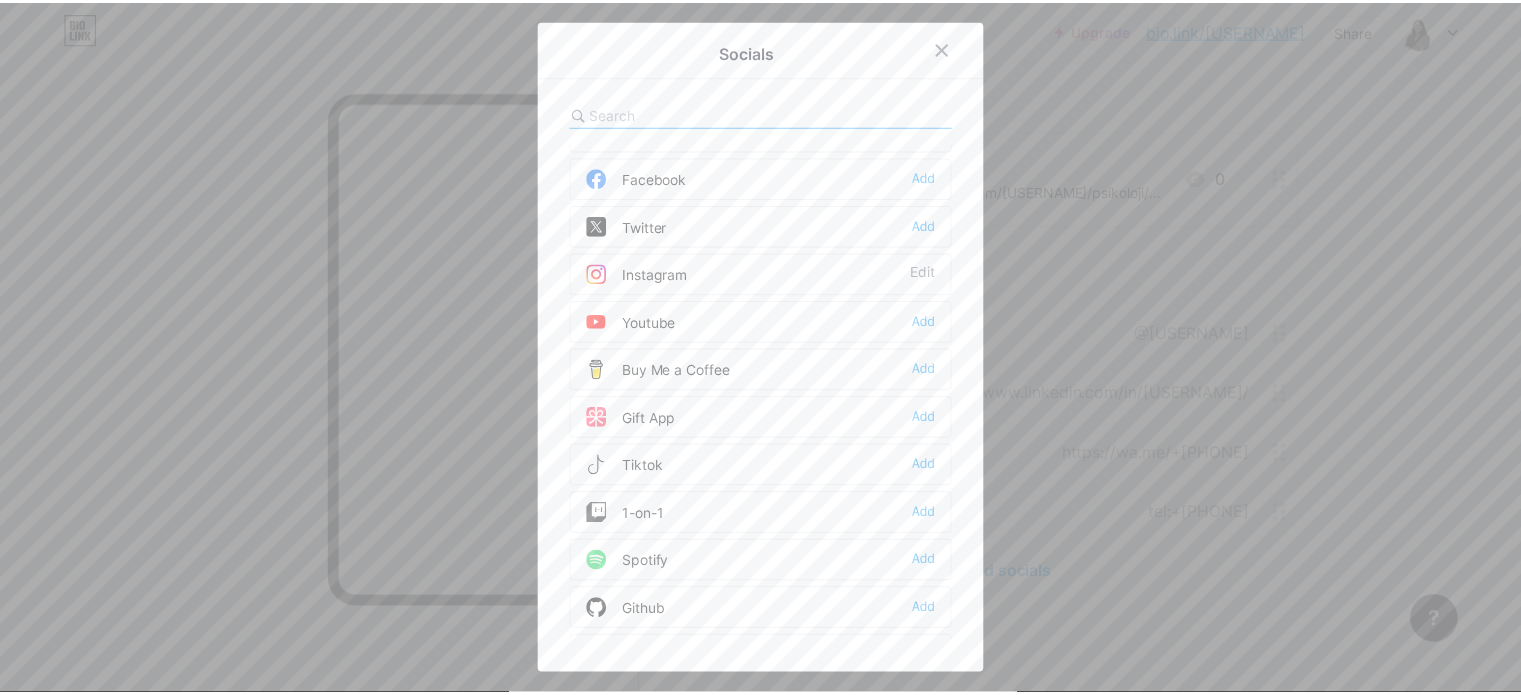 scroll, scrollTop: 0, scrollLeft: 0, axis: both 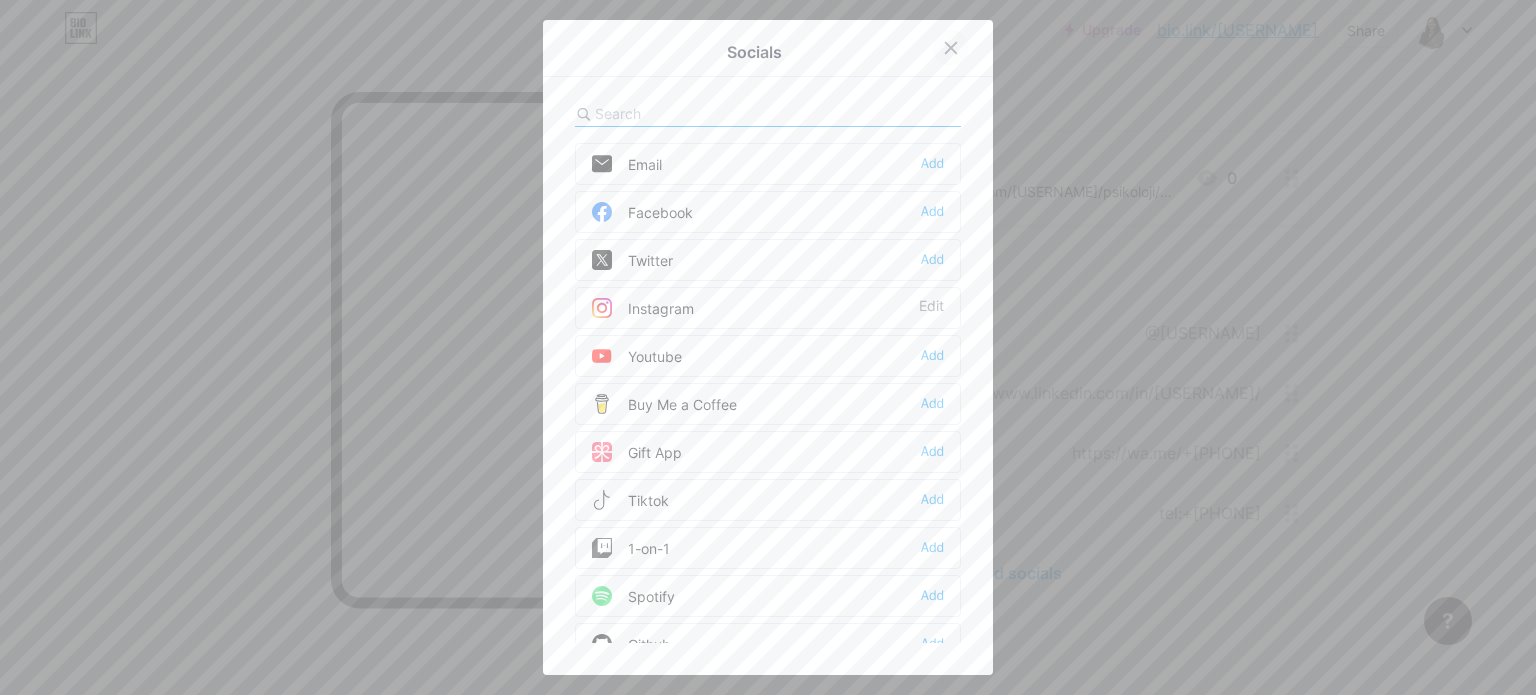 click at bounding box center [951, 48] 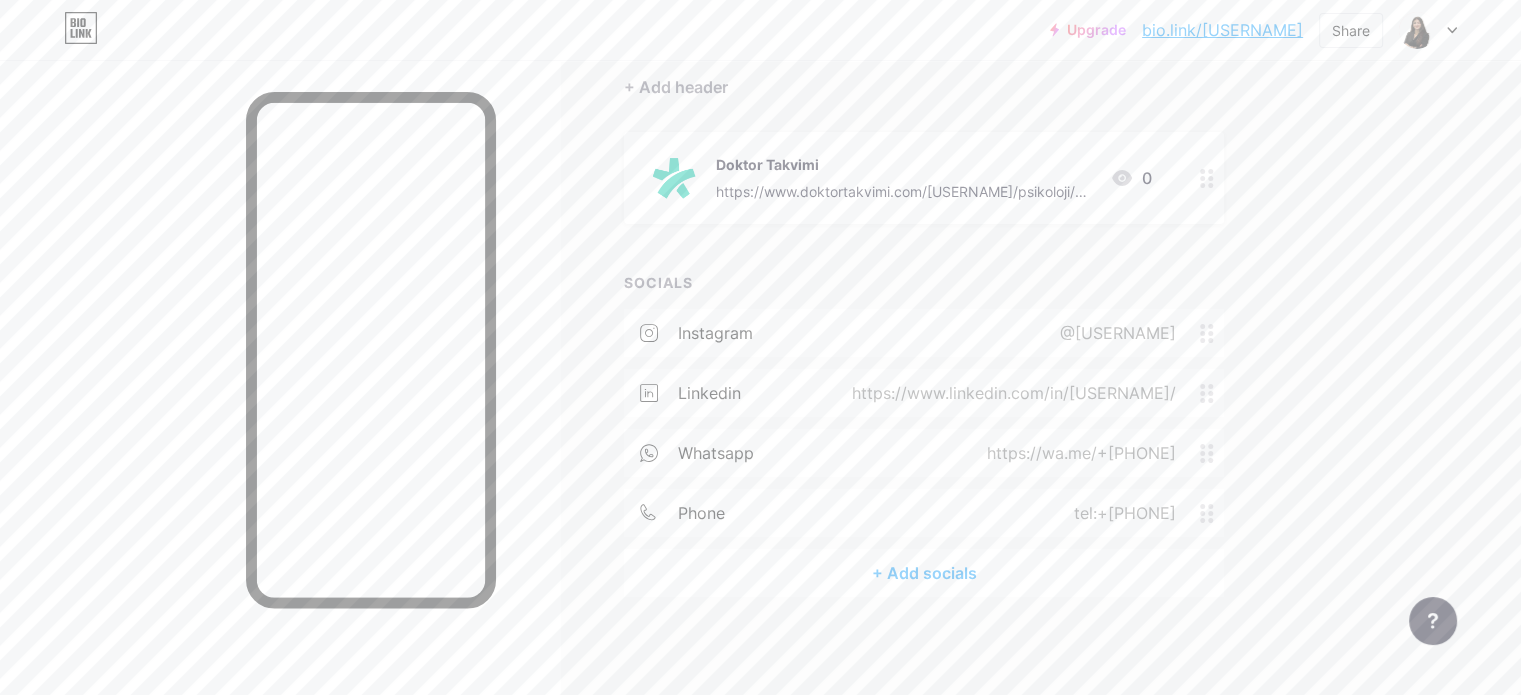 click on "+ Add socials" at bounding box center (924, 573) 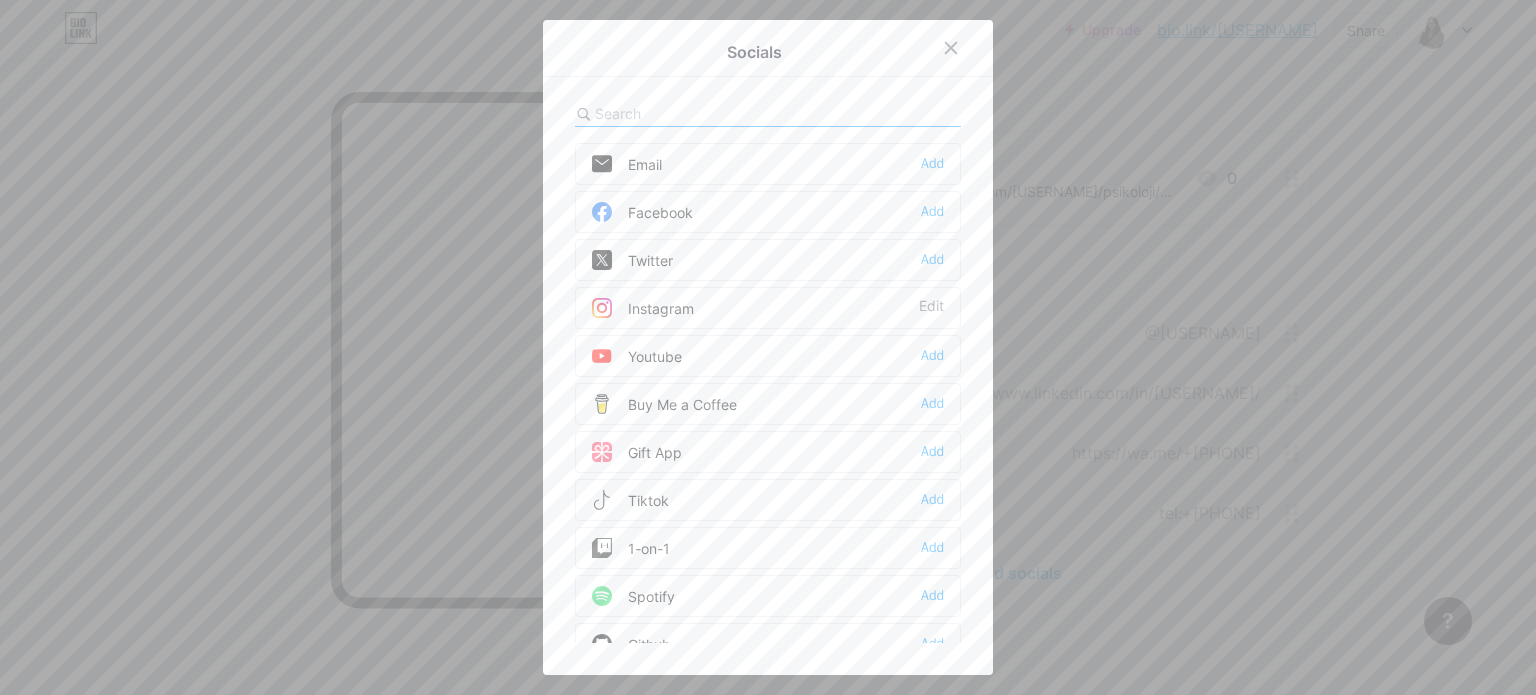 click on "Email
Add" at bounding box center [768, 164] 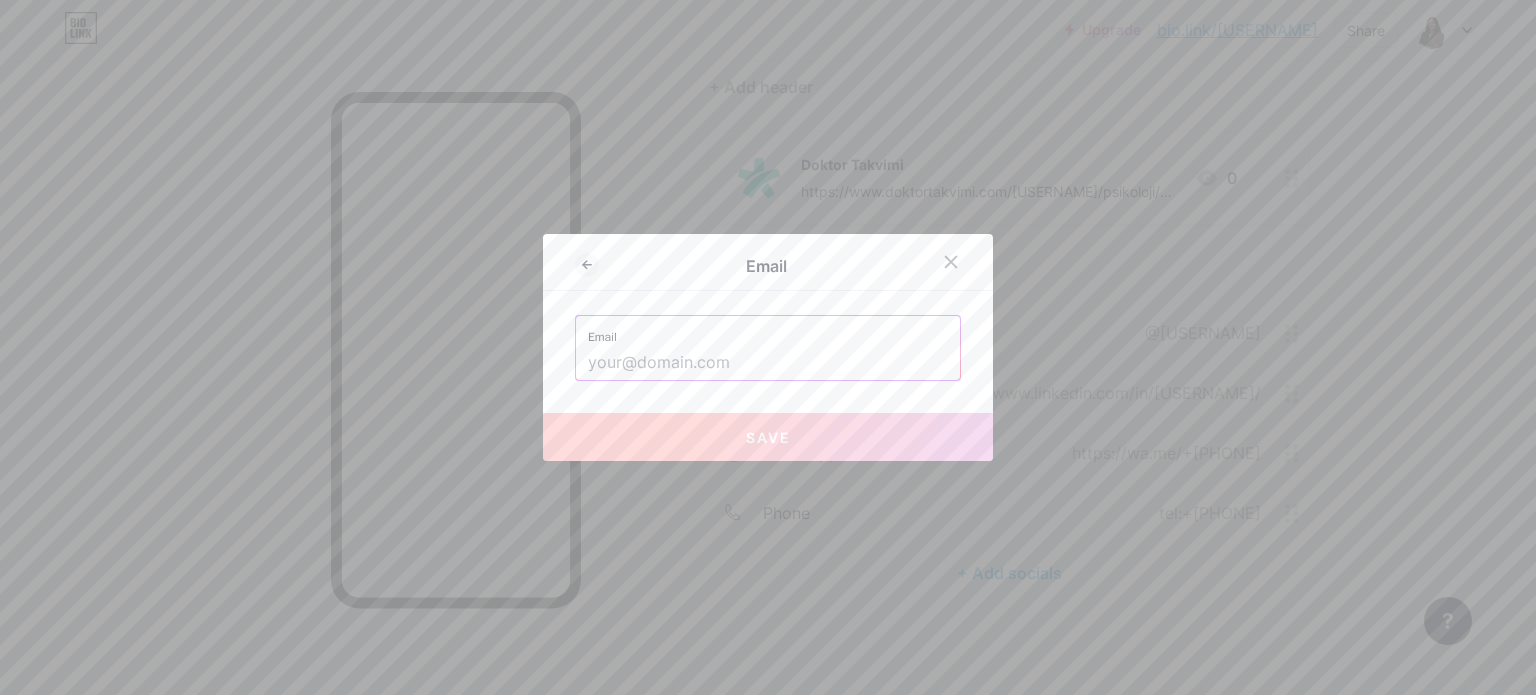 click at bounding box center (768, 363) 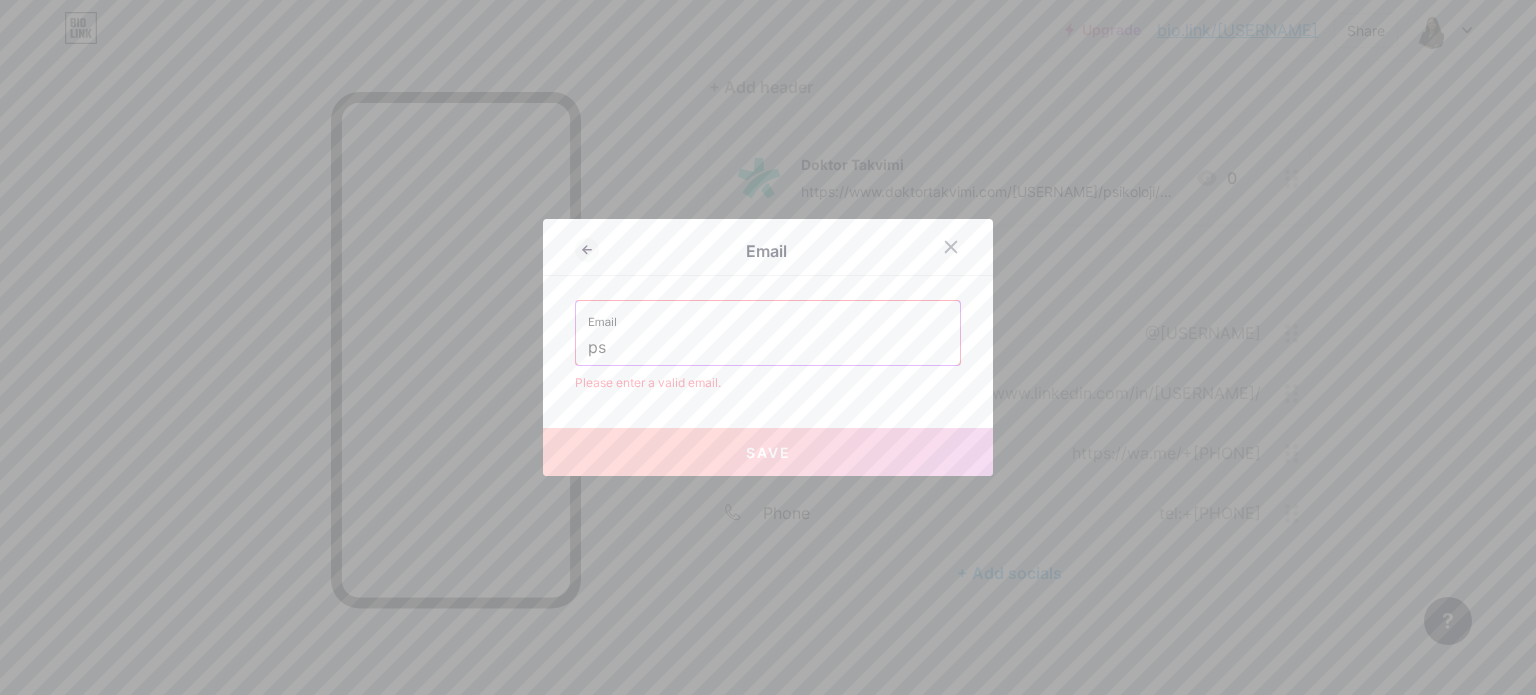 type on "p" 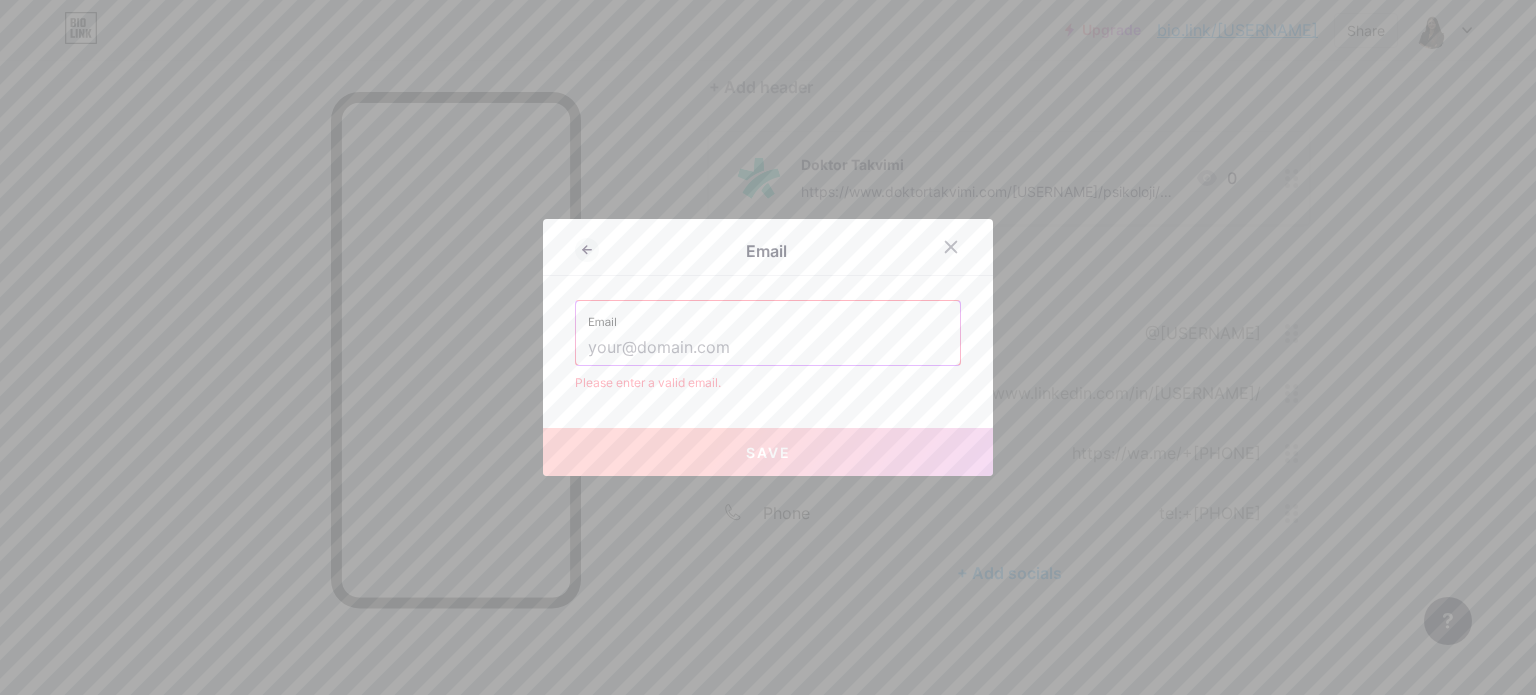 paste on "[USERNAME]@[DOMAIN].com" 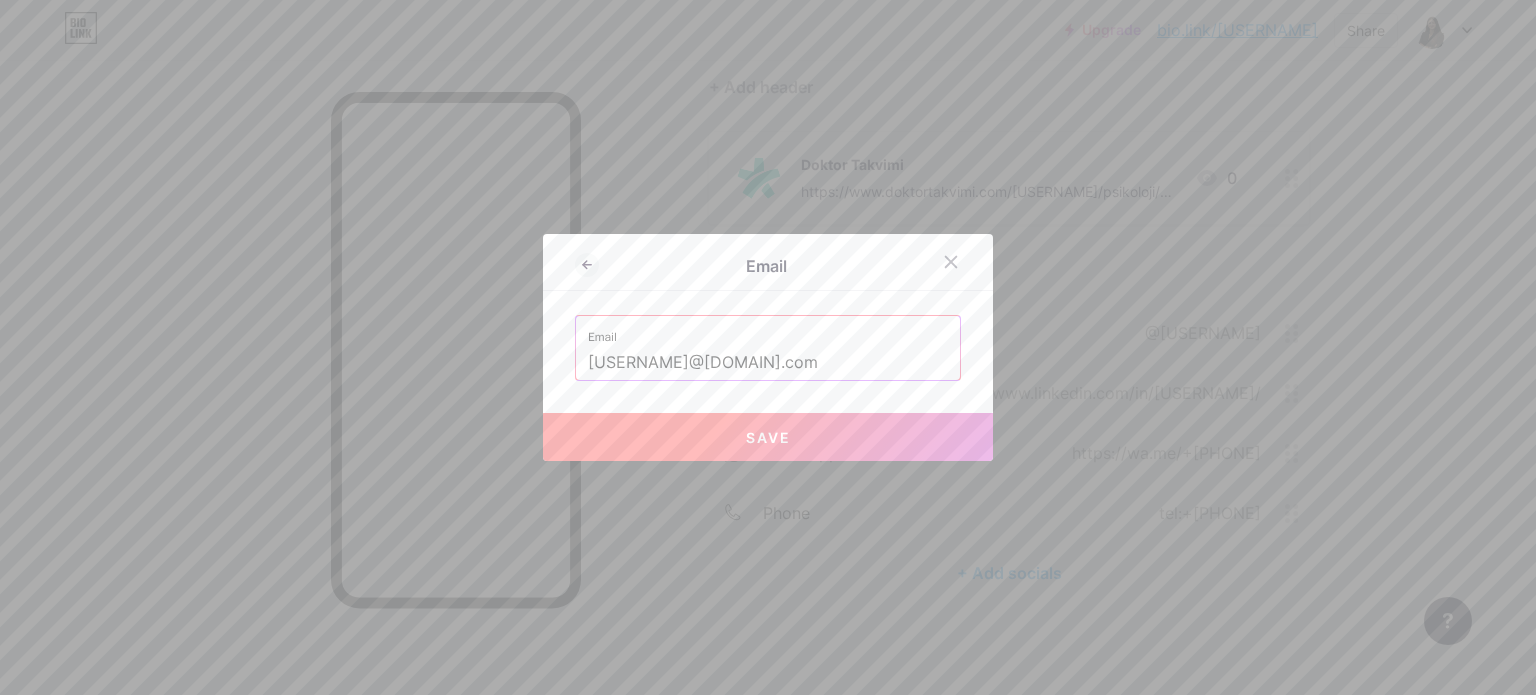 click on "Save" at bounding box center [768, 437] 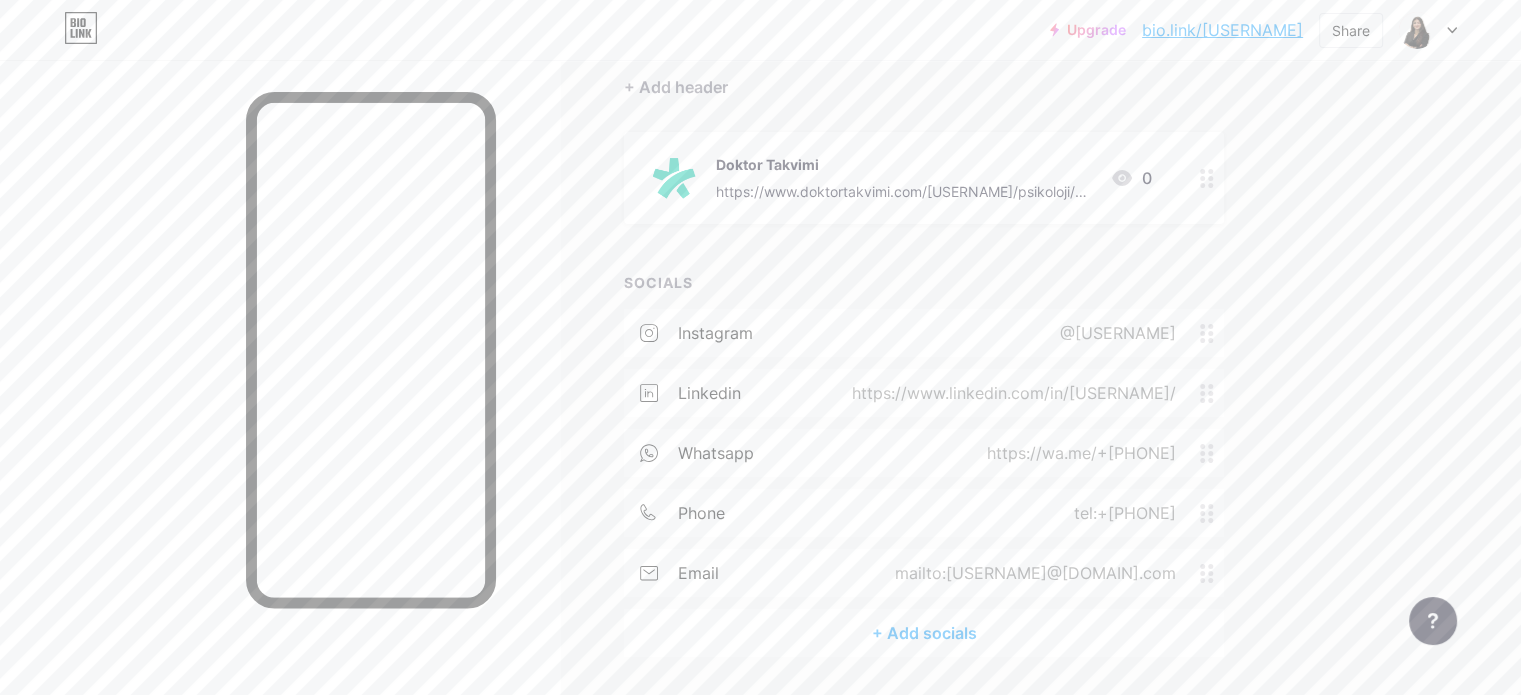 click on "https://www.doktortakvimi.com/[USERNAME]/psikoloji/mersin
0
SOCIALS
instagram
@[USERNAME]
linkedin
https://www.linkedin.com/in/[USERNAME]/
whatsapp
https://wa.me/+[PHONE]               phone
tel:+[PHONE]
email" at bounding box center [760, 287] 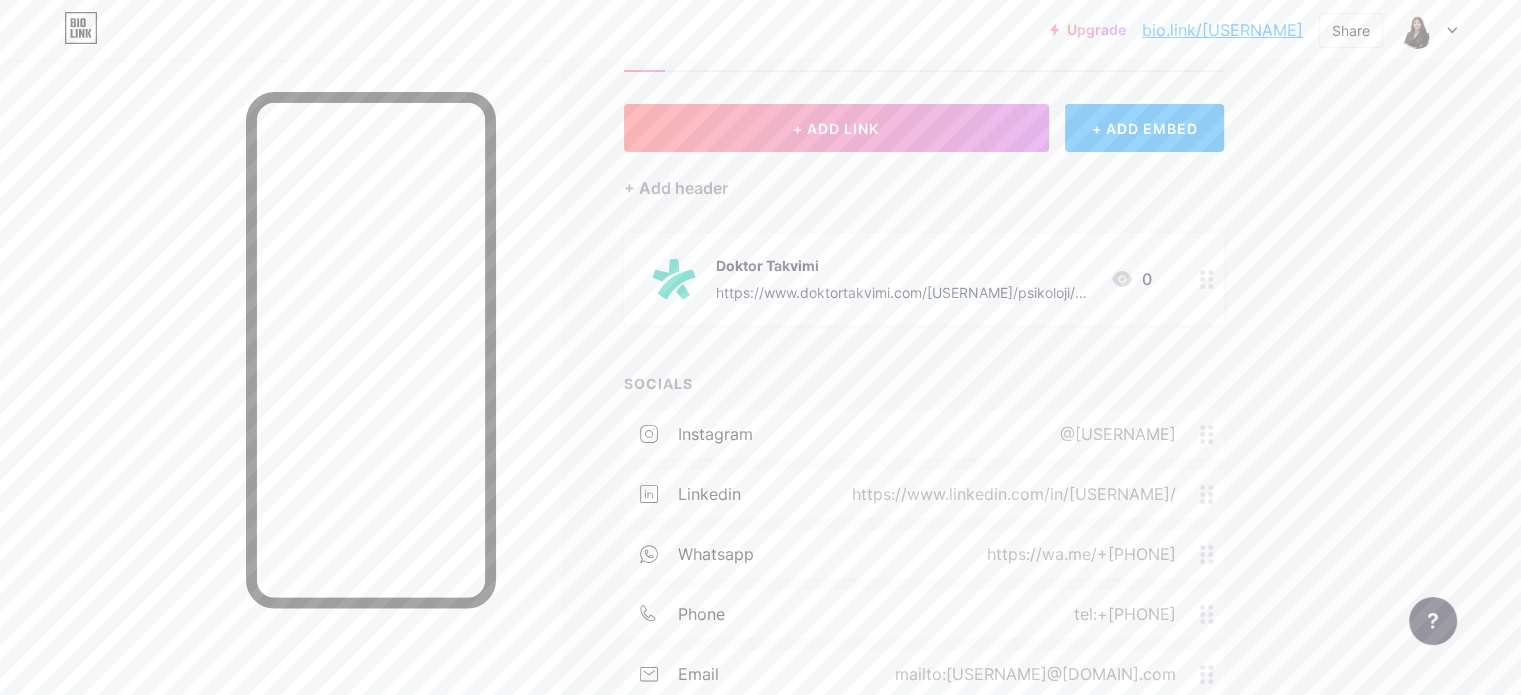 scroll, scrollTop: 0, scrollLeft: 0, axis: both 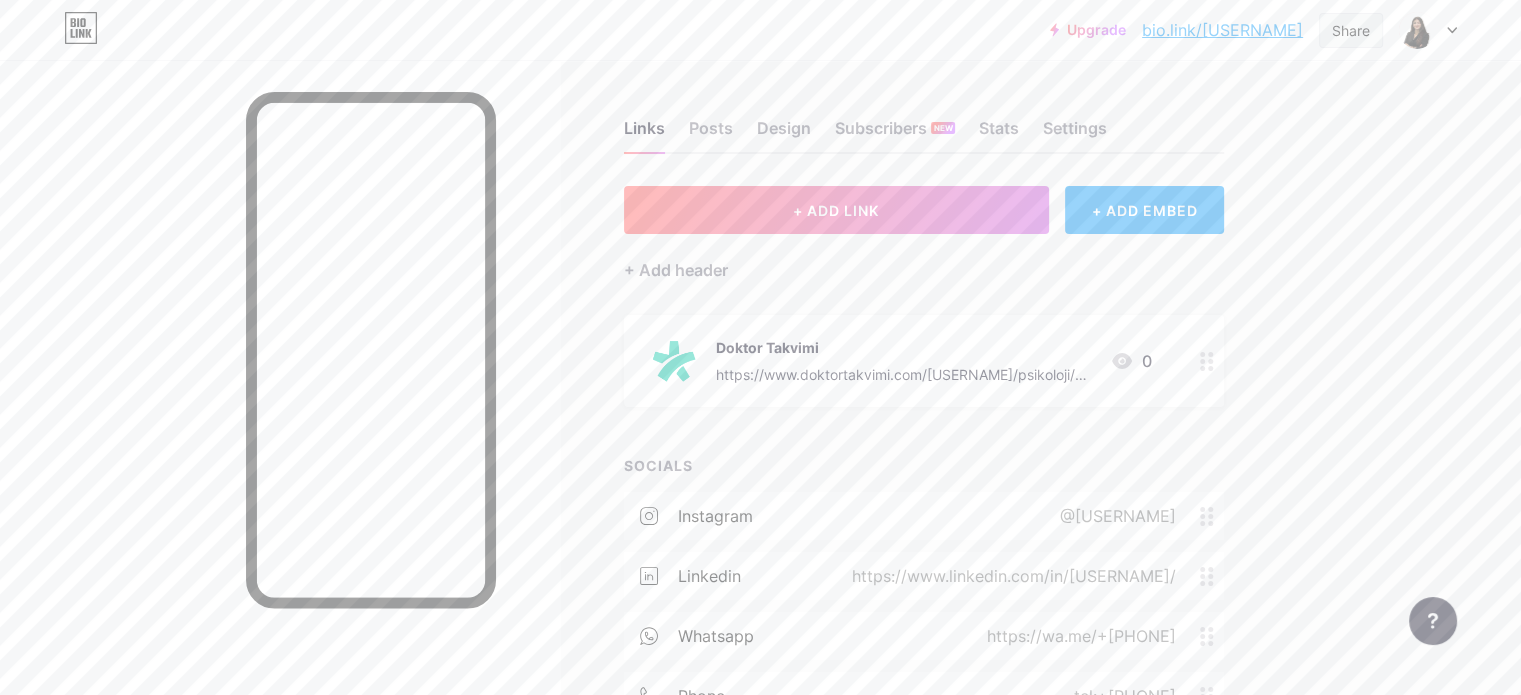 click on "Share" at bounding box center [1351, 30] 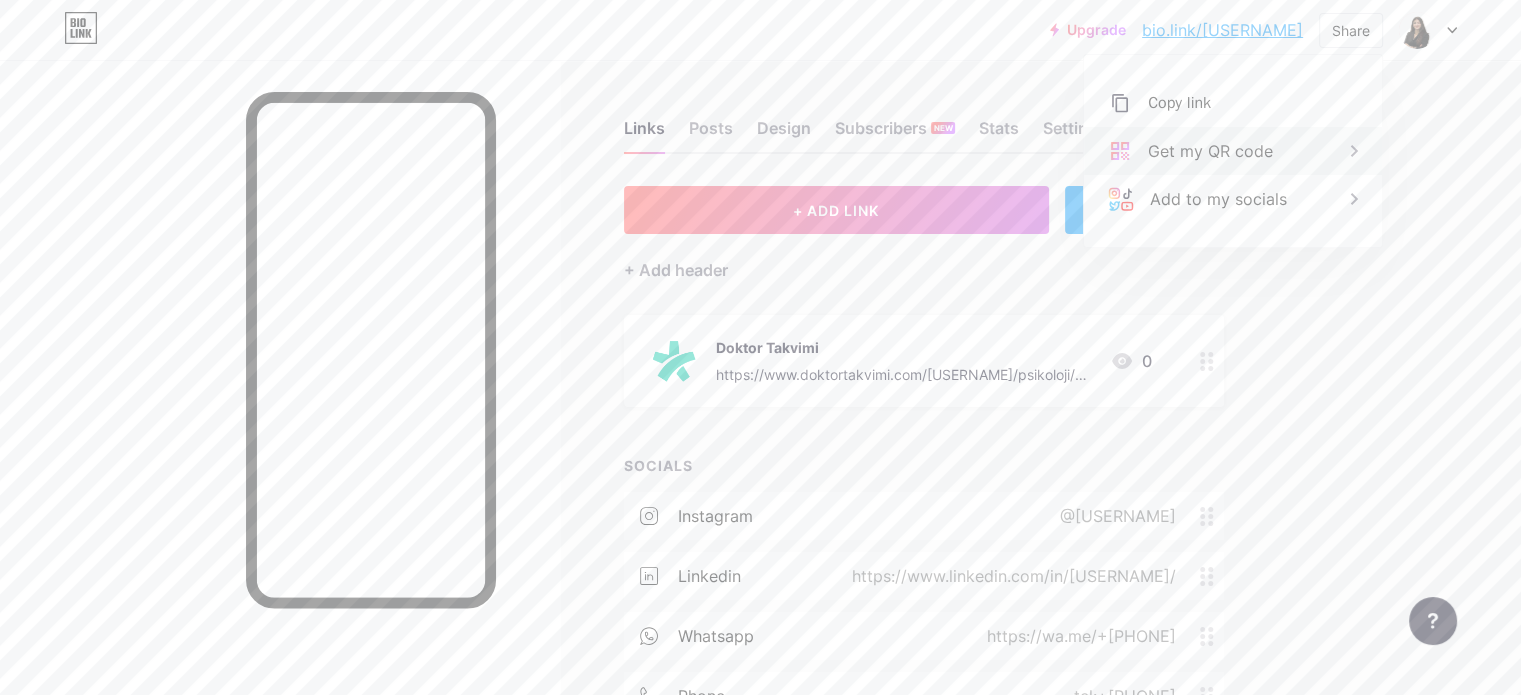 click on "Get my QR code" at bounding box center (1210, 151) 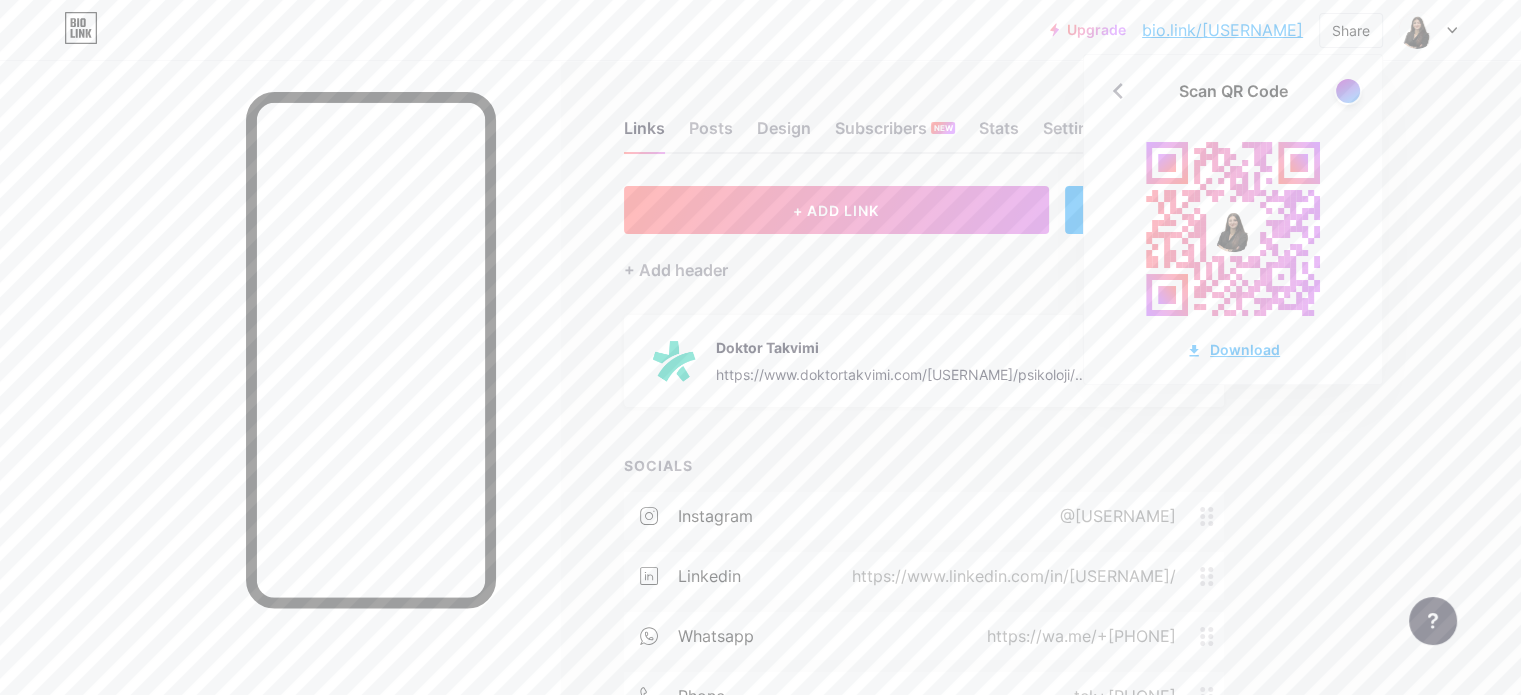 click on "Download" at bounding box center (1233, 349) 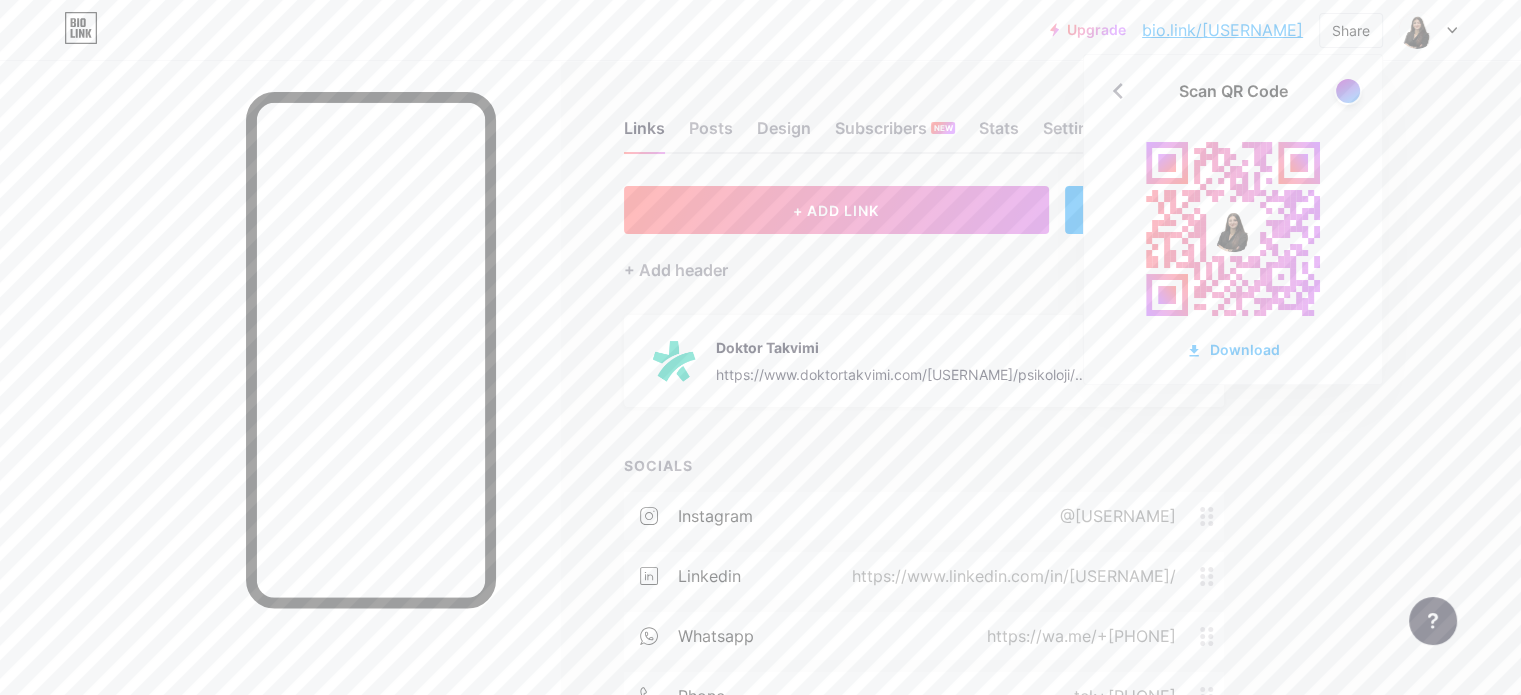 click on "https://www.doktortakvimi.com/[USERNAME]/psikoloji/mersin
0
SOCIALS
instagram
@[USERNAME]
linkedin
https://www.linkedin.com/in/[USERNAME]/
whatsapp
https://wa.me/+[PHONE]               phone
tel:+[PHONE]
email" at bounding box center [760, 470] 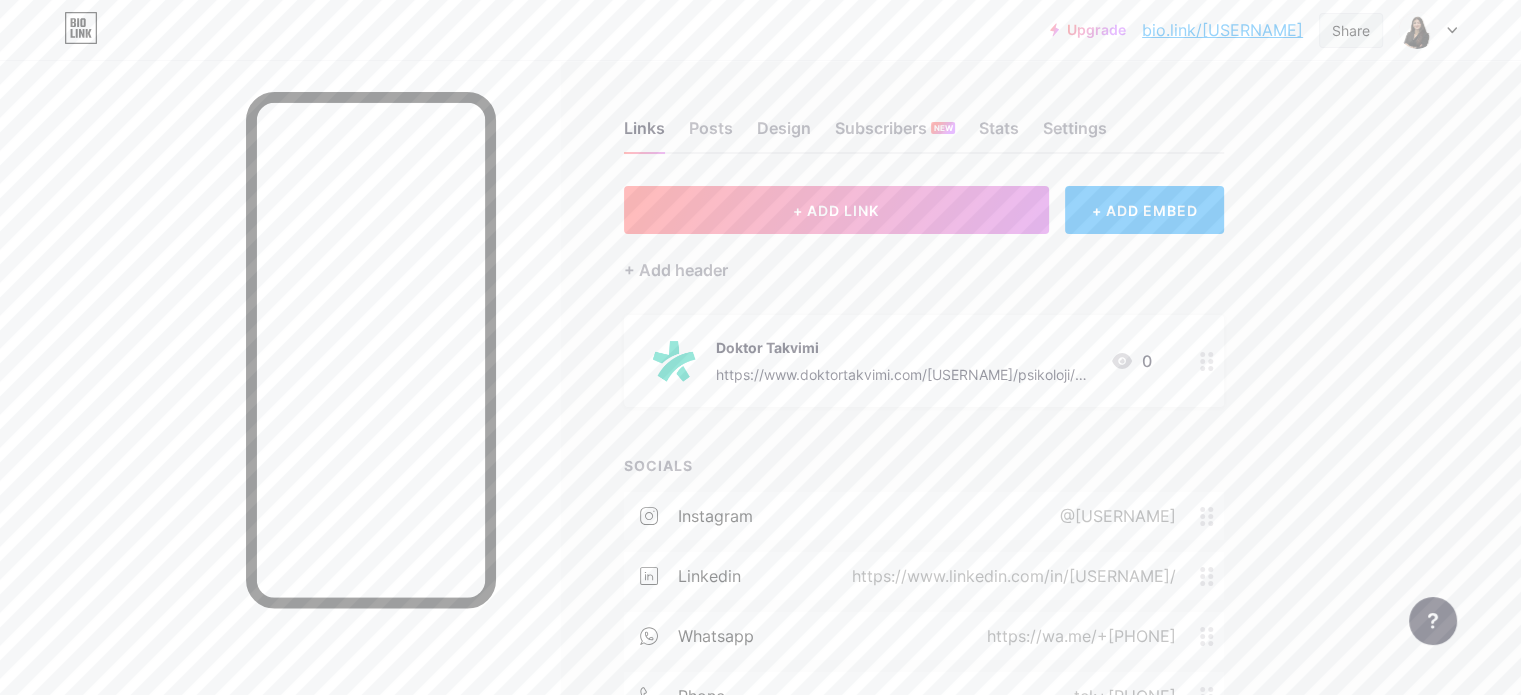 click on "Share" at bounding box center [1351, 30] 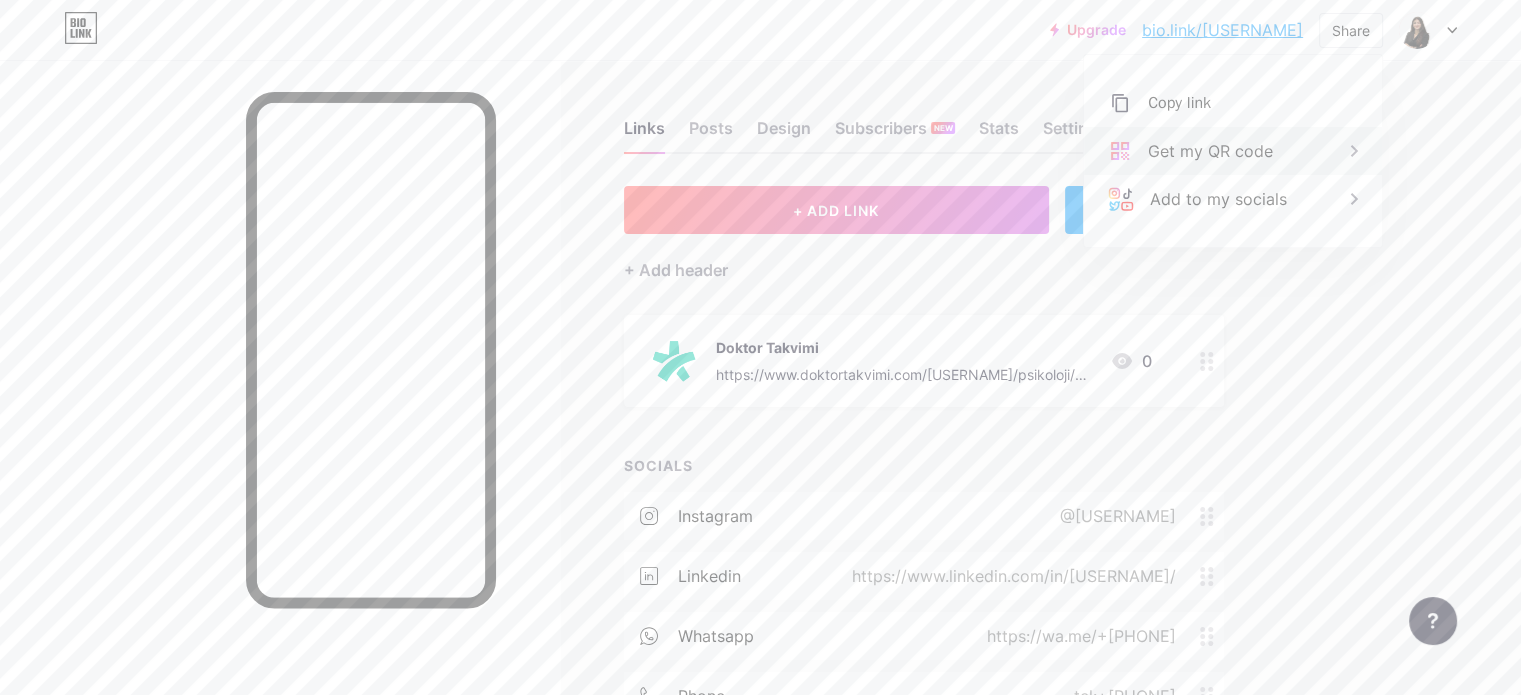 click on "Get my QR code" at bounding box center [1233, 151] 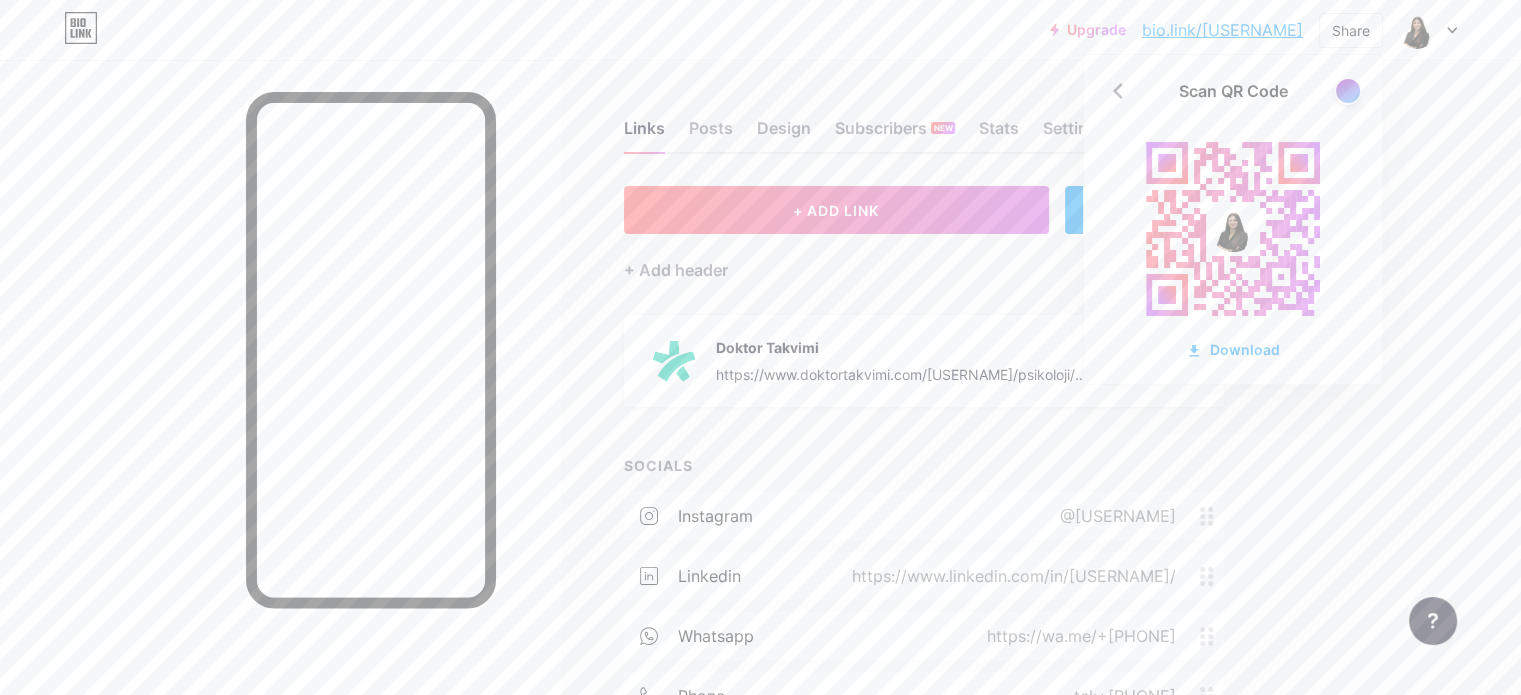 click on "https://www.doktortakvimi.com/[USERNAME]/psikoloji/mersin
0
SOCIALS
instagram
@[USERNAME]
linkedin
https://www.linkedin.com/in/[USERNAME]/
whatsapp
https://wa.me/+[PHONE]               phone
tel:+[PHONE]
email" at bounding box center (760, 470) 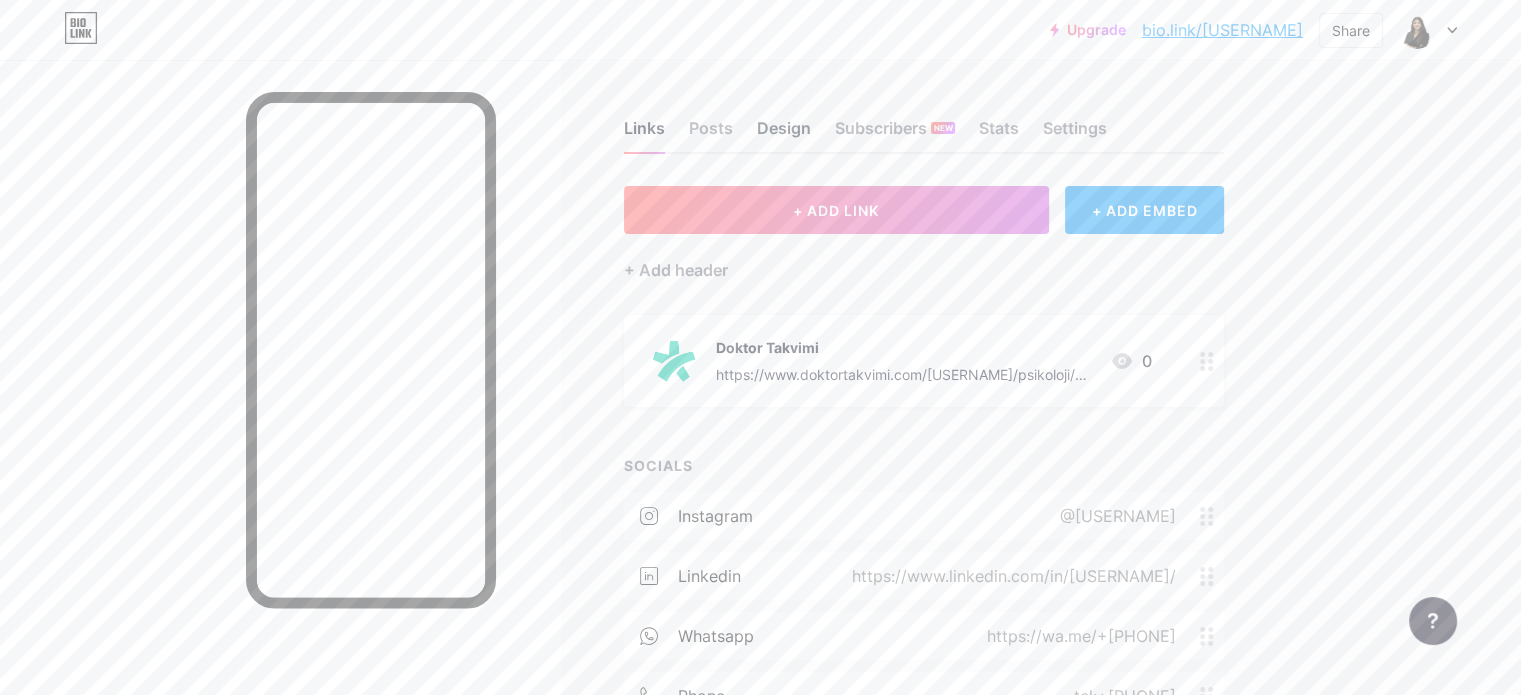 click on "Design" at bounding box center (784, 134) 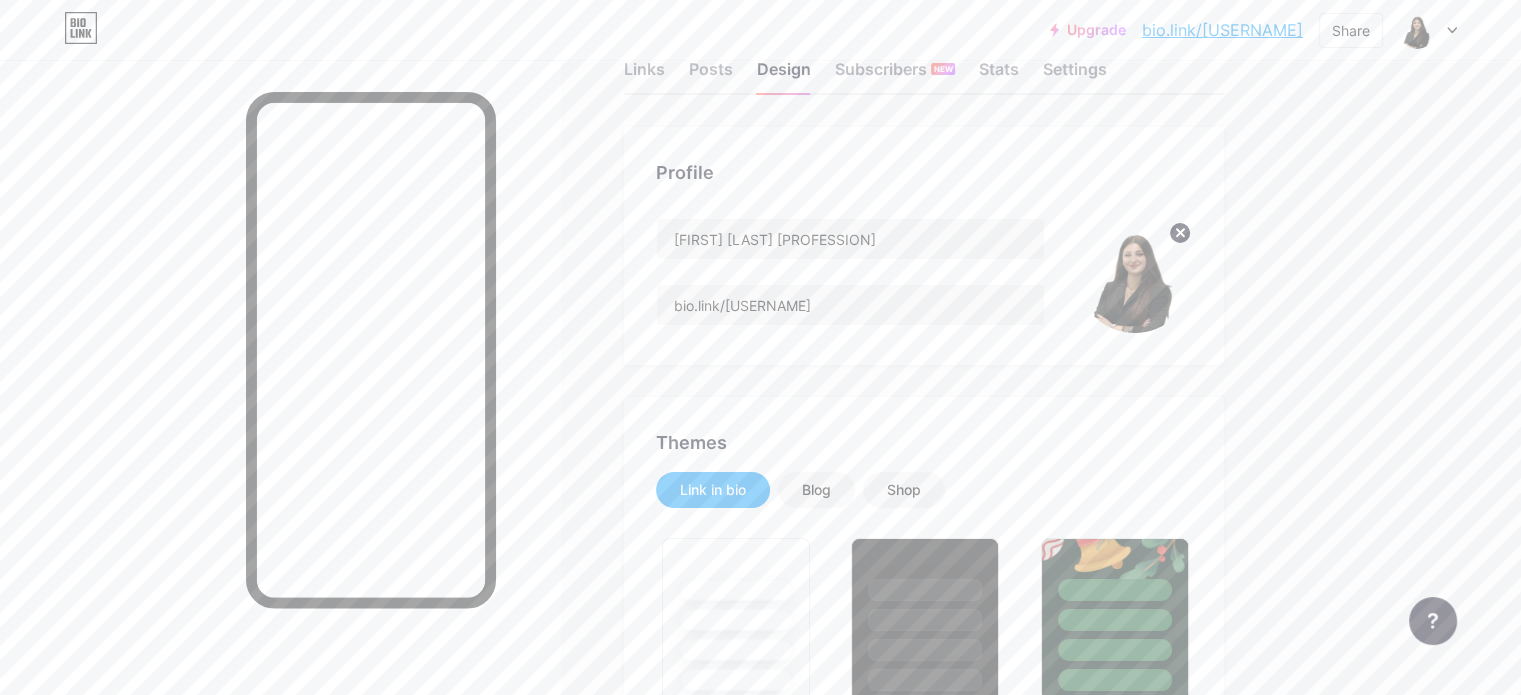 scroll, scrollTop: 0, scrollLeft: 0, axis: both 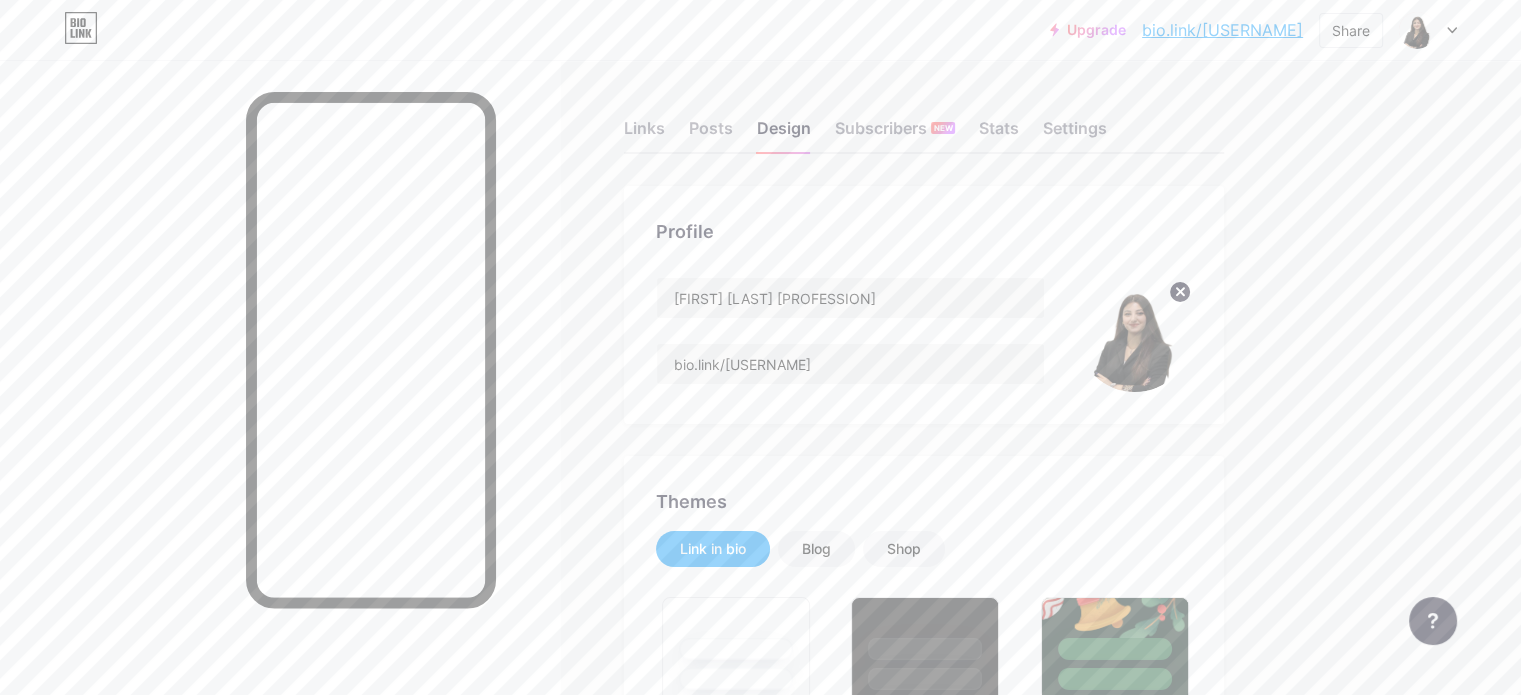 drag, startPoint x: 896, startPoint y: 253, endPoint x: 693, endPoint y: 190, distance: 212.55116 